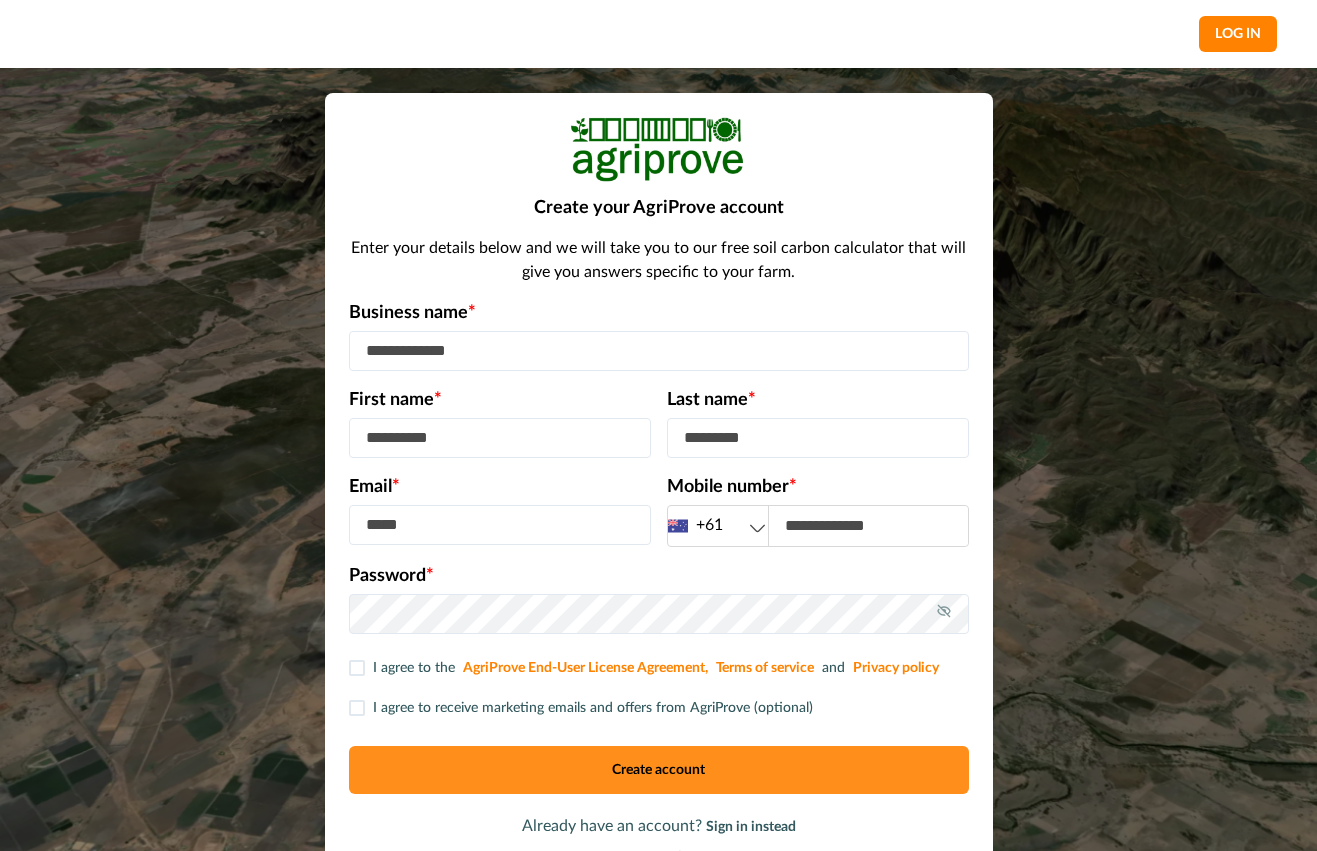 scroll, scrollTop: 0, scrollLeft: 0, axis: both 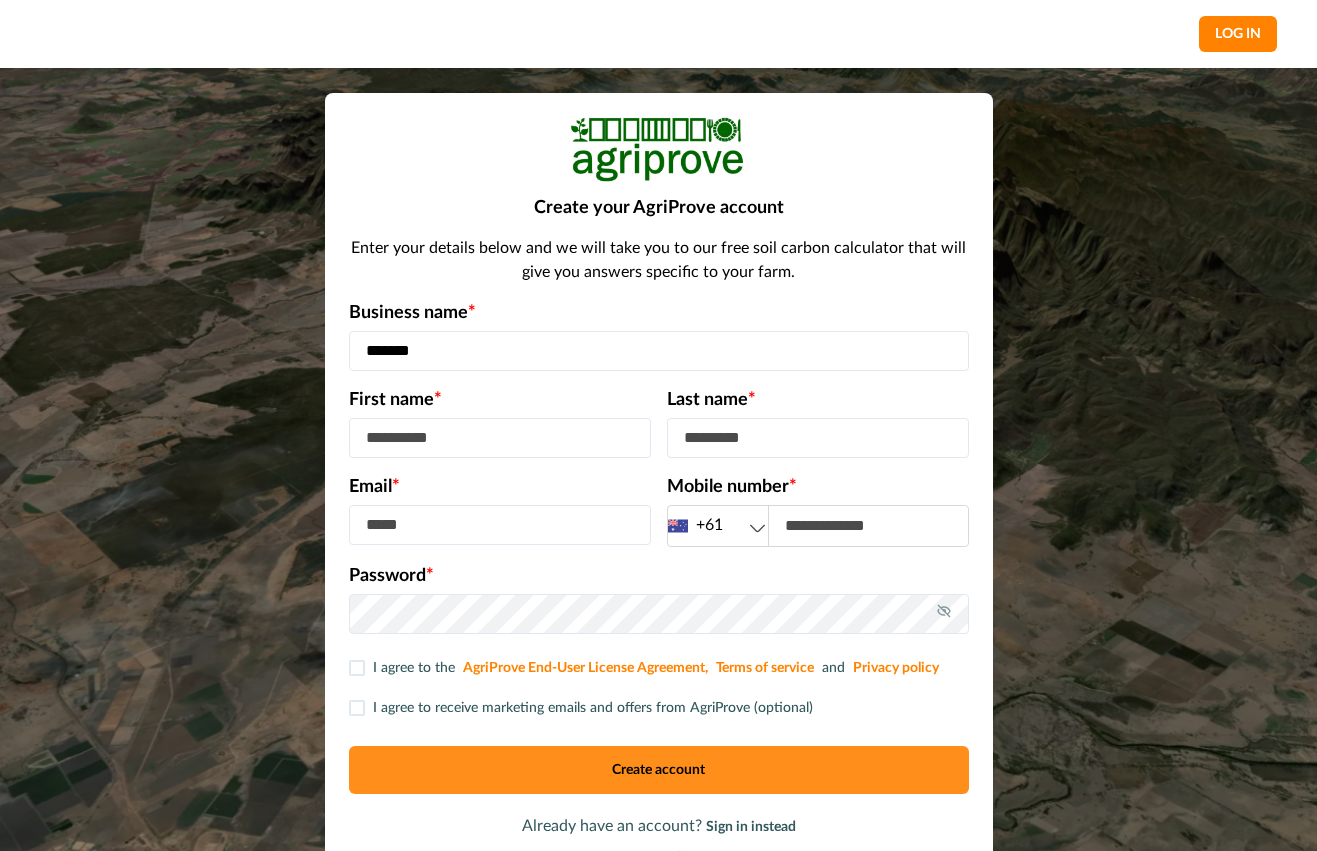 type on "*******" 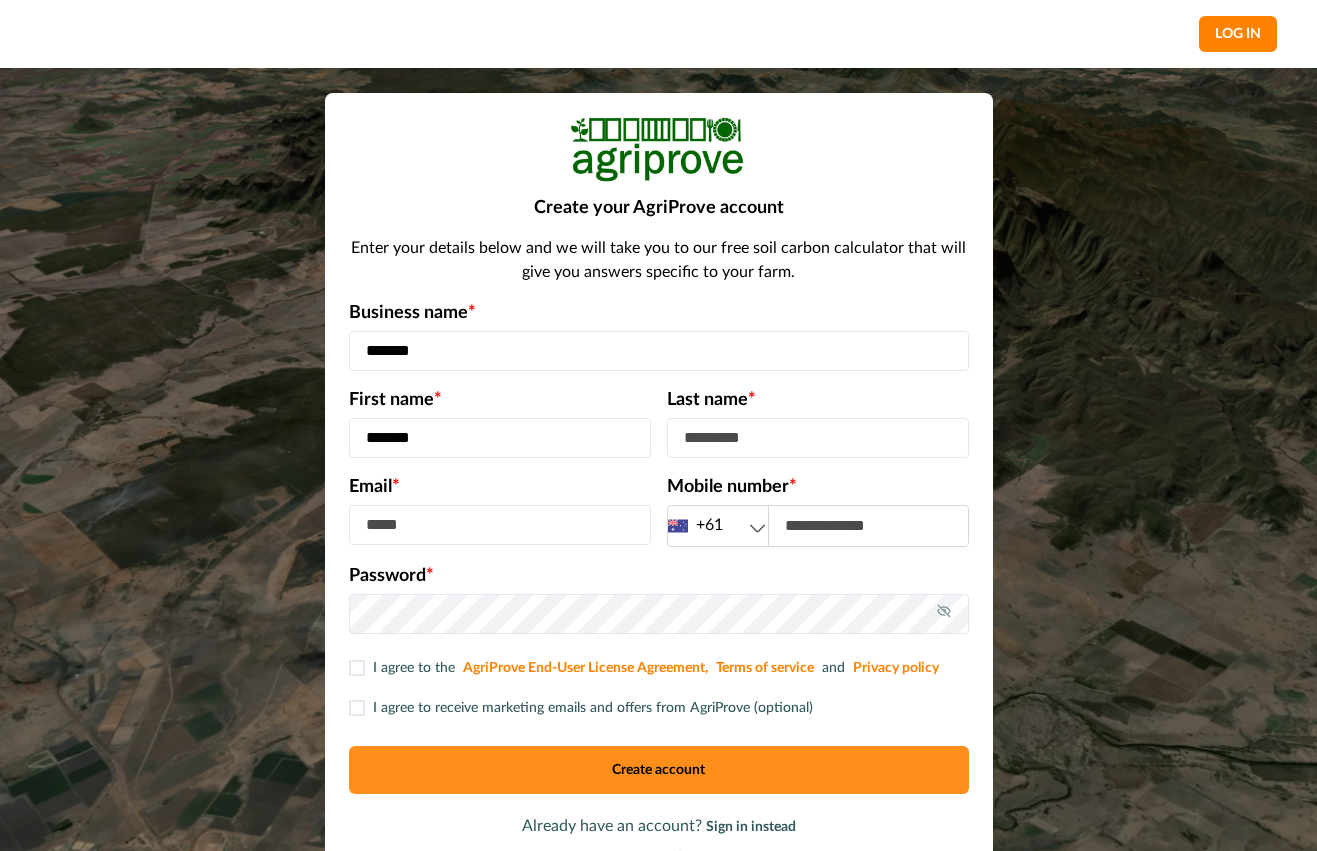 type on "*****" 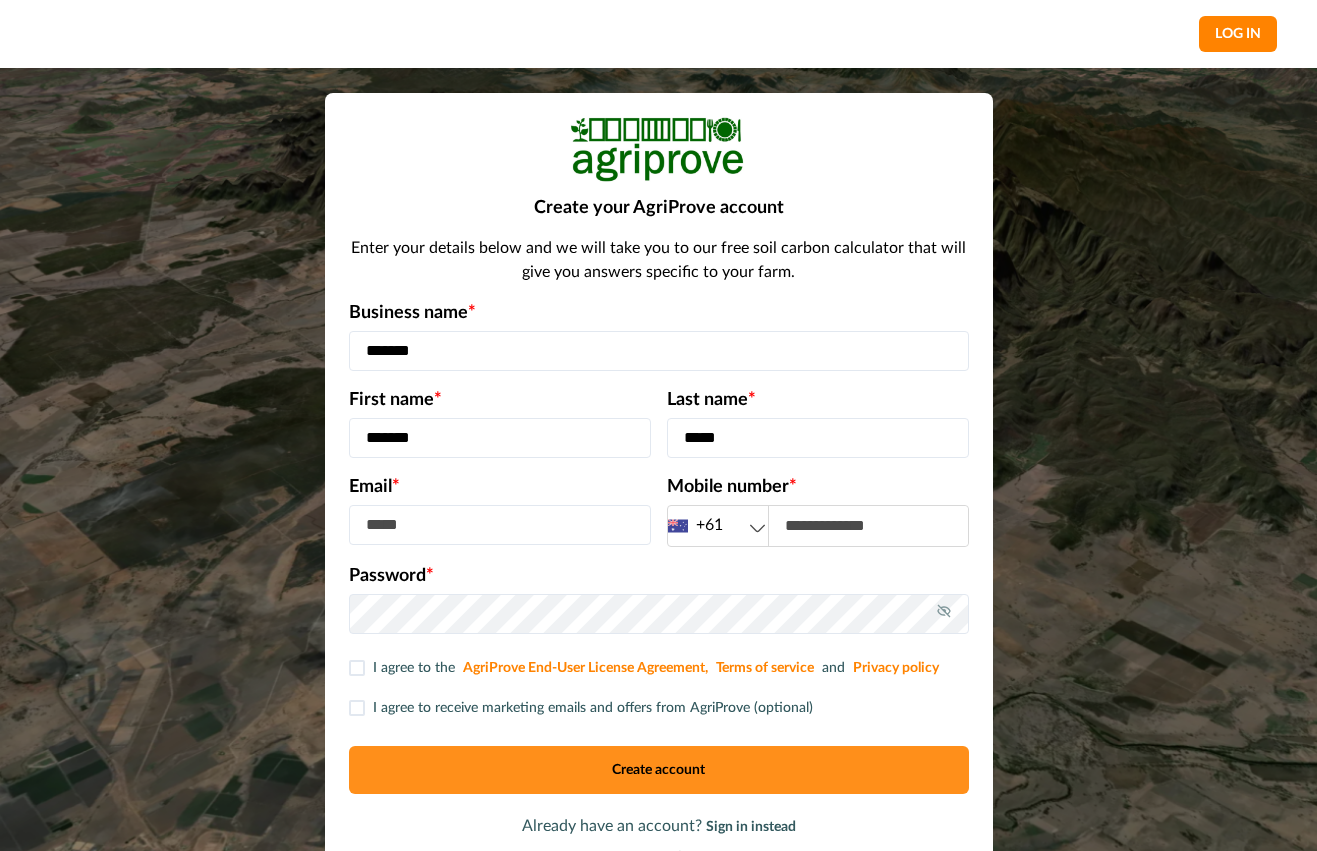 type on "**********" 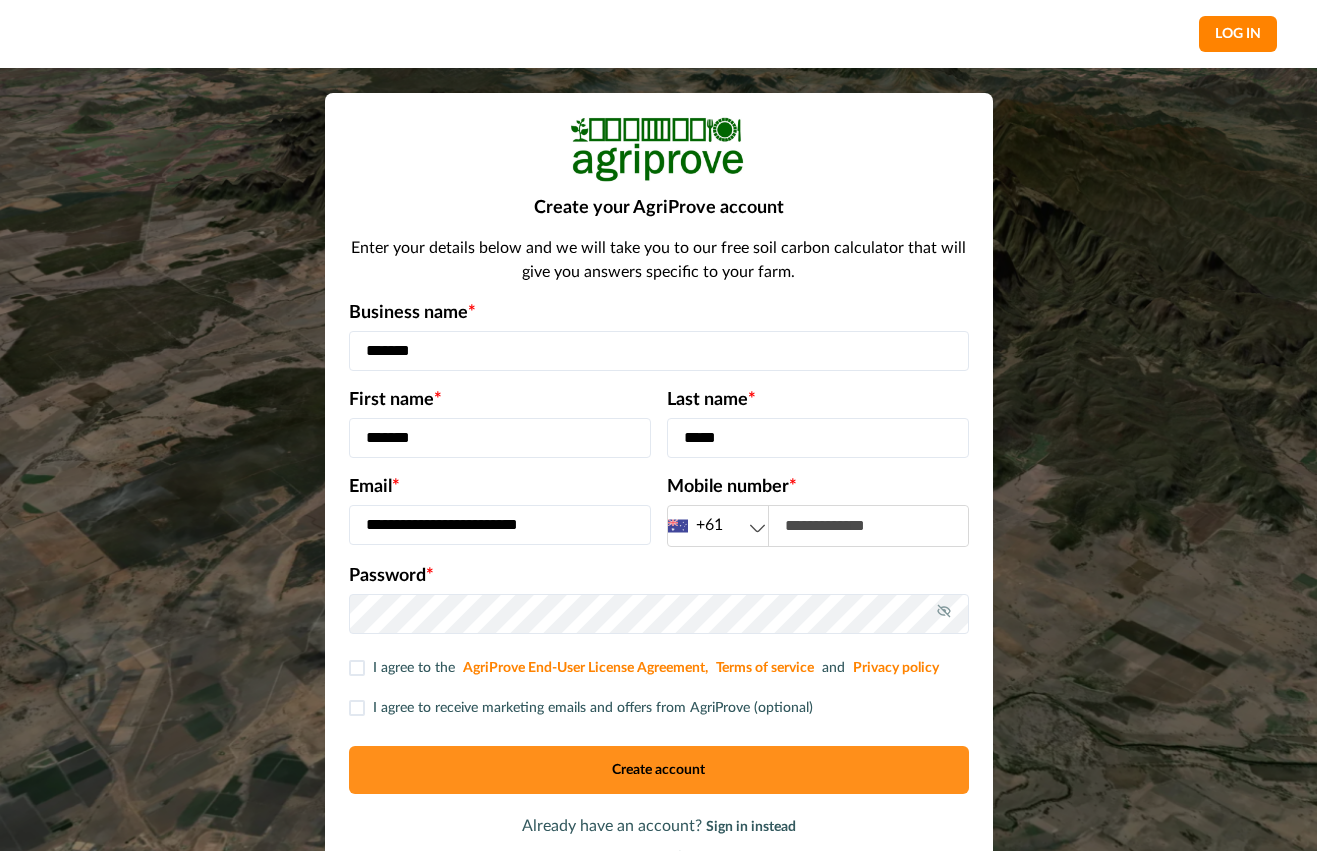 click on "*******" at bounding box center [659, 351] 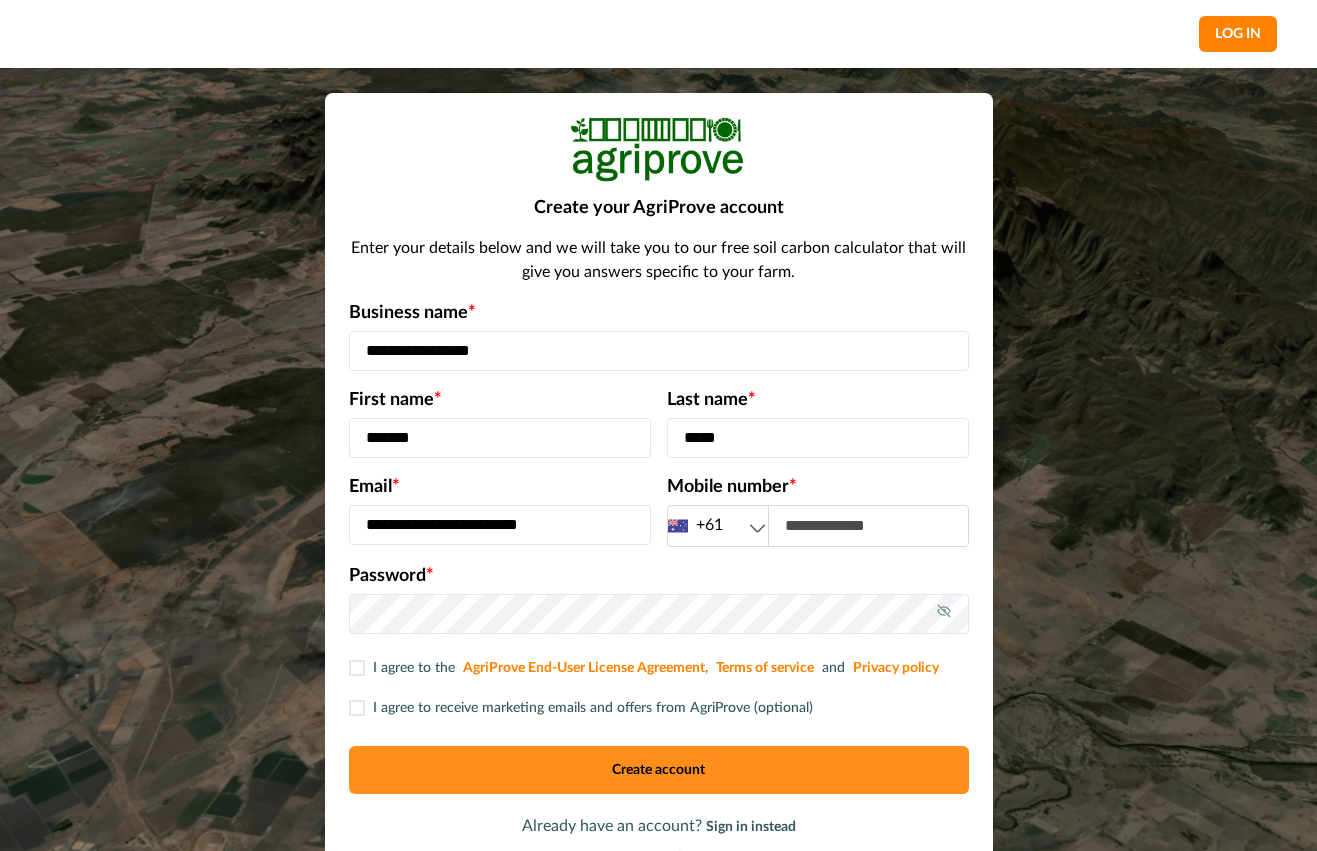 type on "**********" 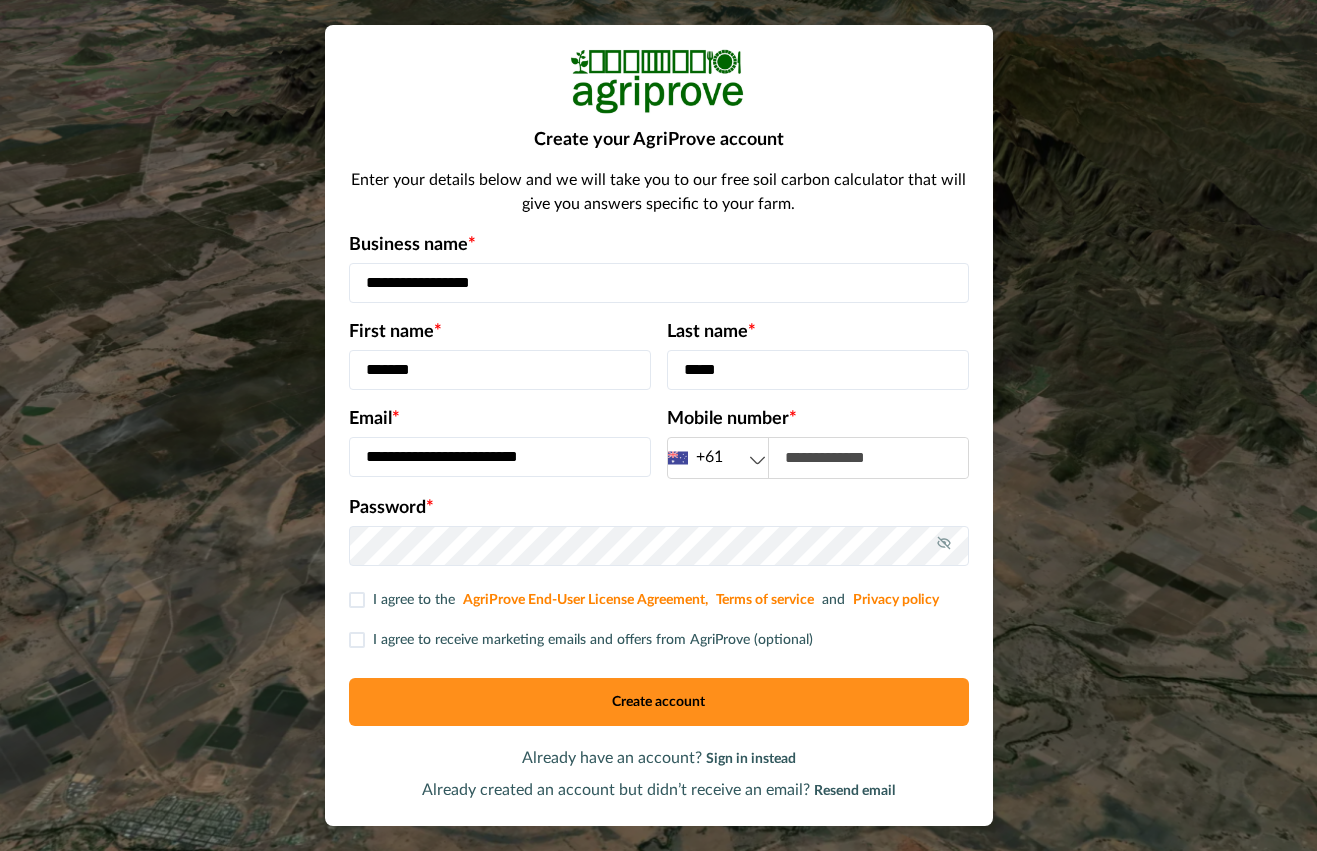scroll, scrollTop: 68, scrollLeft: 0, axis: vertical 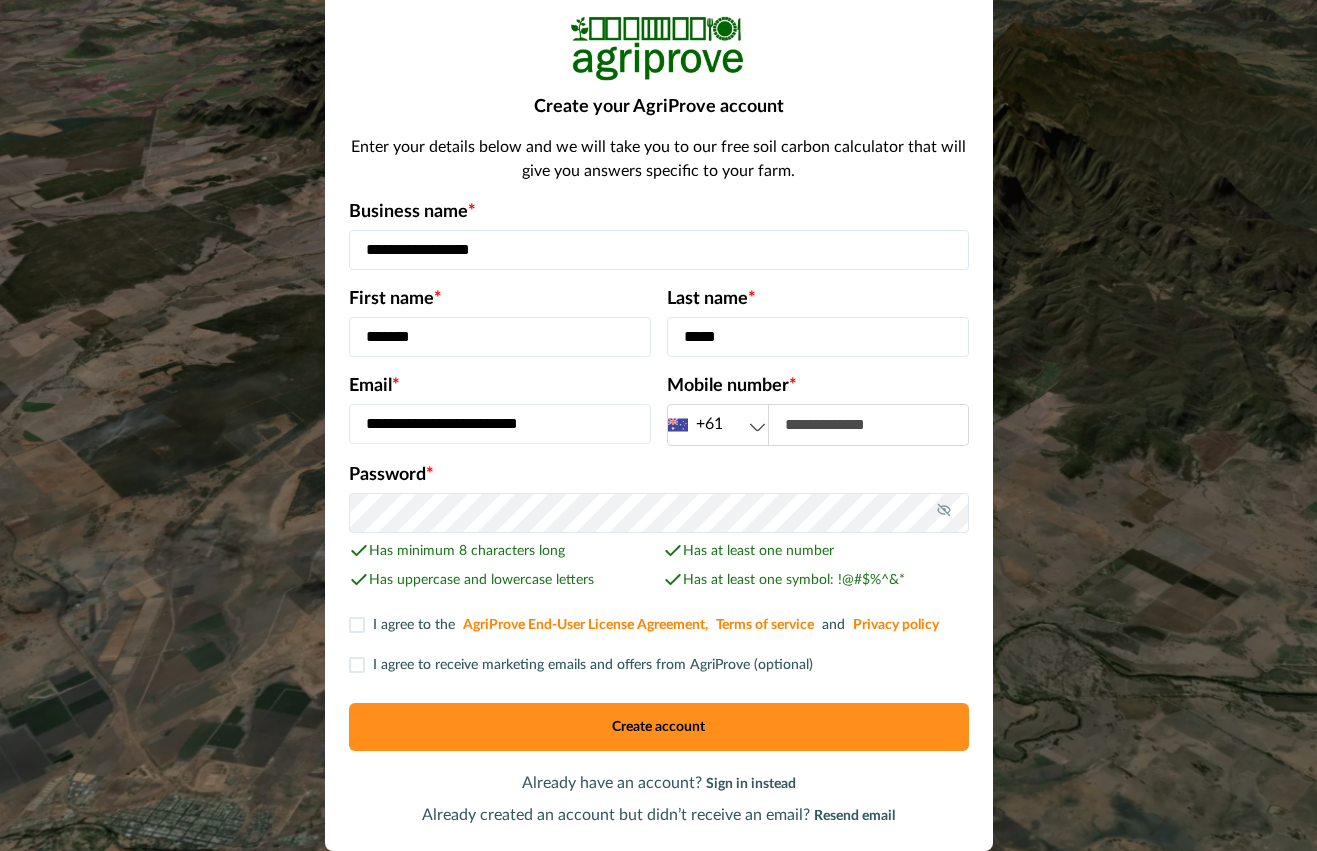 click on "I agree to the   AgriProve End-User License Agreement,  Terms of service   and   Privacy policy" at bounding box center [658, 625] 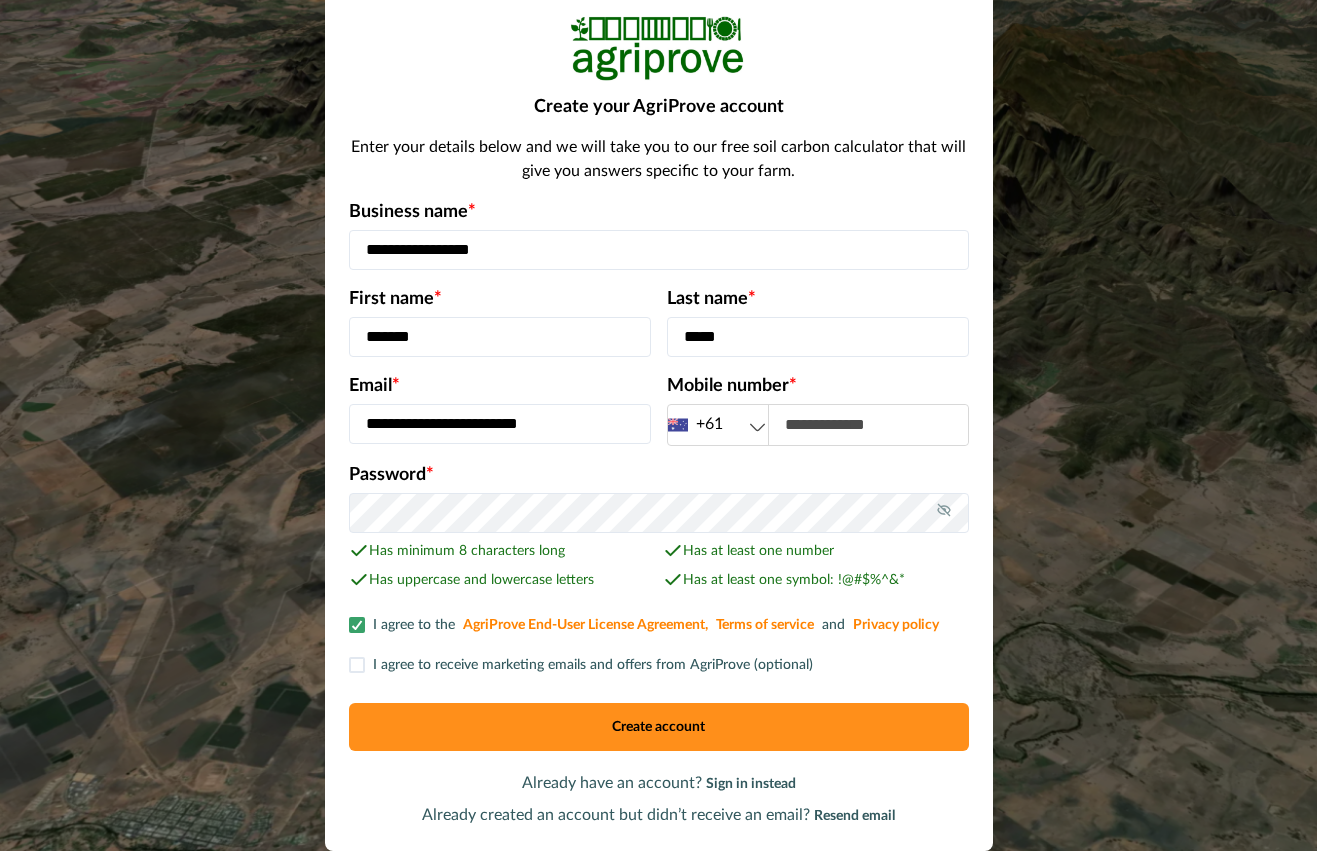 scroll, scrollTop: 78, scrollLeft: 0, axis: vertical 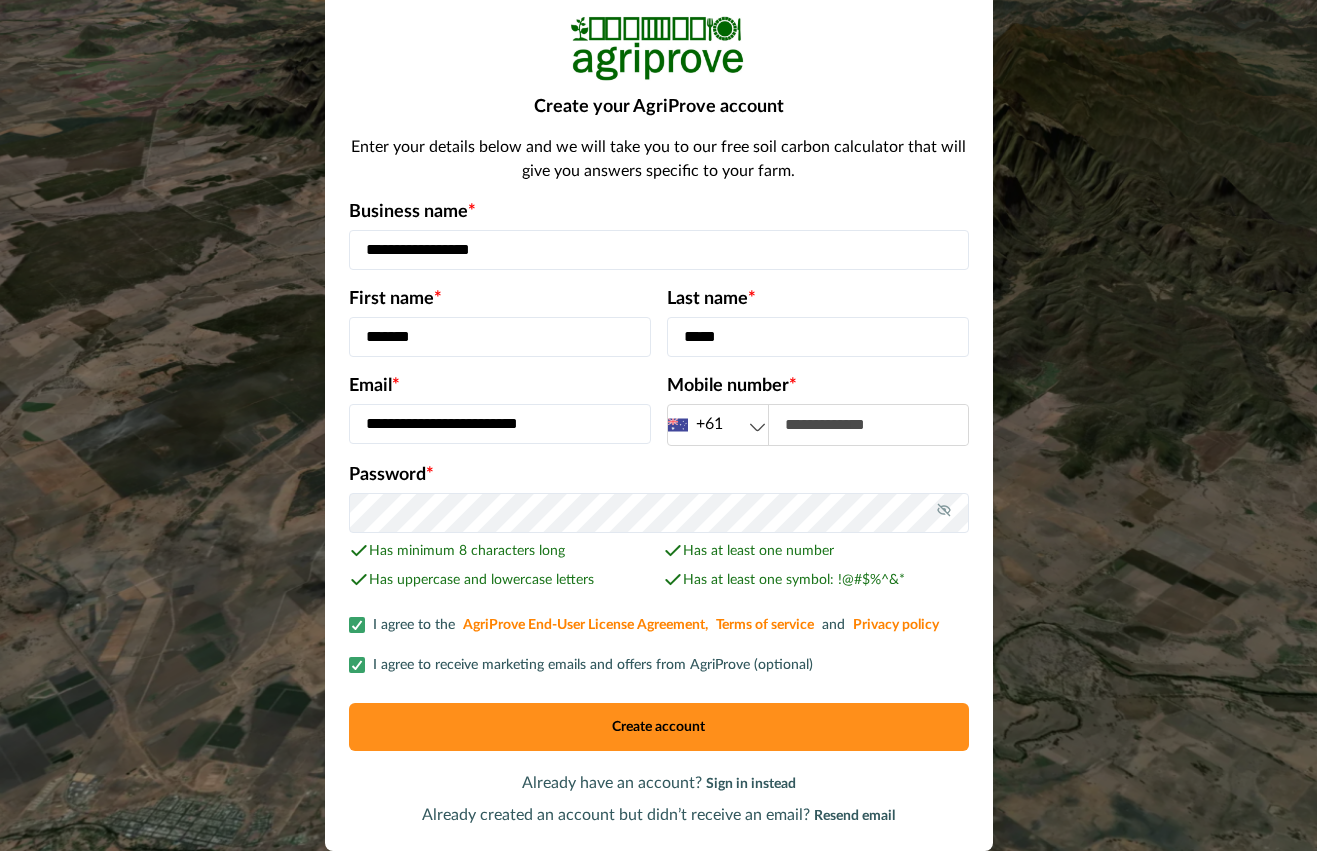 click on "I agree to receive marketing emails and offers from AgriProve (optional)" at bounding box center (593, 665) 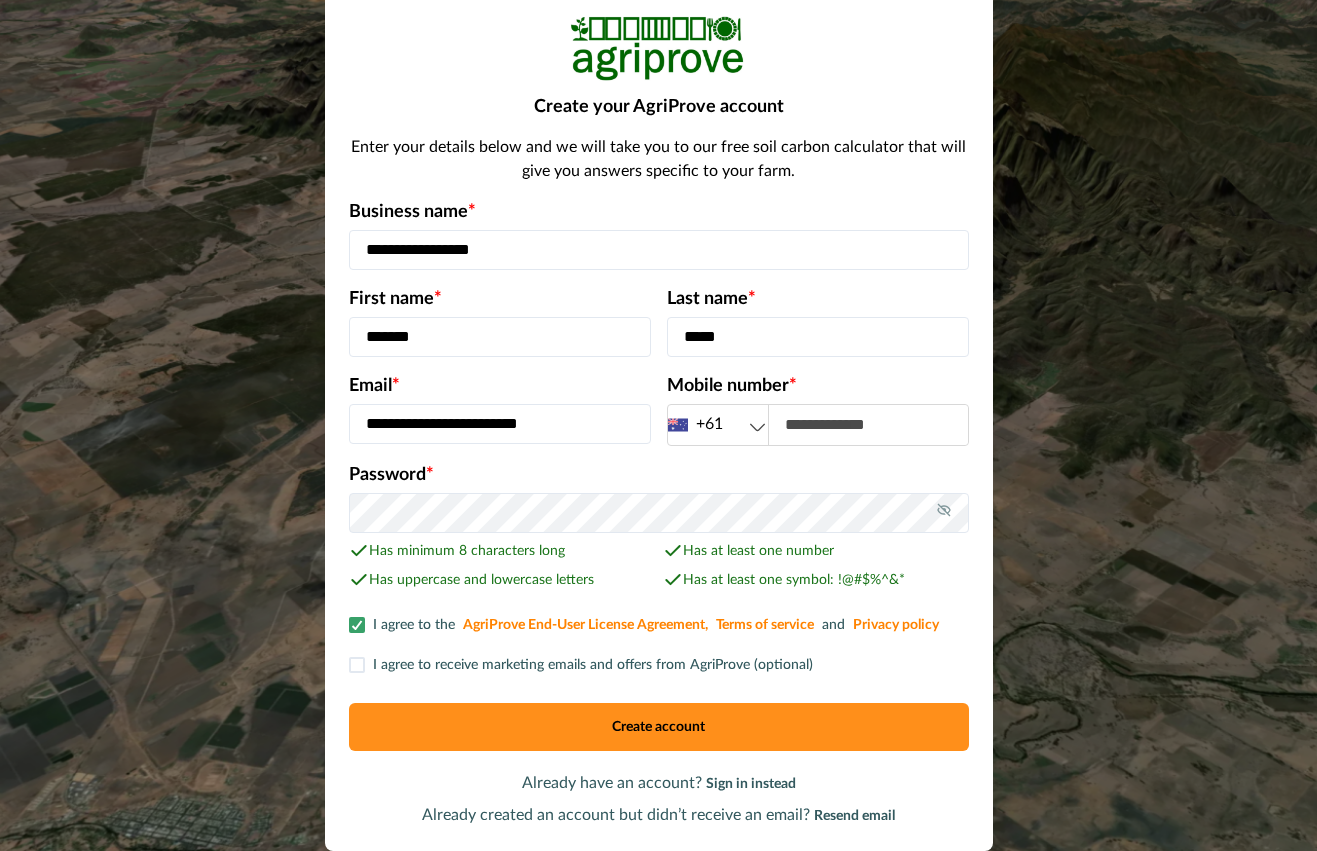 click on "Create account" at bounding box center [659, 727] 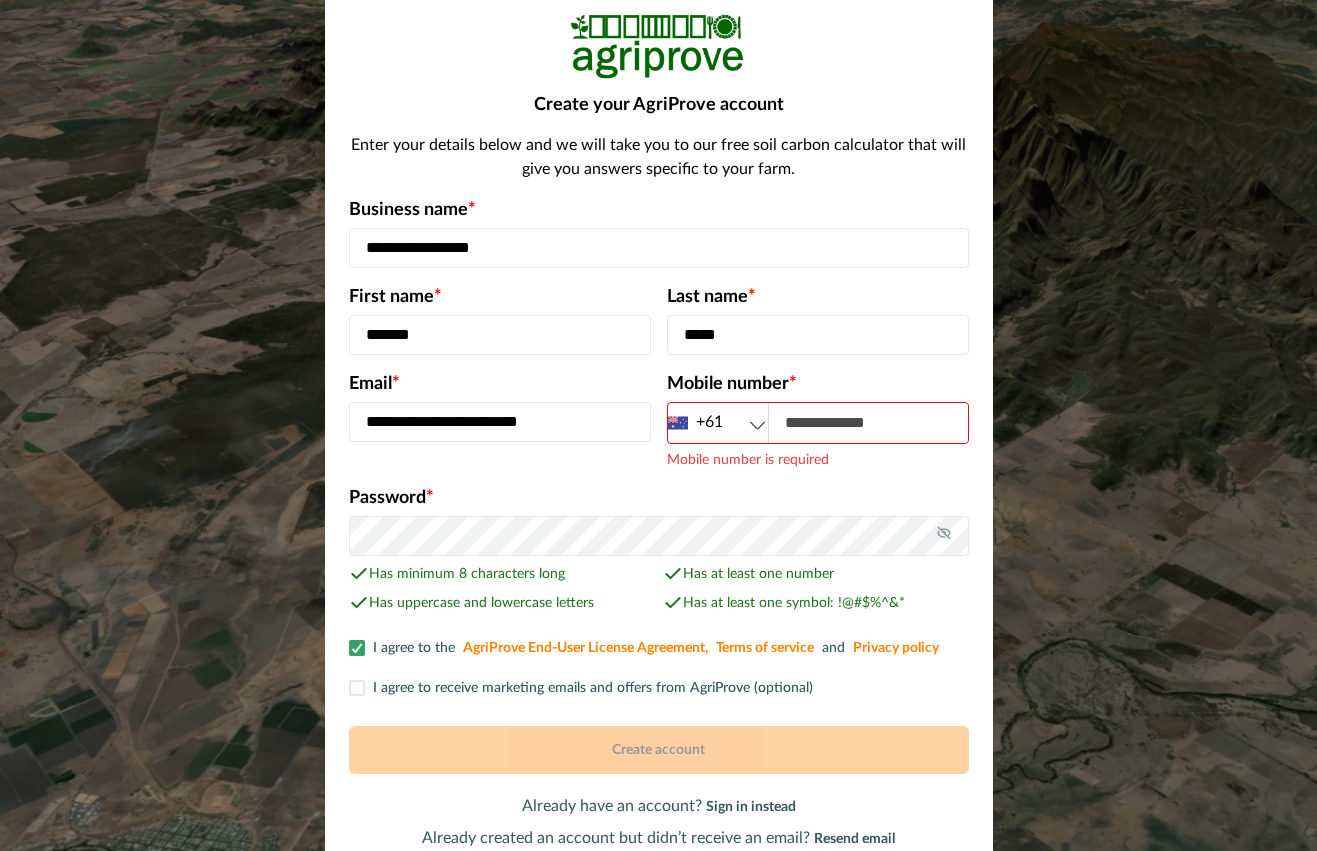 click at bounding box center [868, 423] 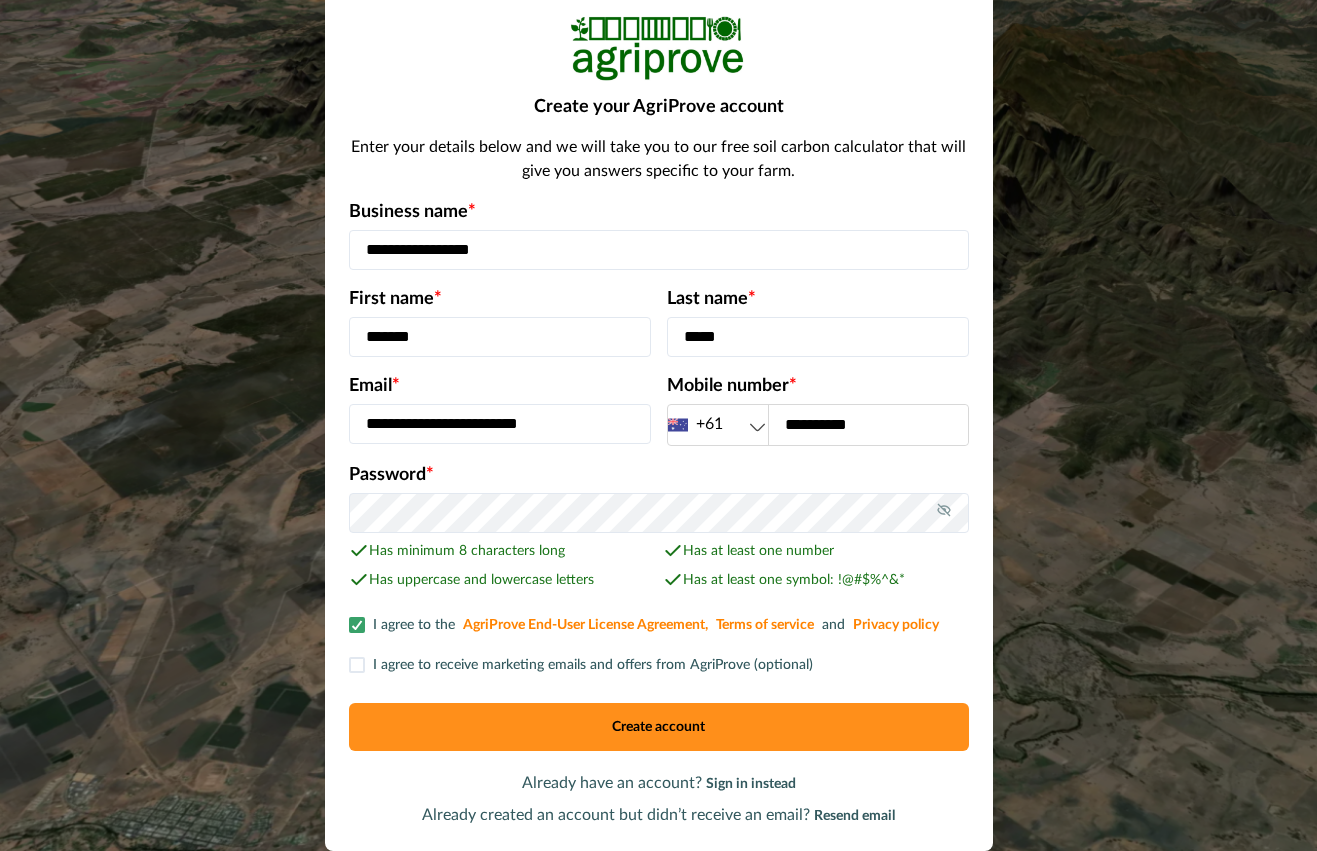 type on "**********" 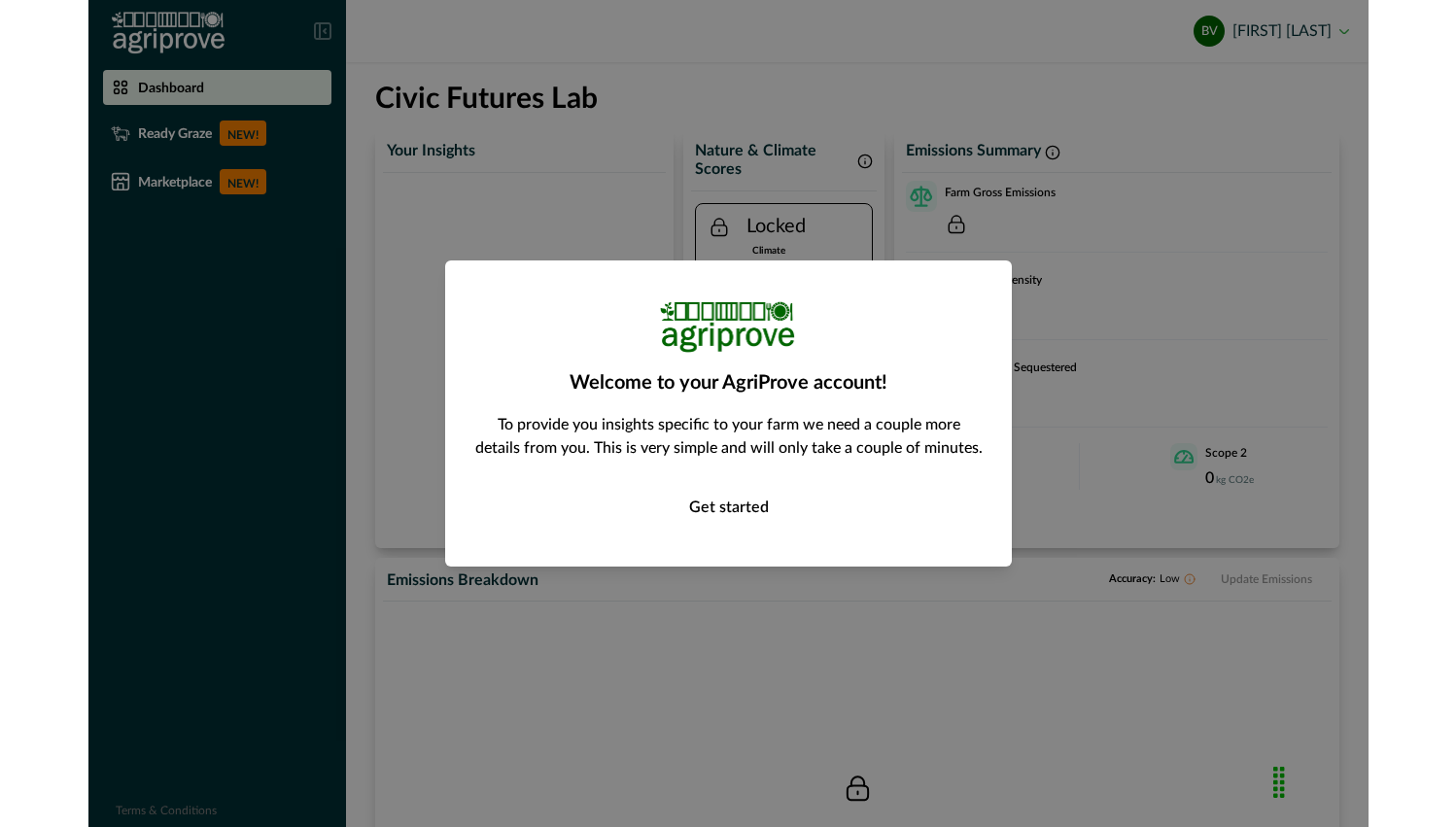 scroll, scrollTop: 0, scrollLeft: 0, axis: both 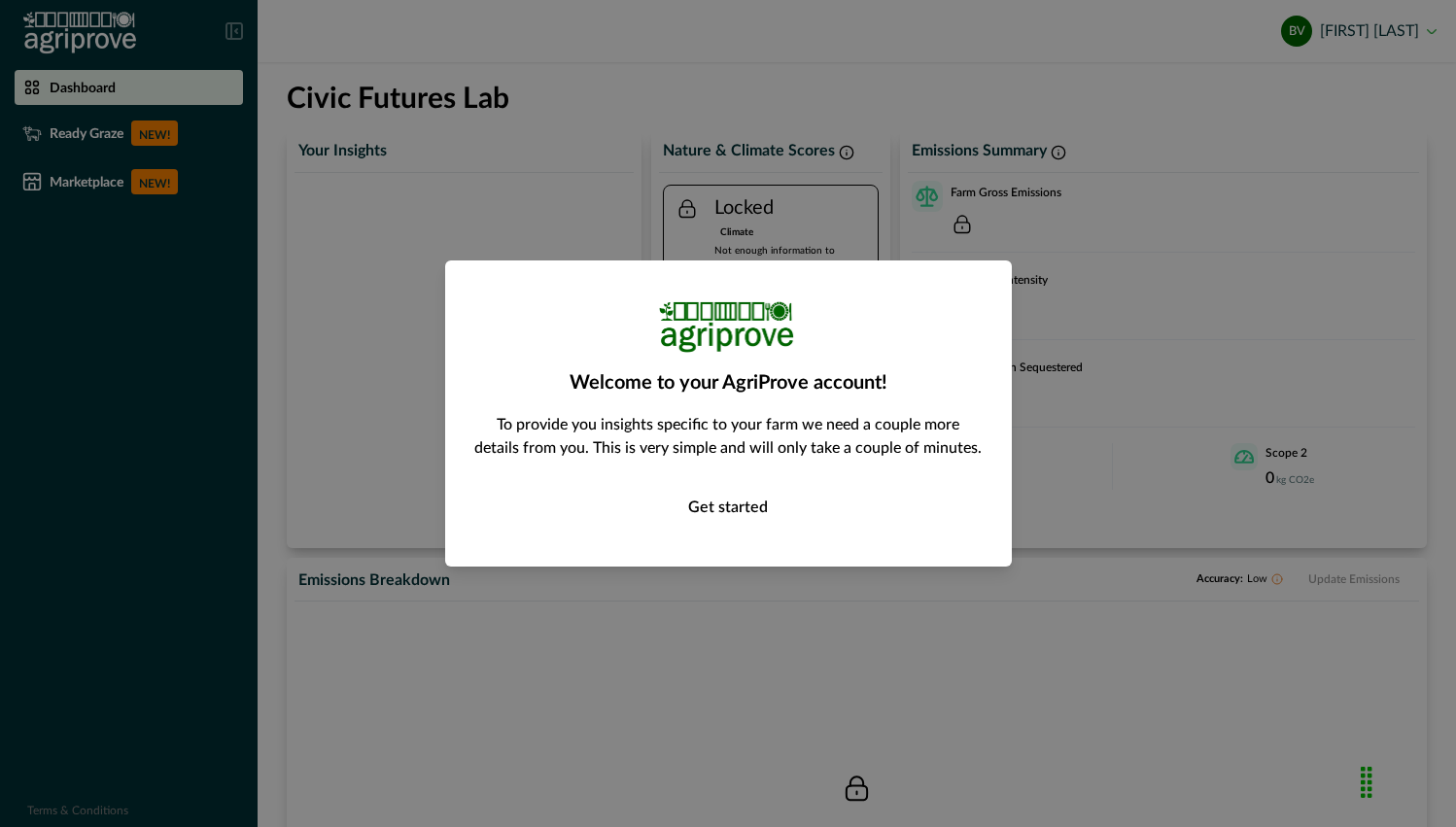 click on "Get started" at bounding box center [728, 508] 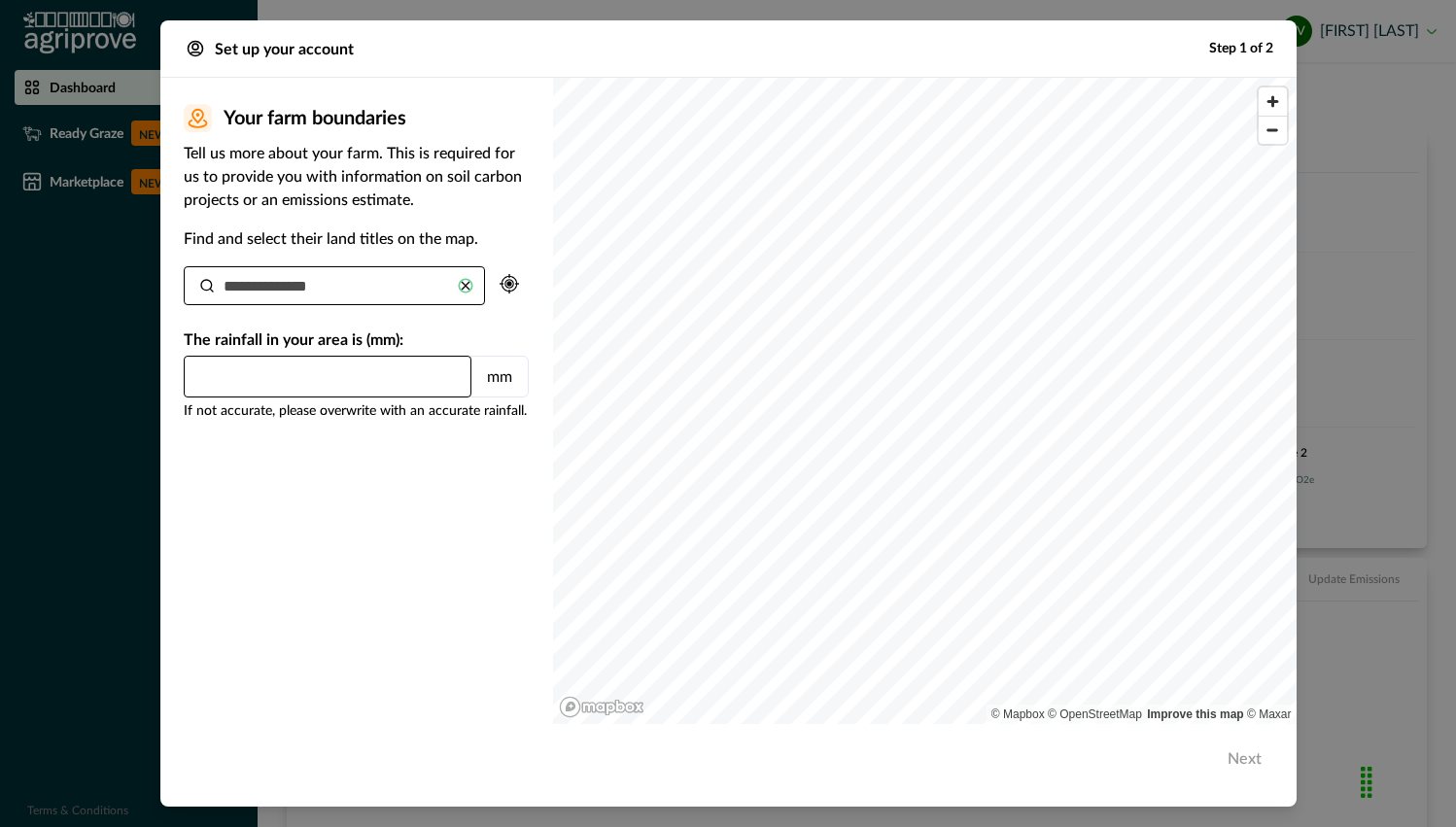 type on "*" 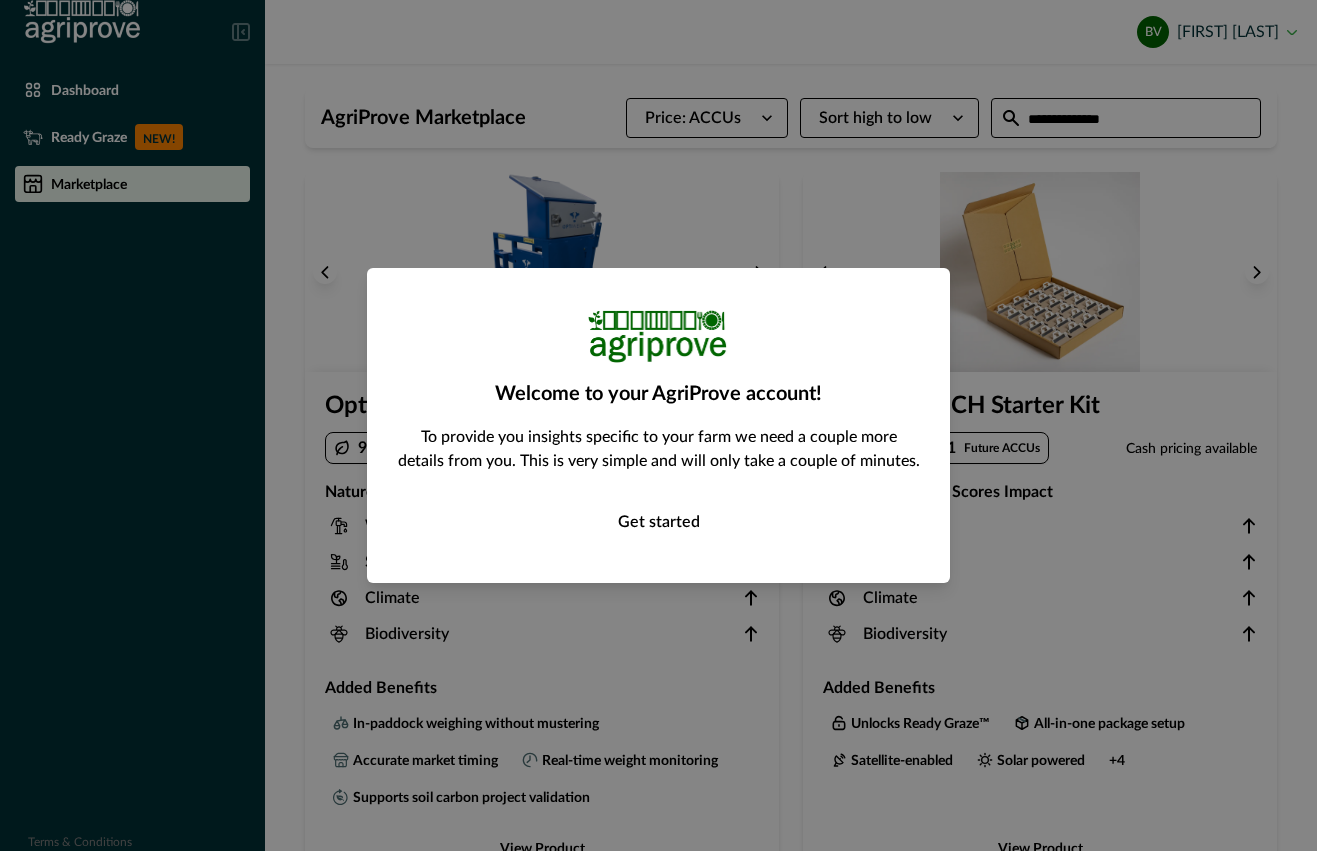 click on "Get started" at bounding box center [658, 523] 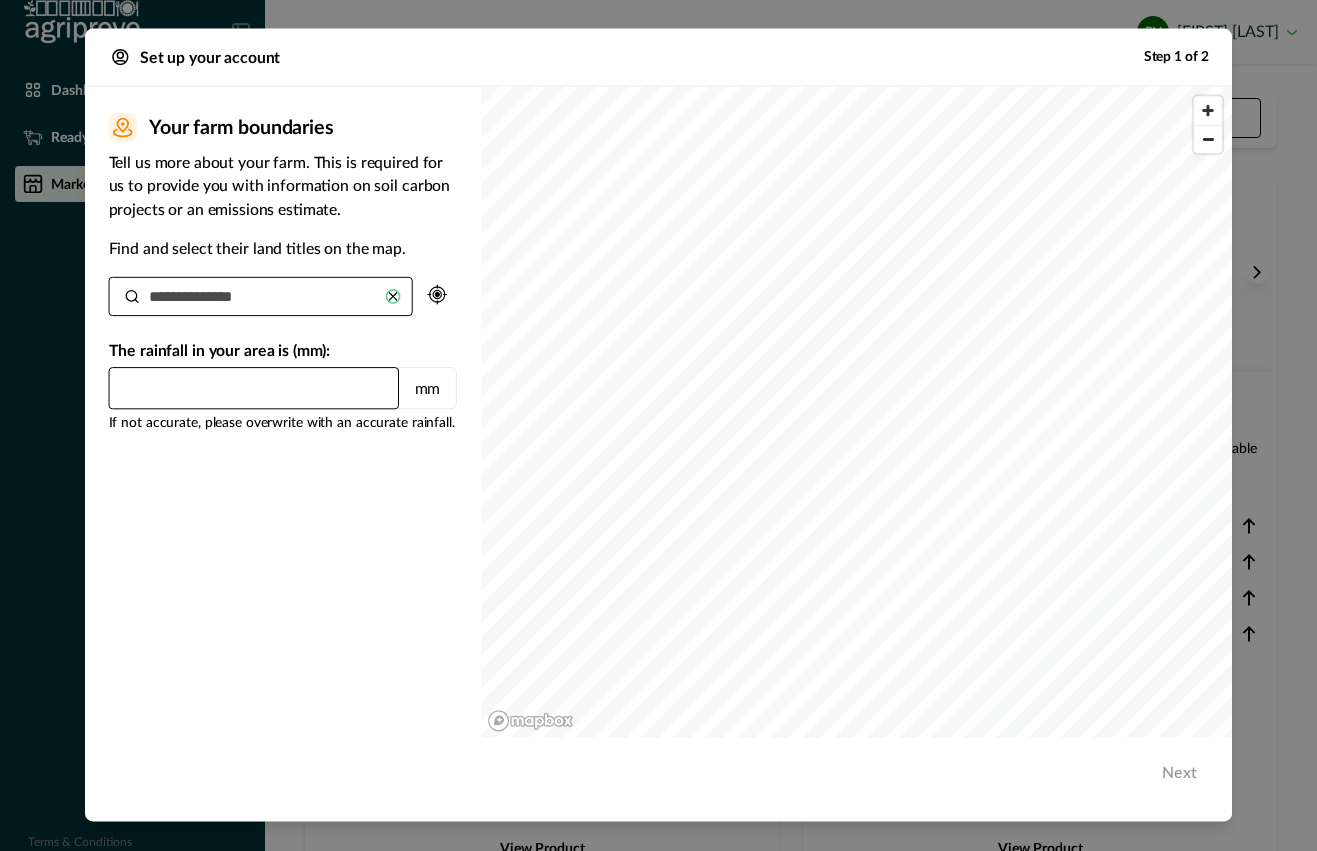 scroll, scrollTop: 0, scrollLeft: 0, axis: both 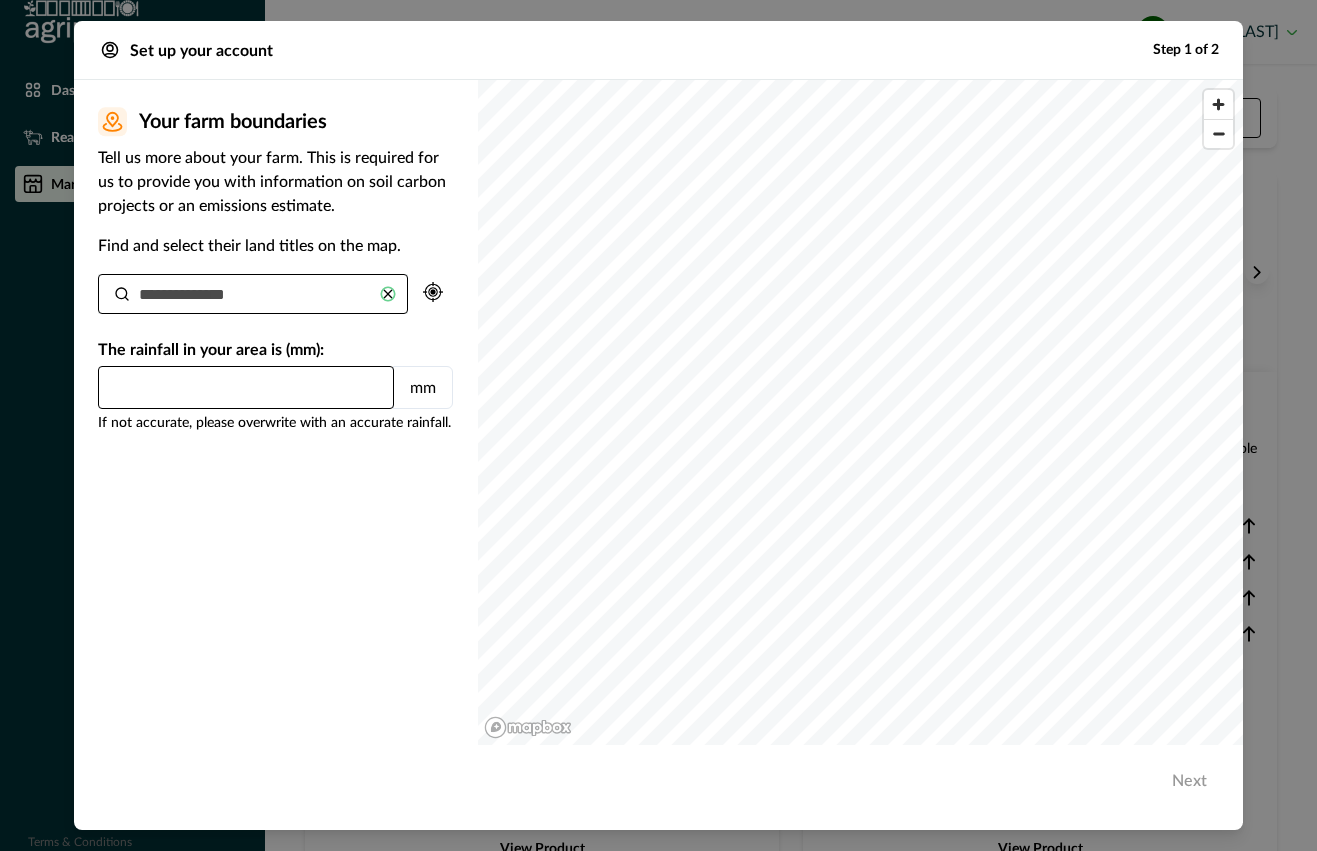 click at bounding box center (253, 294) 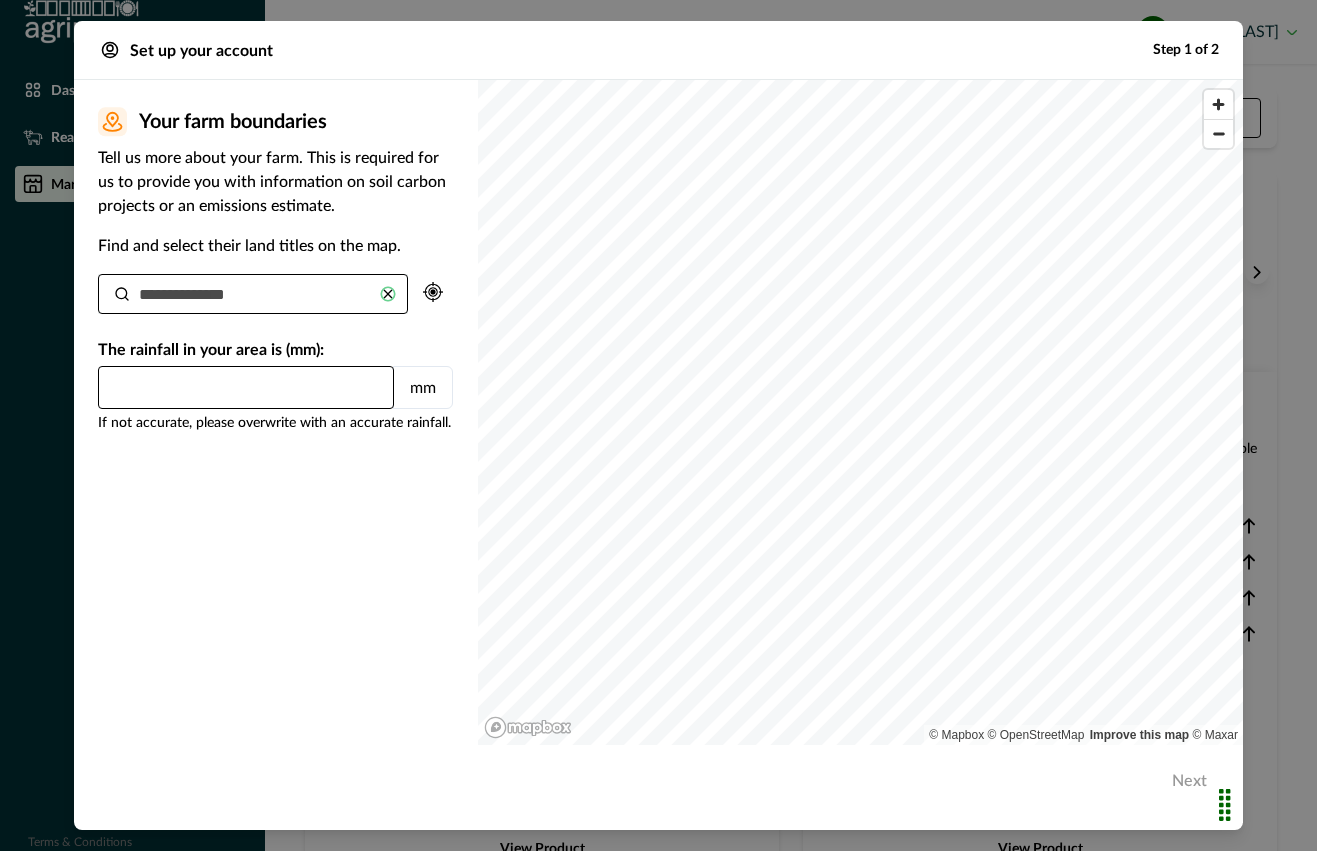 type on "*" 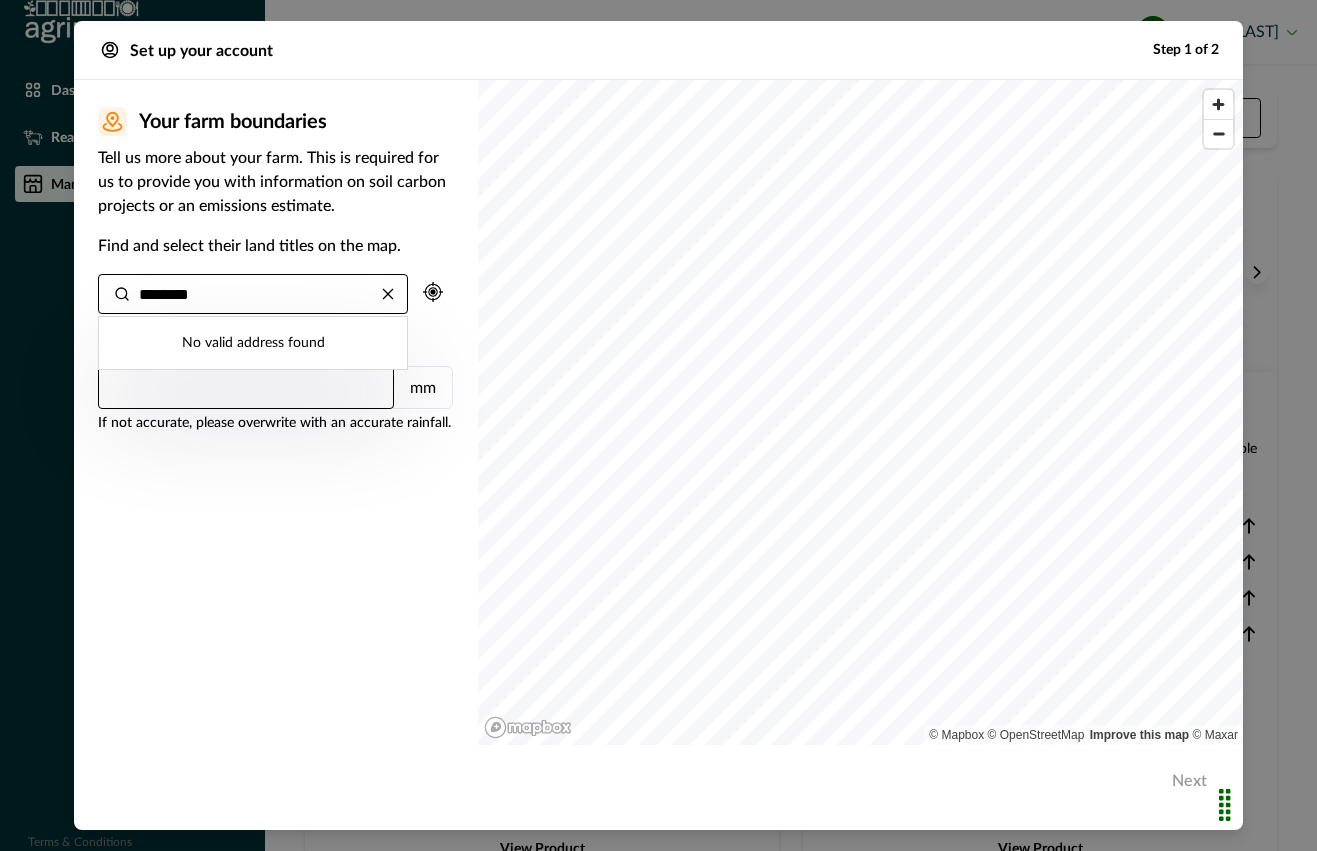 scroll, scrollTop: 0, scrollLeft: 0, axis: both 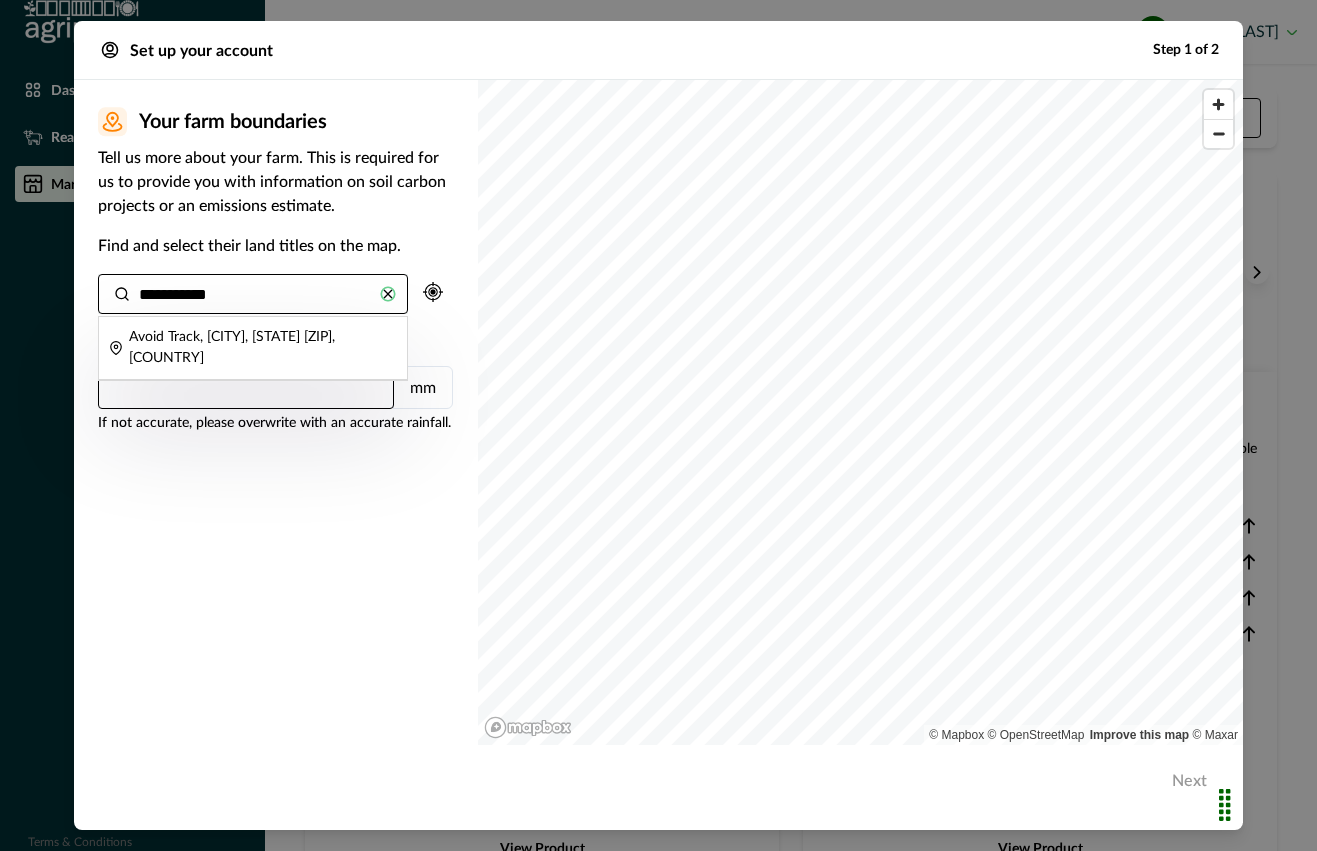 type on "**********" 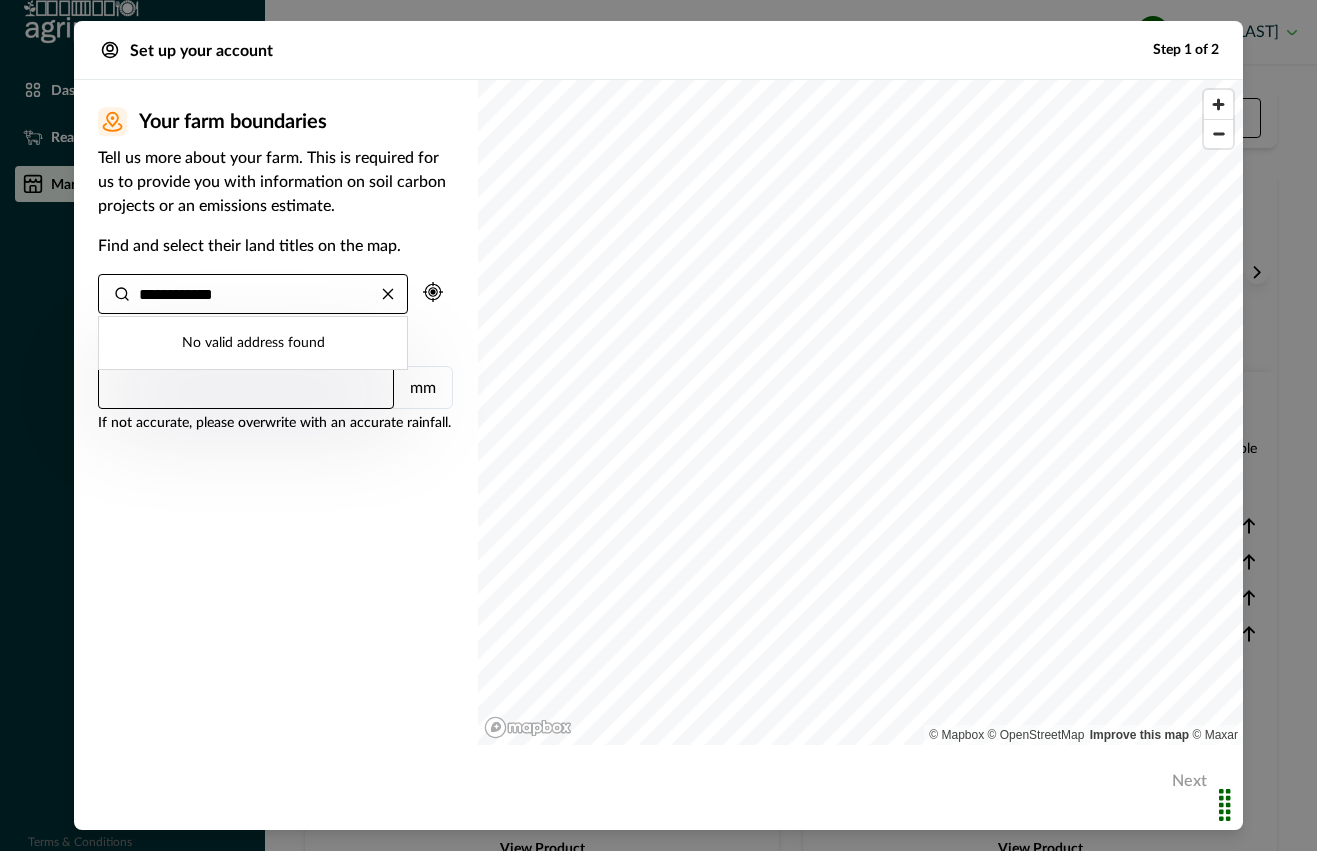 drag, startPoint x: 247, startPoint y: 296, endPoint x: 112, endPoint y: 290, distance: 135.13327 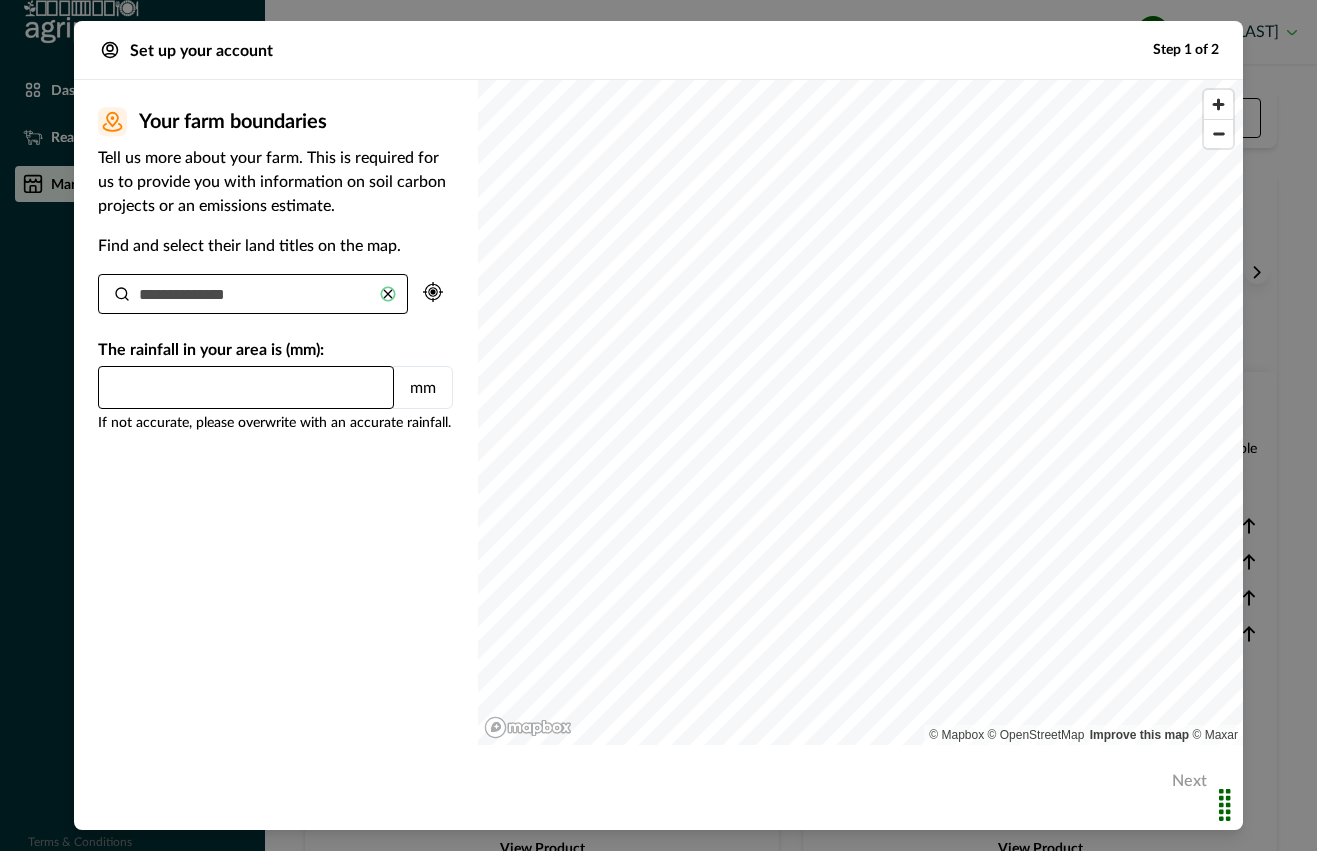 drag, startPoint x: 274, startPoint y: 507, endPoint x: 237, endPoint y: 508, distance: 37.01351 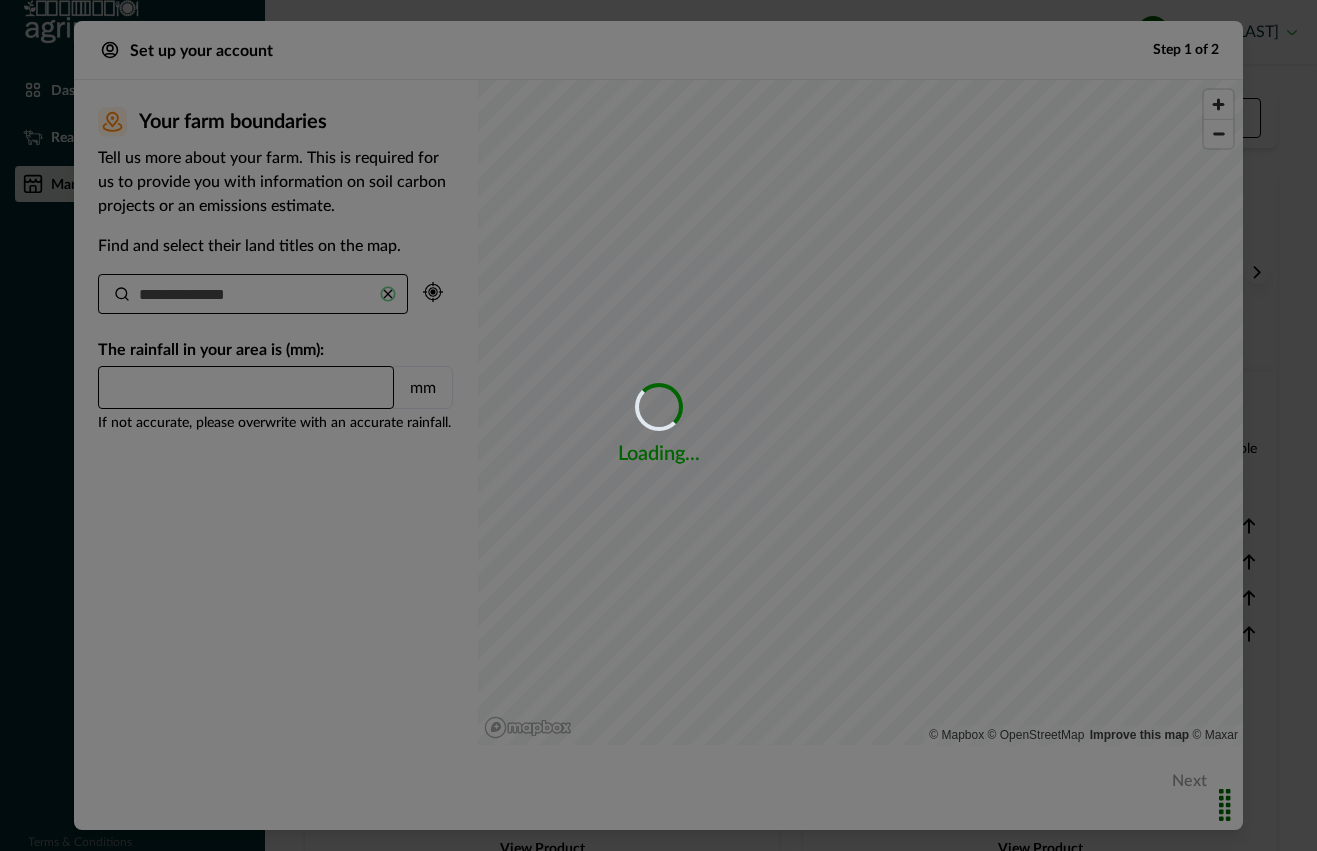 click on "Loading... Loading..." at bounding box center (658, 425) 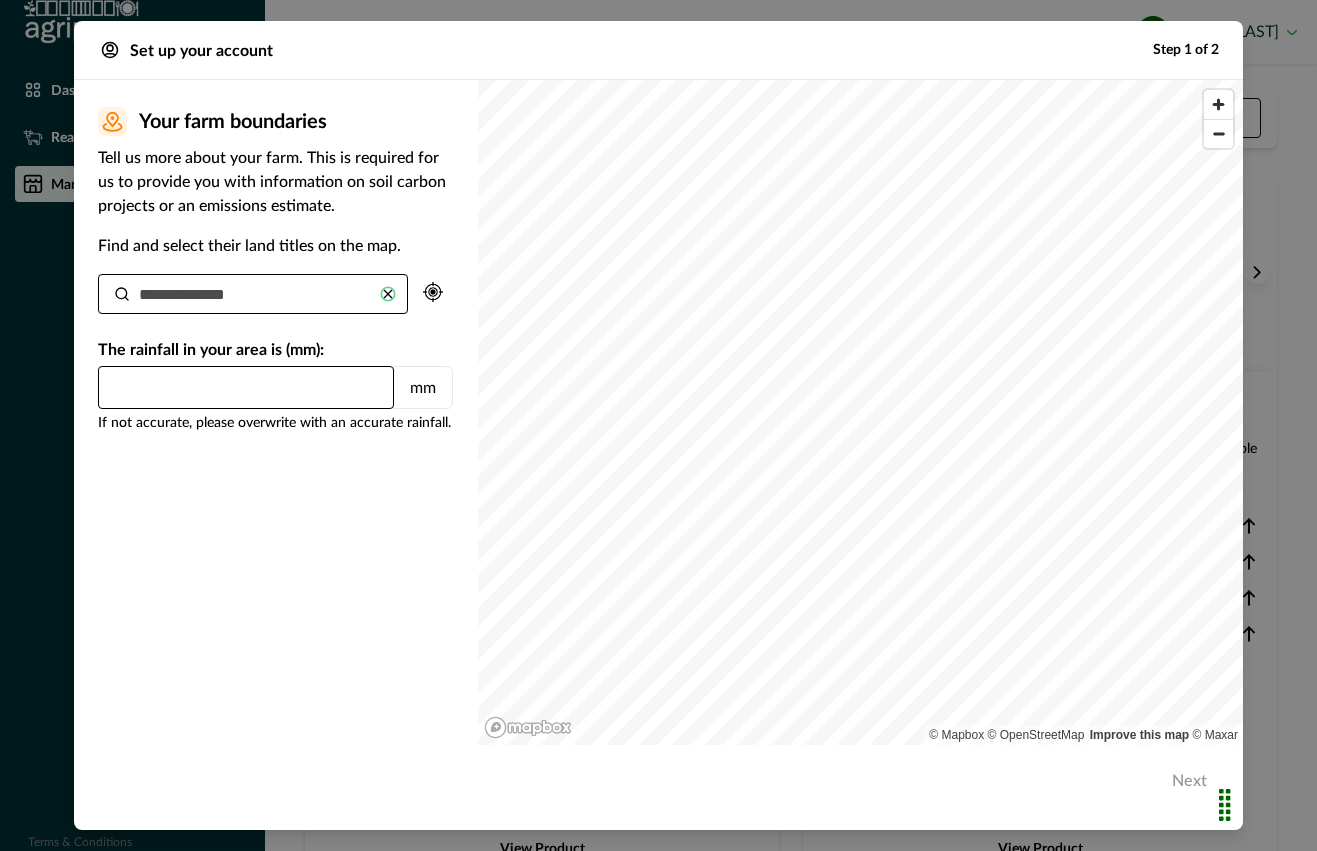 click at bounding box center (253, 294) 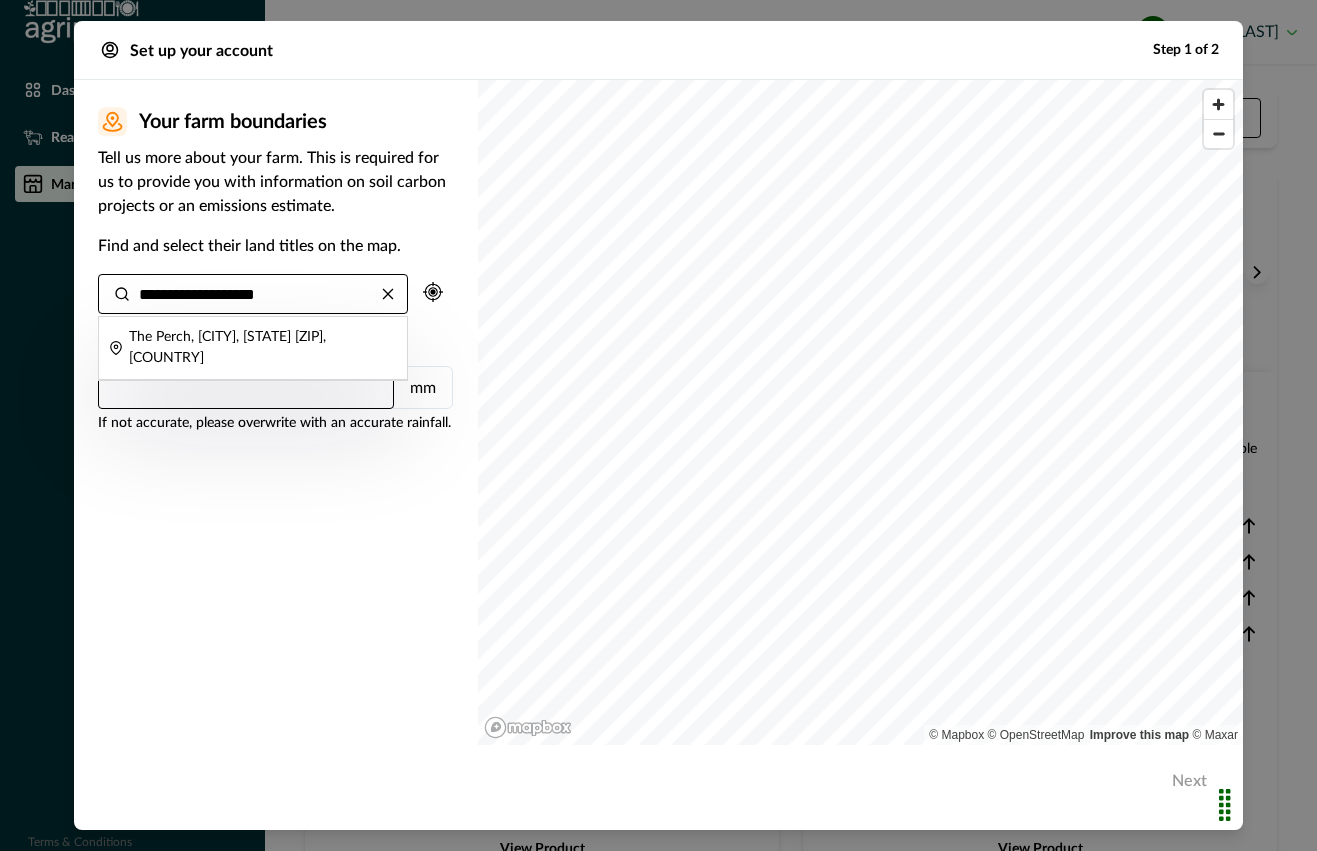 drag, startPoint x: 336, startPoint y: 304, endPoint x: 18, endPoint y: 291, distance: 318.26562 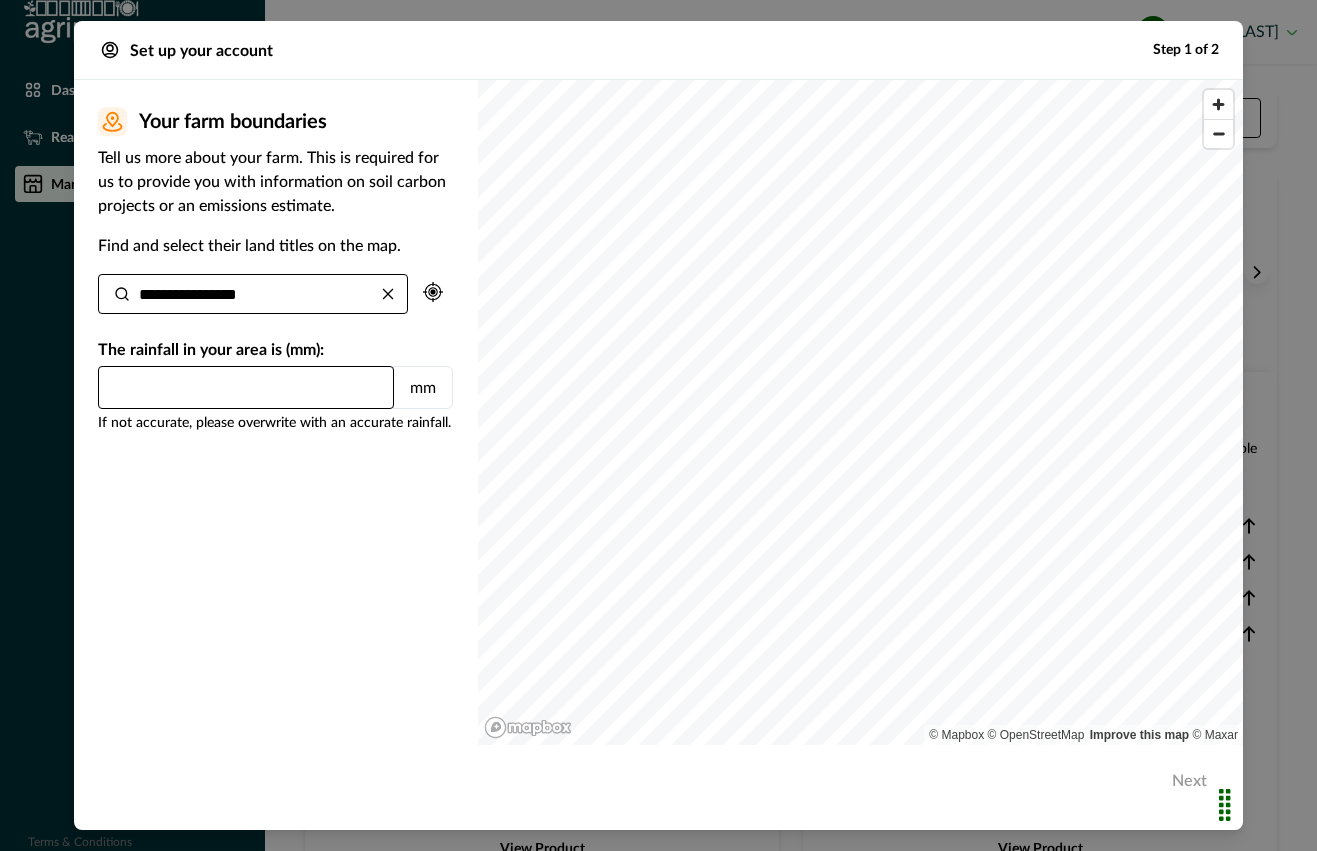 type on "**********" 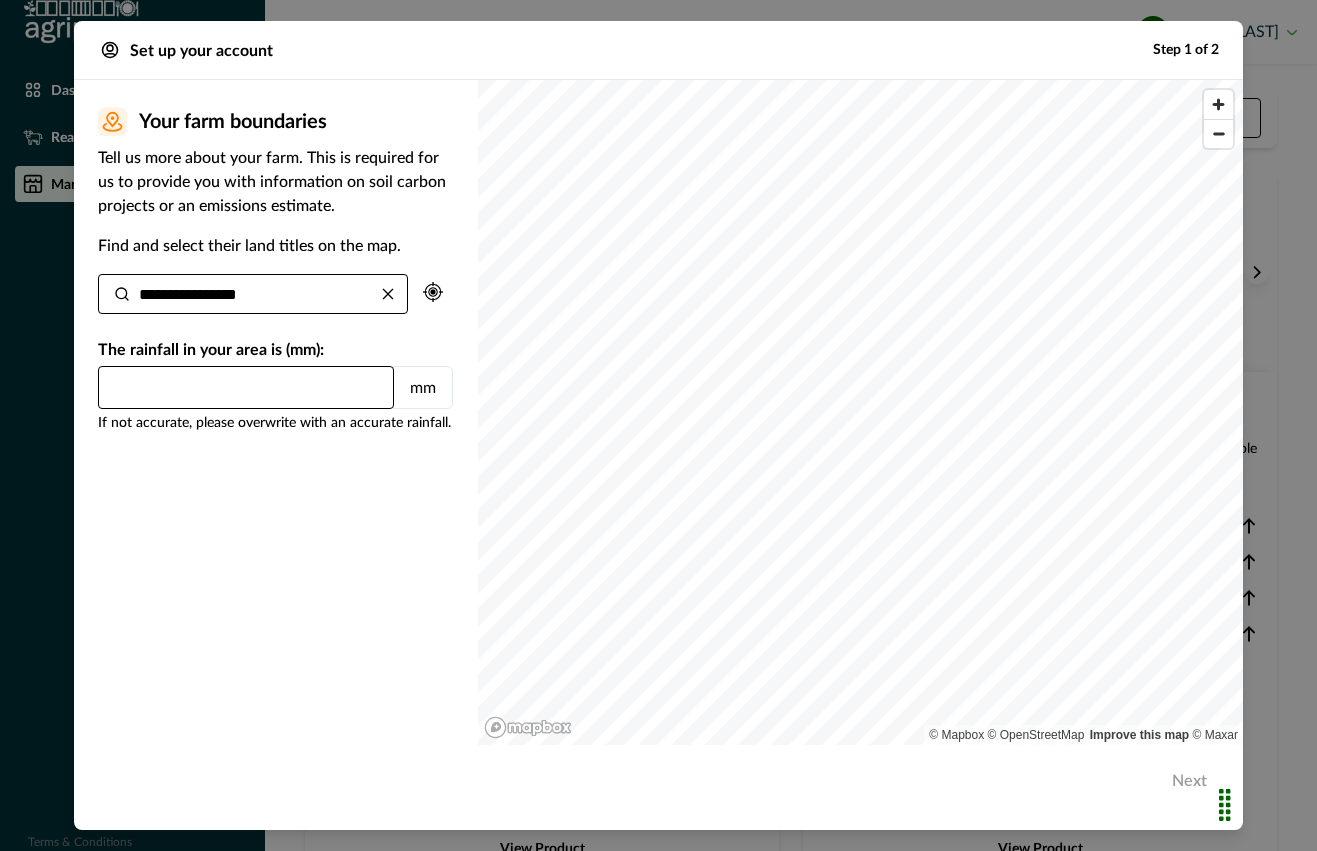 drag, startPoint x: 400, startPoint y: 295, endPoint x: 384, endPoint y: 294, distance: 16.03122 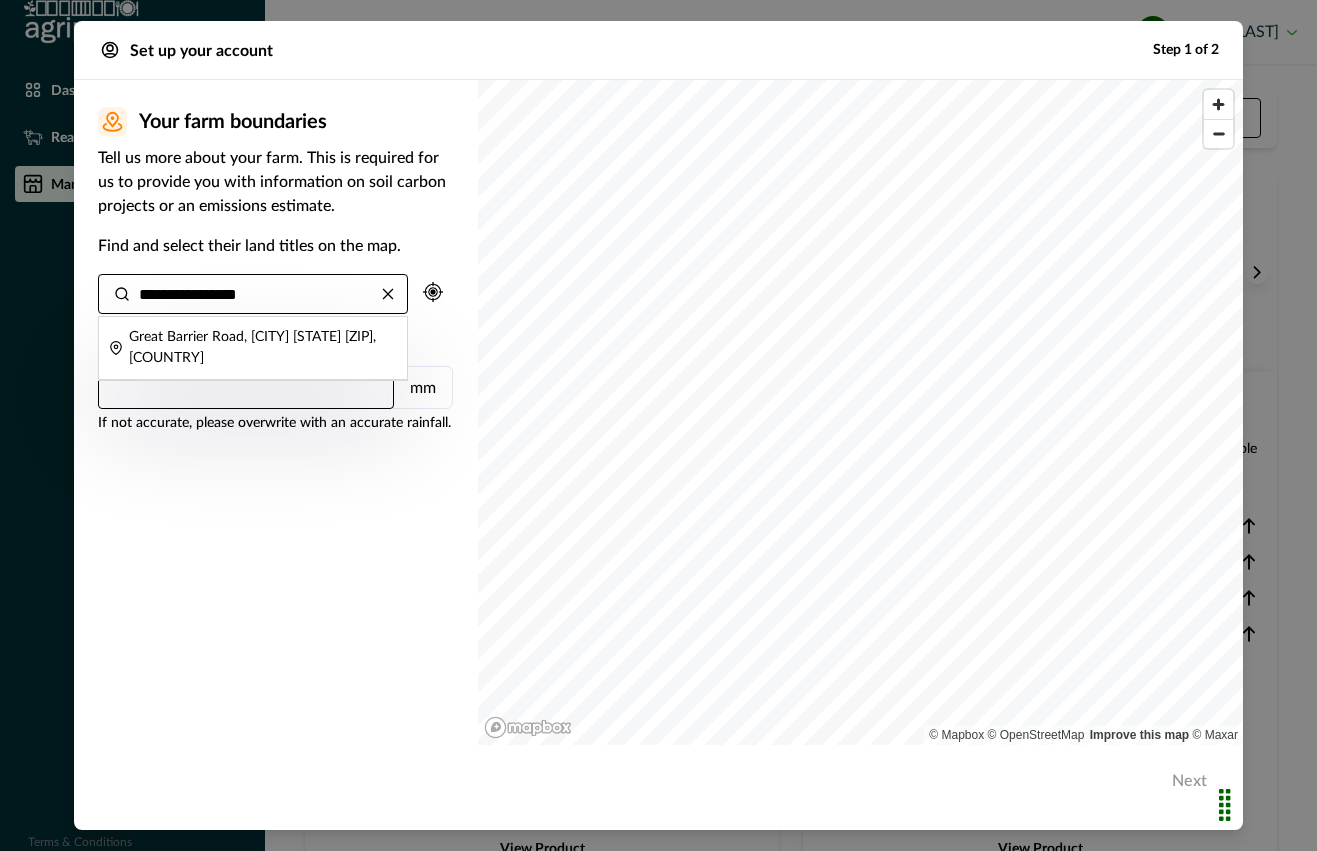 click 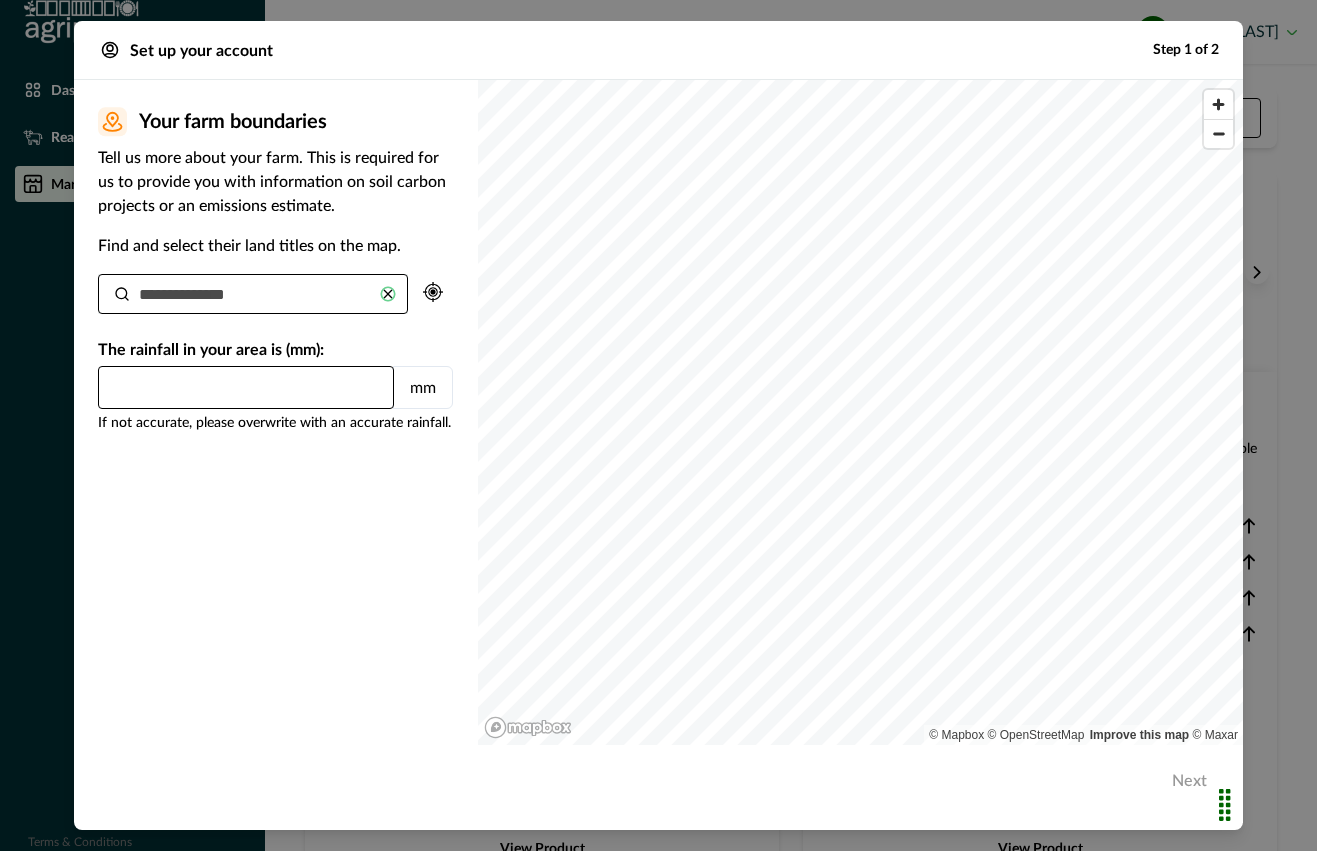 click at bounding box center [433, 292] 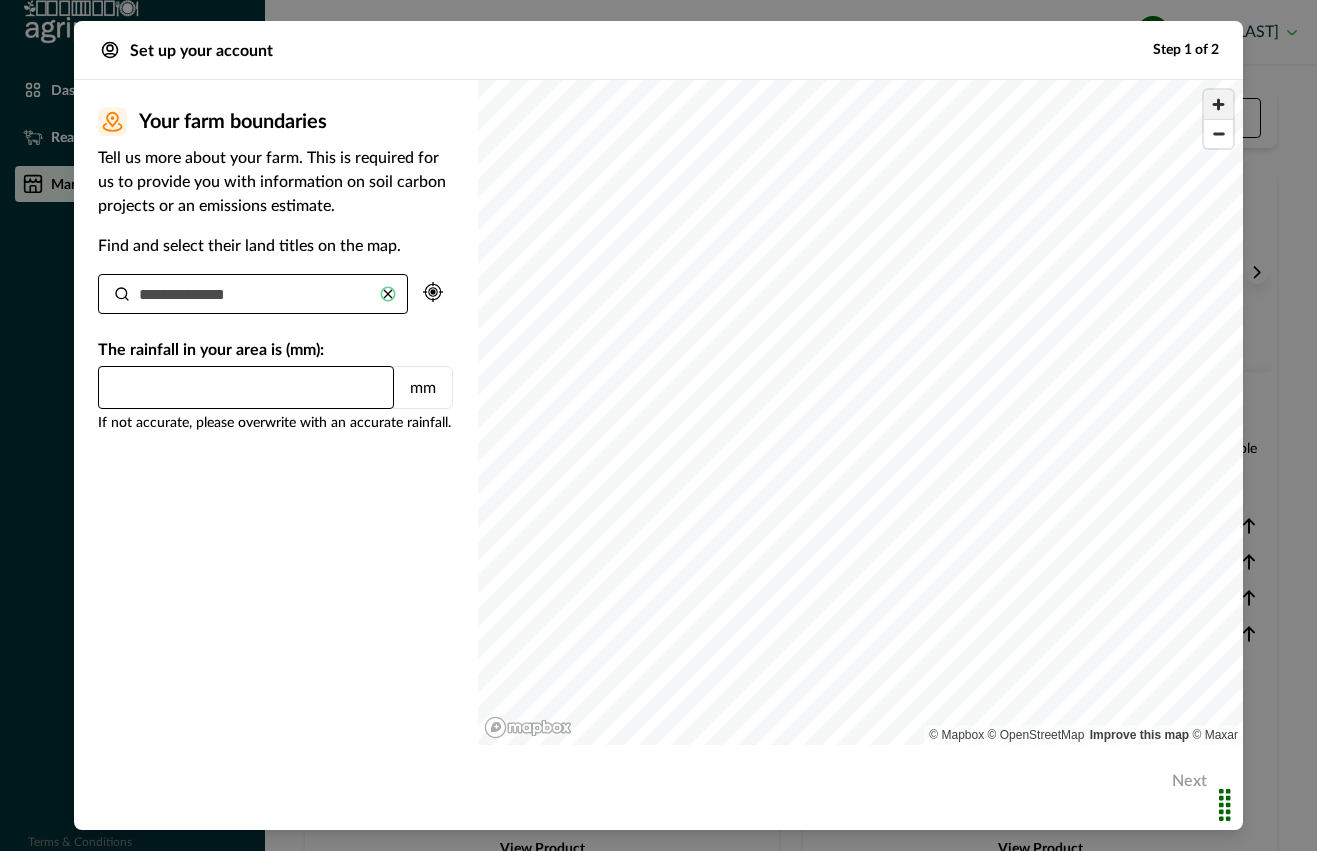click at bounding box center [1218, 104] 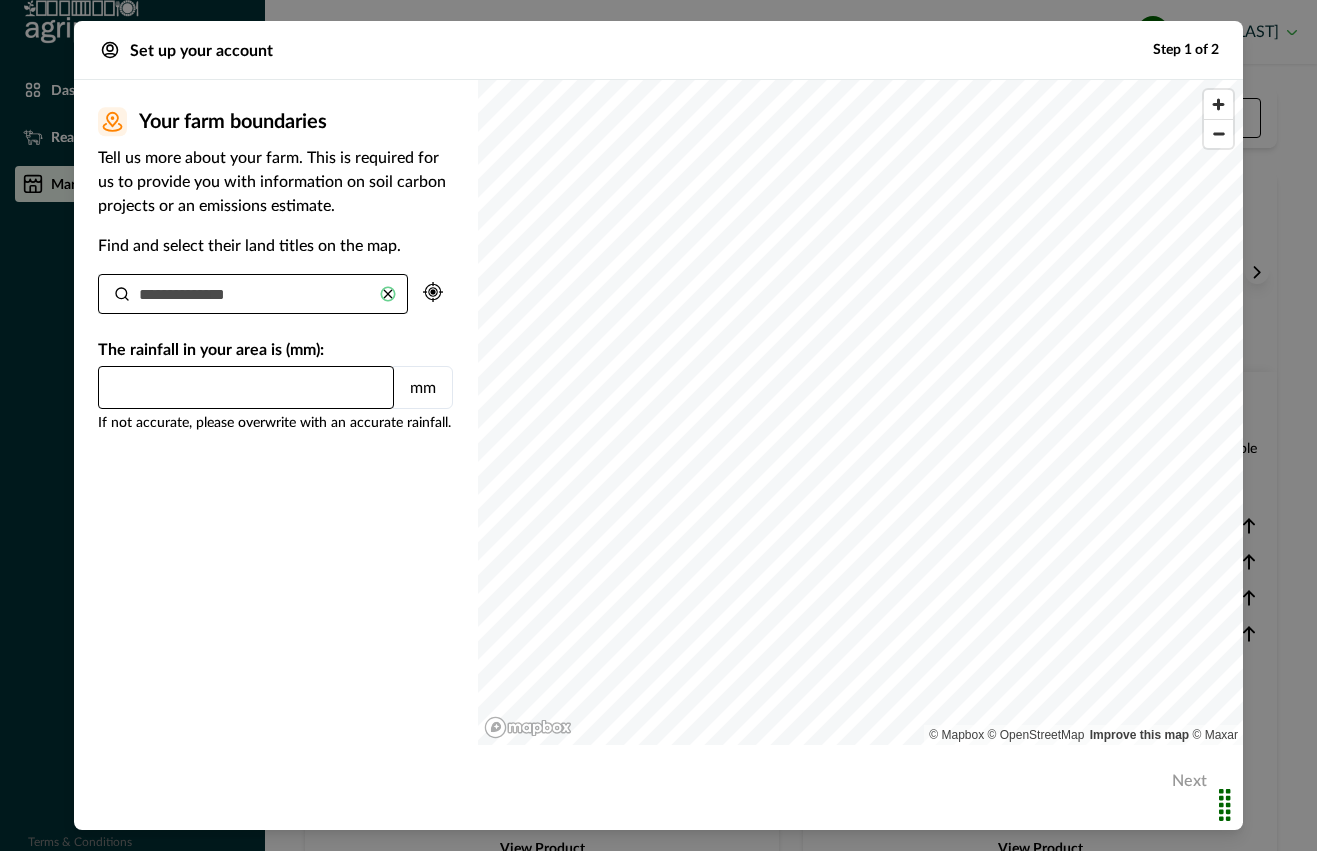 click on "Dashboard Ready Graze NEW! Marketplace Terms & Conditions Impersonation Mode BV Bronwyn Voyce Sign out AgriProve Marketplace Price: ACCUs Sort high to low Optiweigh 979 Future ACCUs Cash pricing available  Nature & Climate Scores Impact Water Soil Climate Biodiversity Added Benefits In-paddock weighing without mustering Accurate market timing Real-time weight monitoring Supports soil carbon project validation View Product CERES RANCH Starter Kit Starting at 181 Future ACCUs Cash pricing available  Nature & Climate Scores Impact Water Soil Climate Biodiversity Added Benefits Unlocks Ready Graze™ All-in-one package setup Satellite-enabled Solar powered + 4 View Product CERES RANCH Devices Starting at 166 Future ACCUs Cash pricing available  Nature & Climate Scores Impact Water Soil Climate Biodiversity Added Benefits Unlocks Ready Graze™ All-in-one package setup Satellite-enabled Solar powered + 4 View Product More products coming soon...
mm" at bounding box center [658, 425] 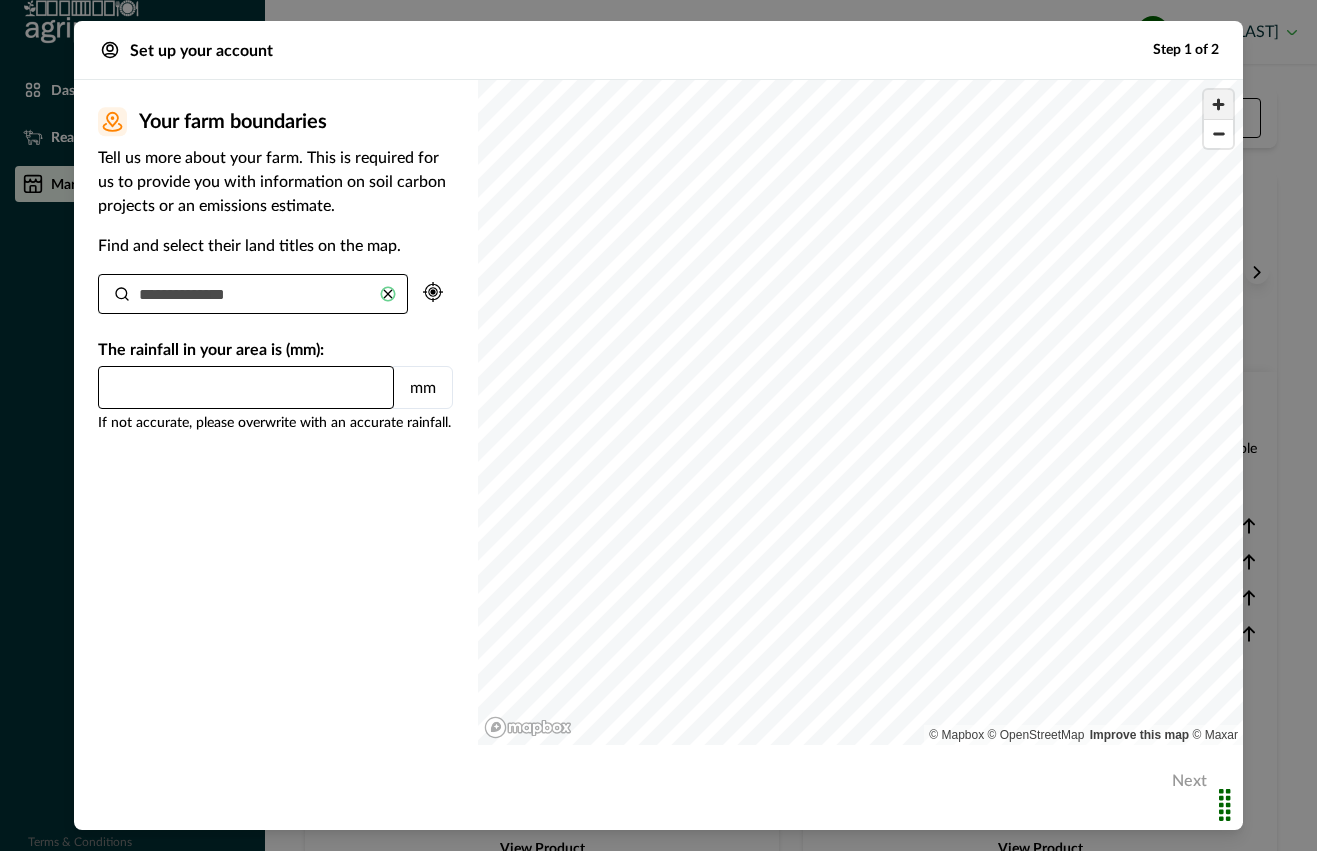 click at bounding box center [1218, 104] 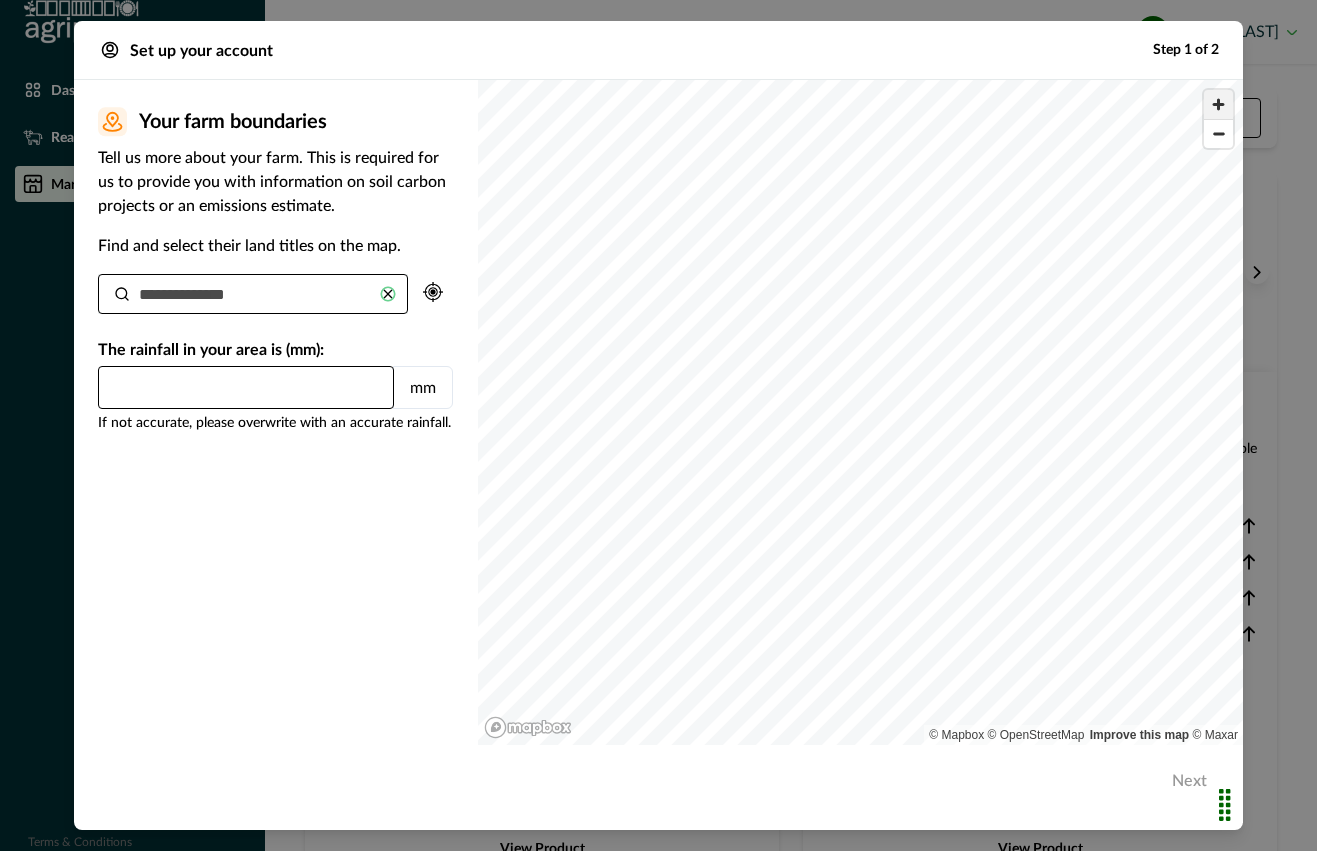 type on "*" 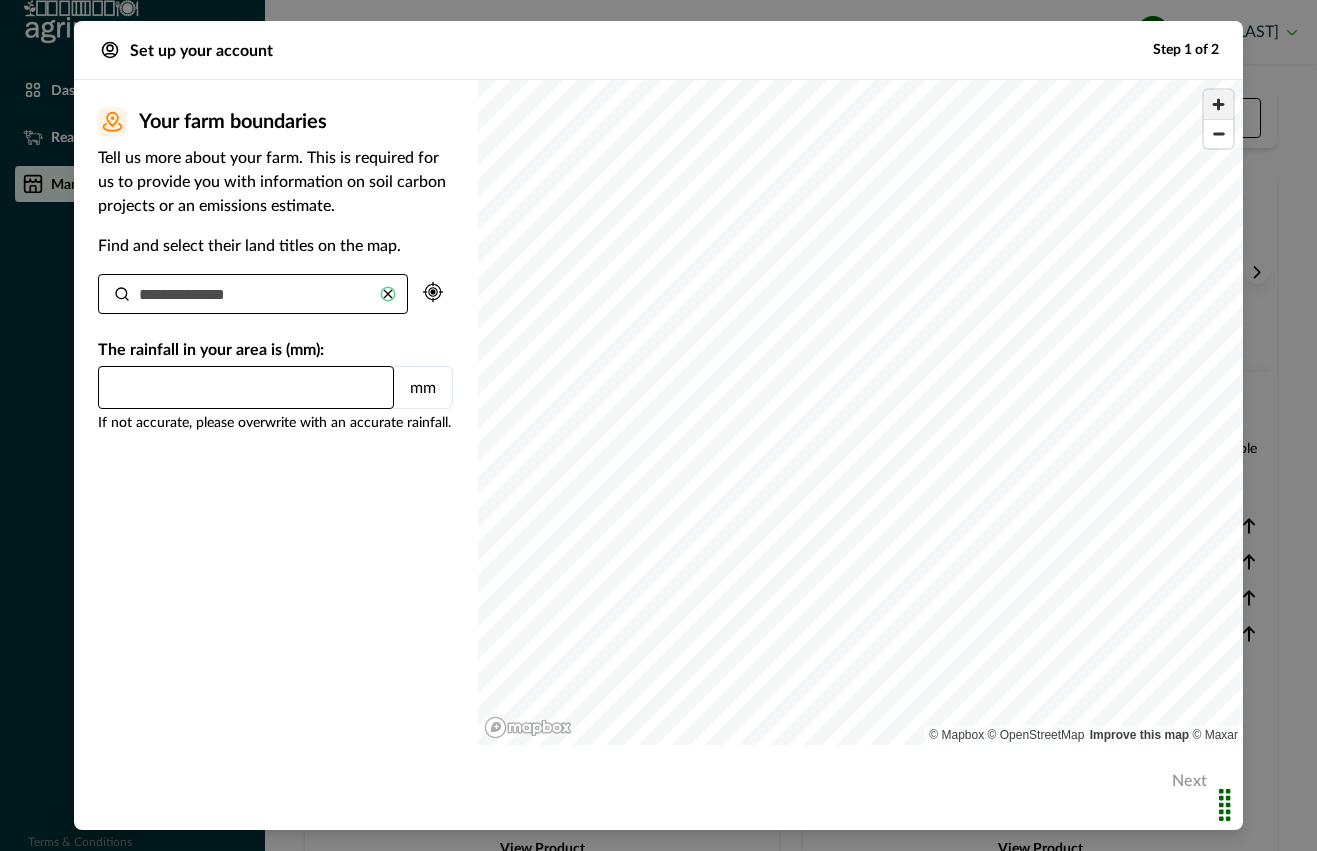type on "**********" 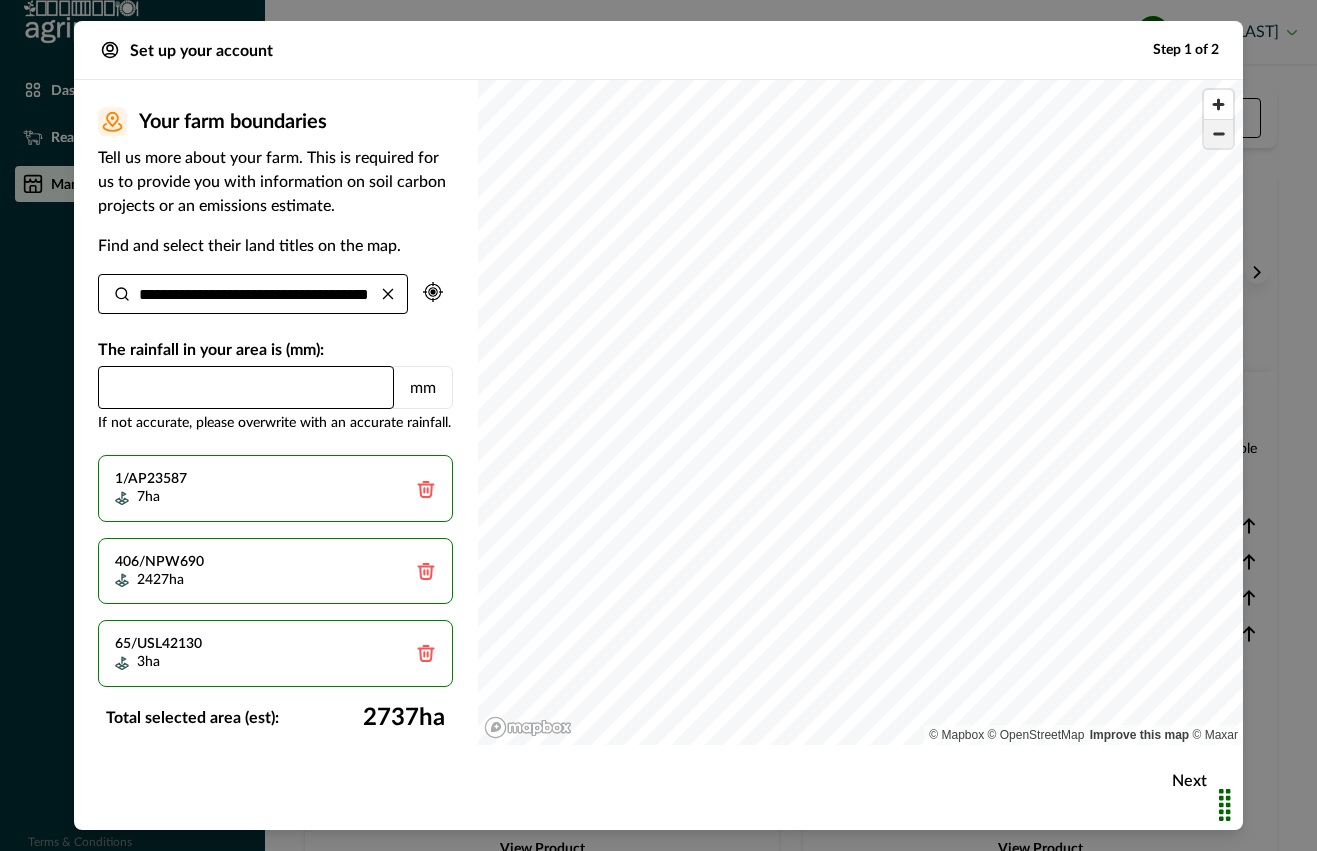 click at bounding box center [1218, 134] 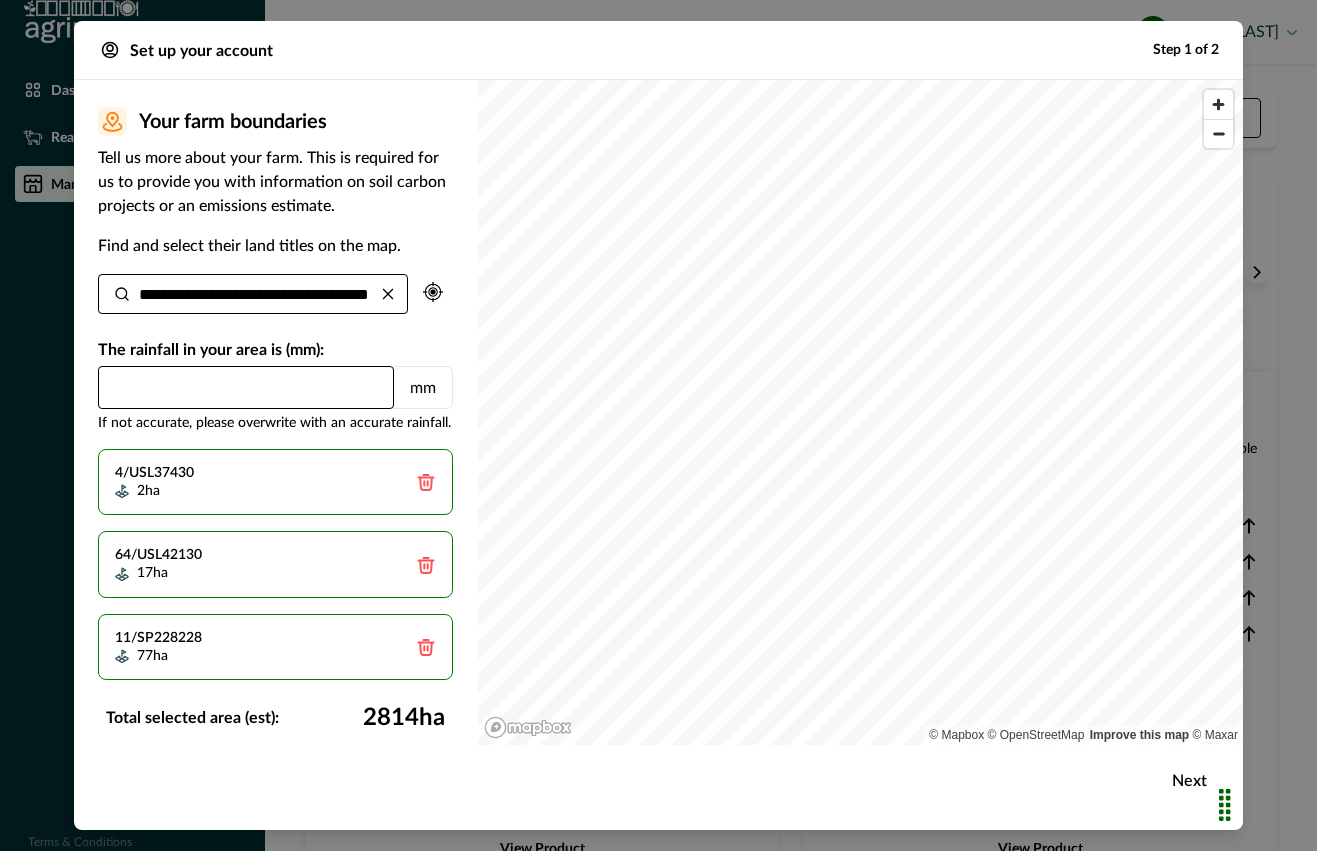 scroll, scrollTop: 1094, scrollLeft: 0, axis: vertical 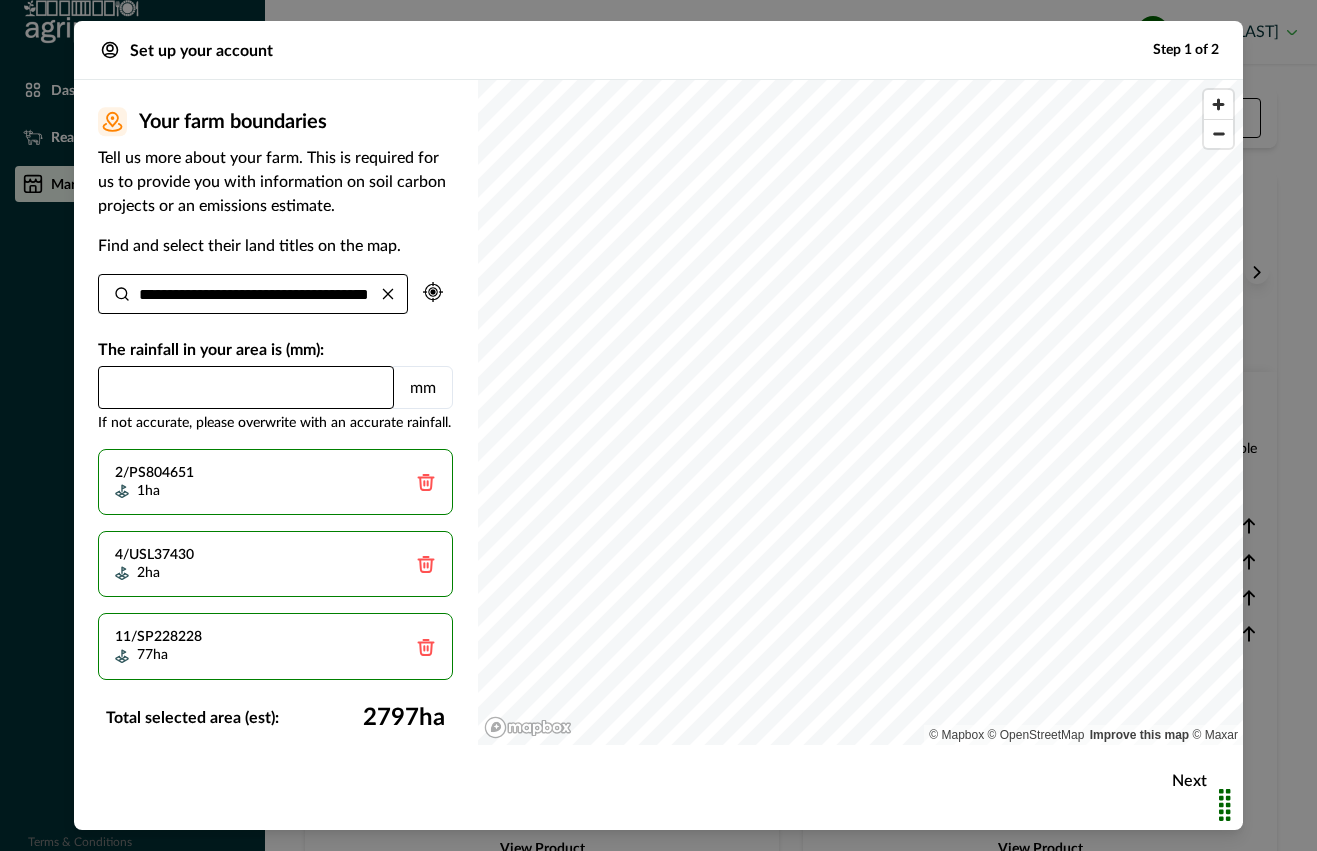 click 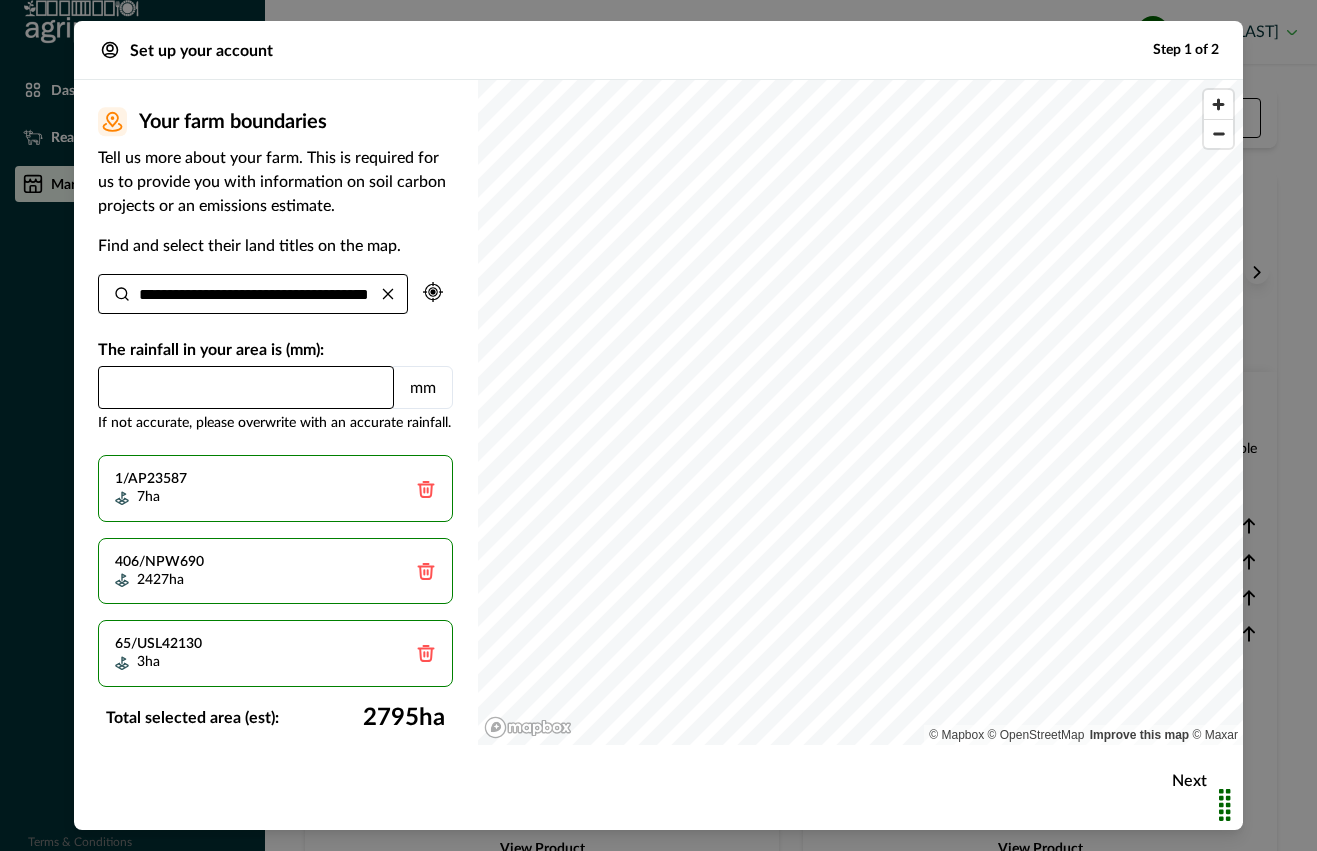 scroll, scrollTop: 0, scrollLeft: 0, axis: both 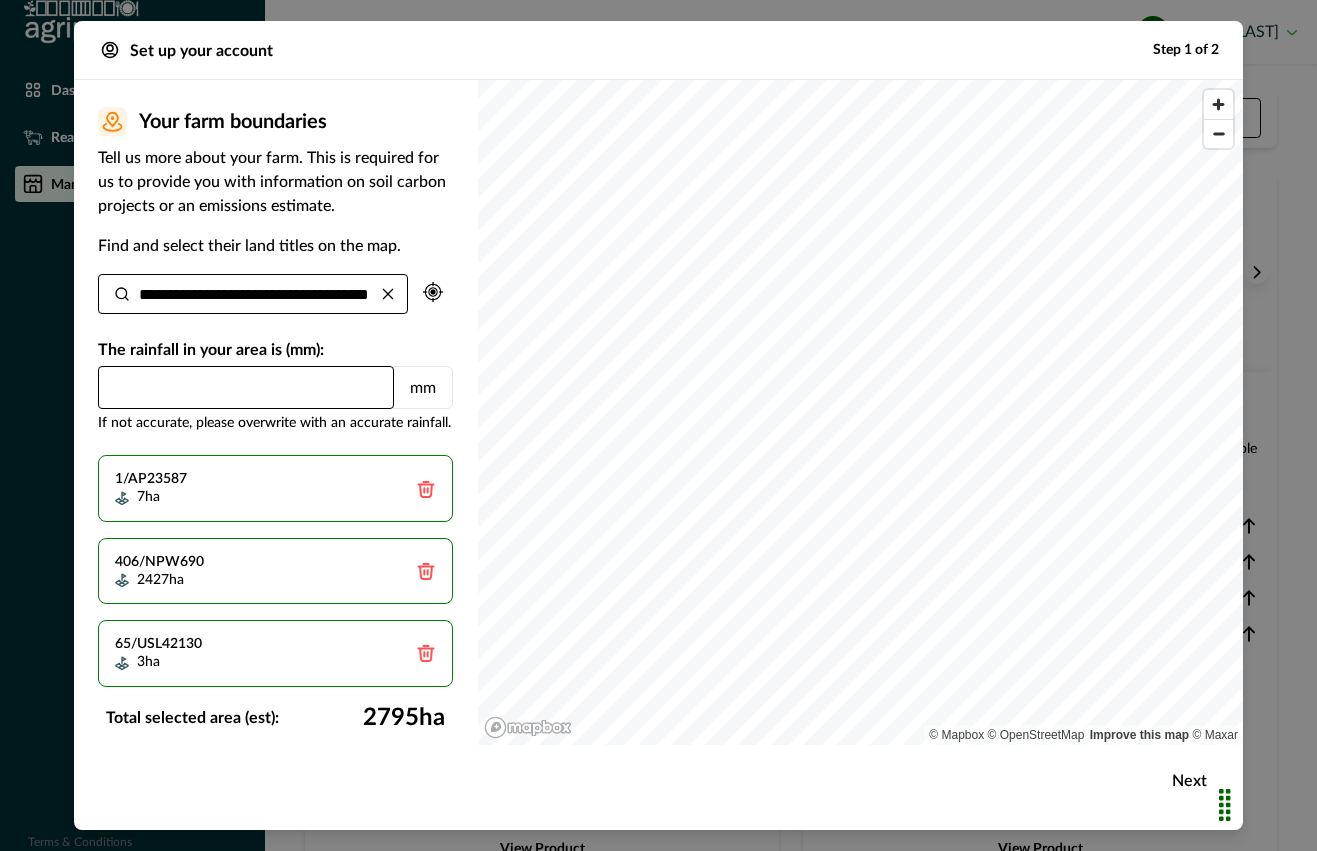 drag, startPoint x: 421, startPoint y: 555, endPoint x: 423, endPoint y: 495, distance: 60.033325 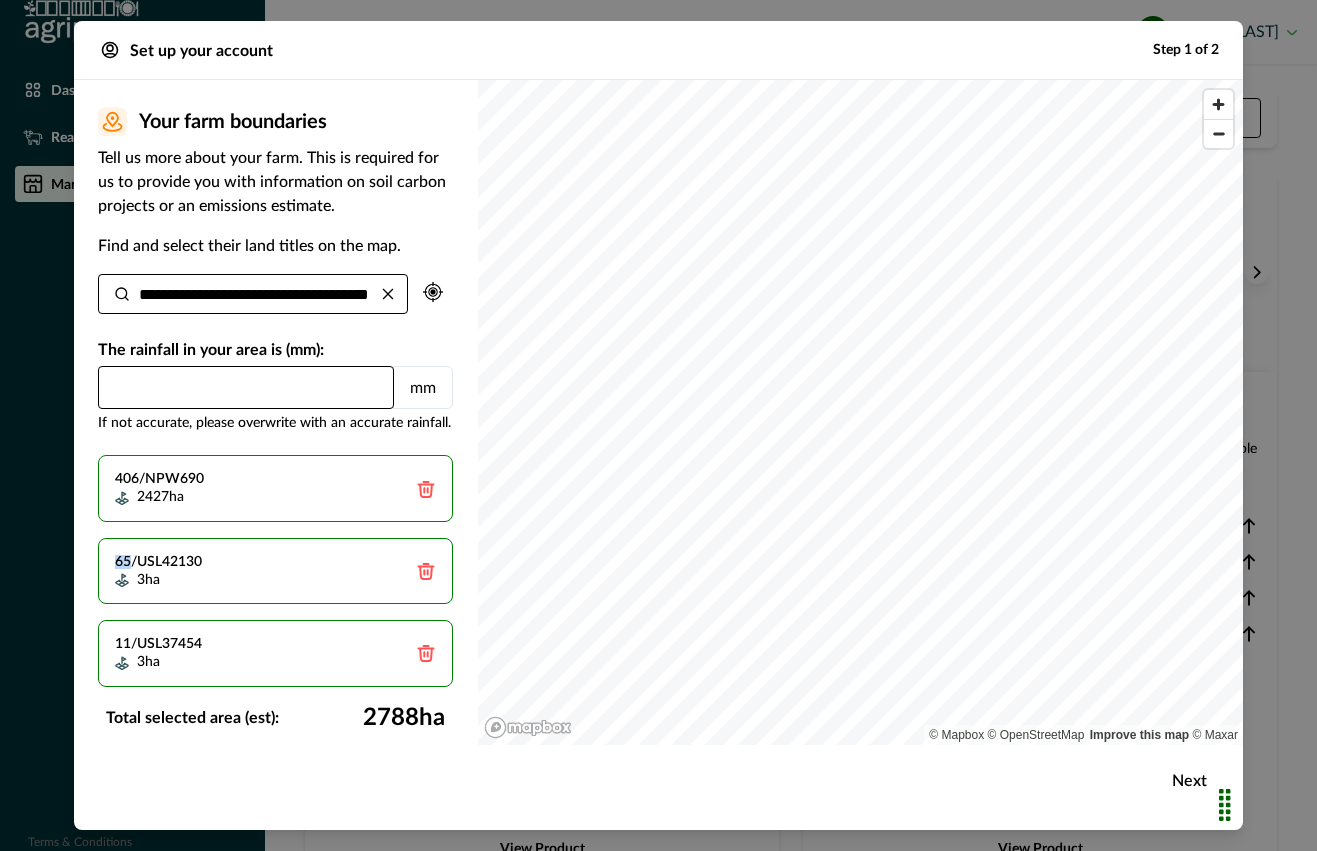 click 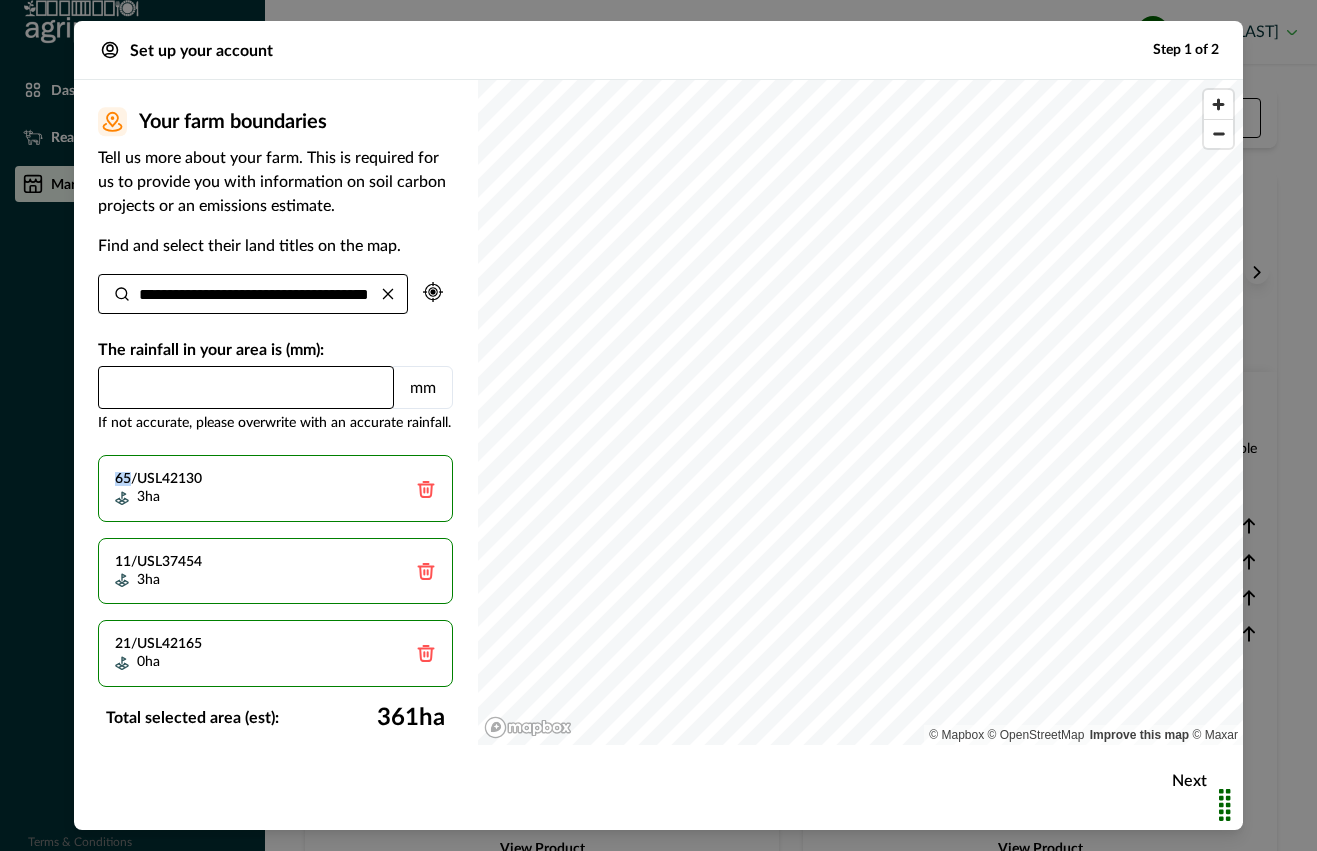 click 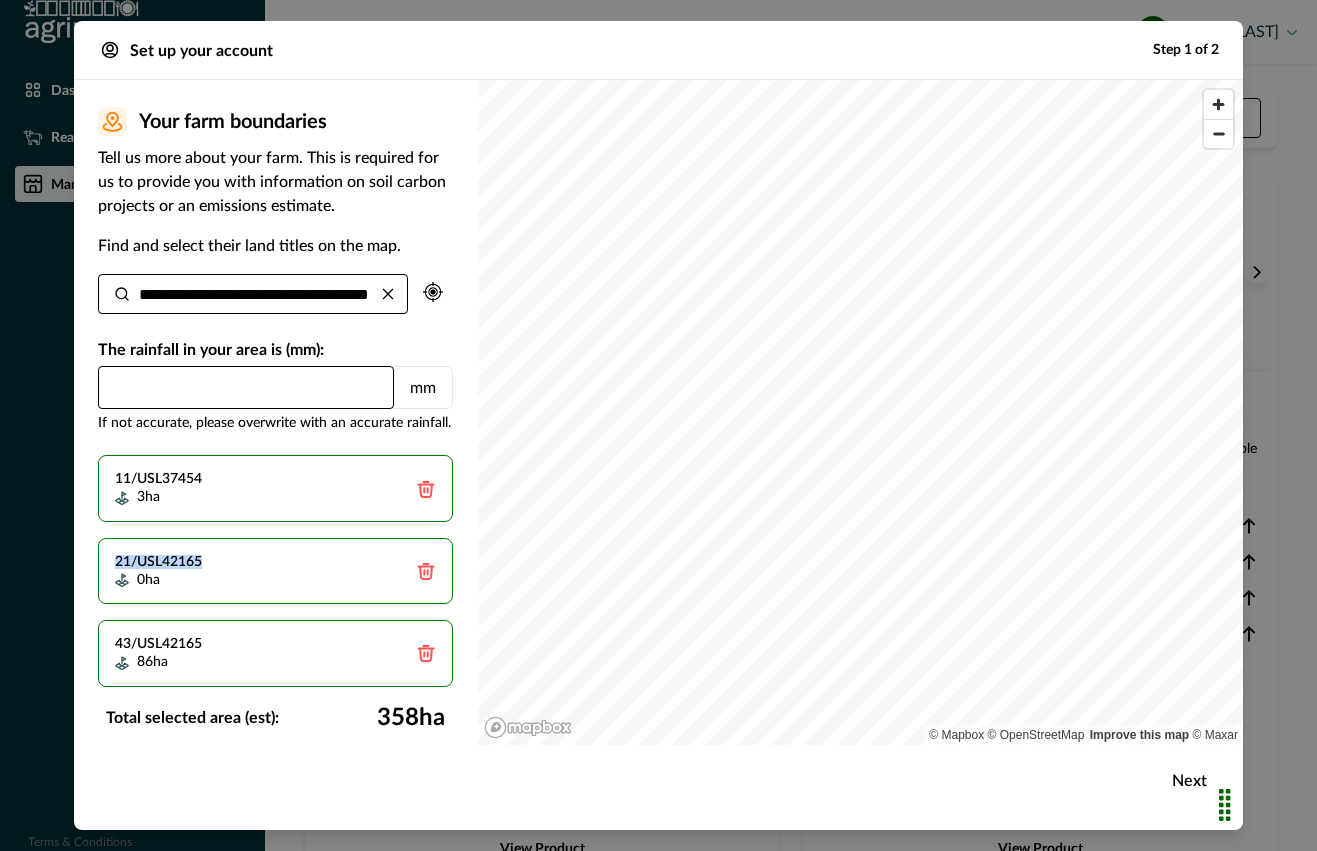 click 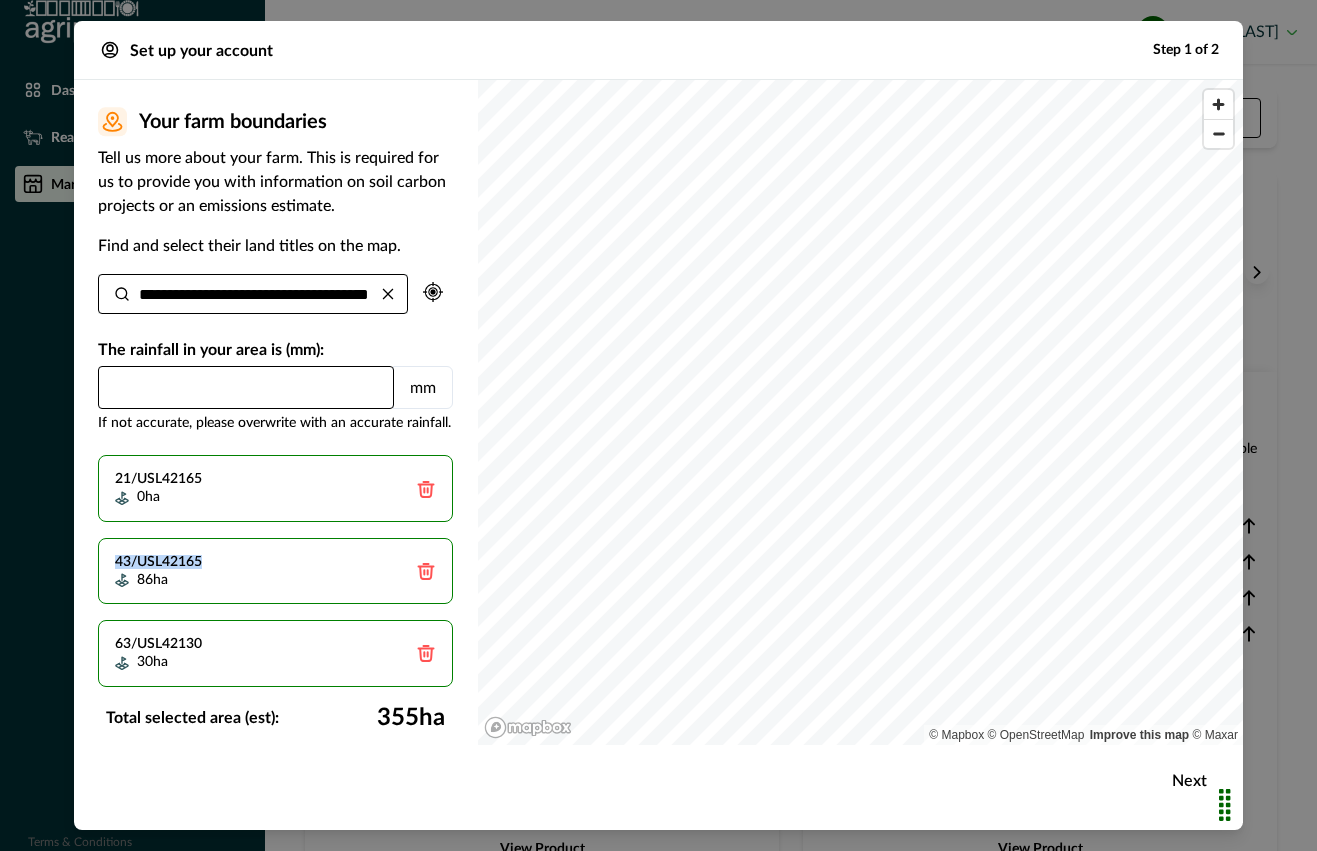 click 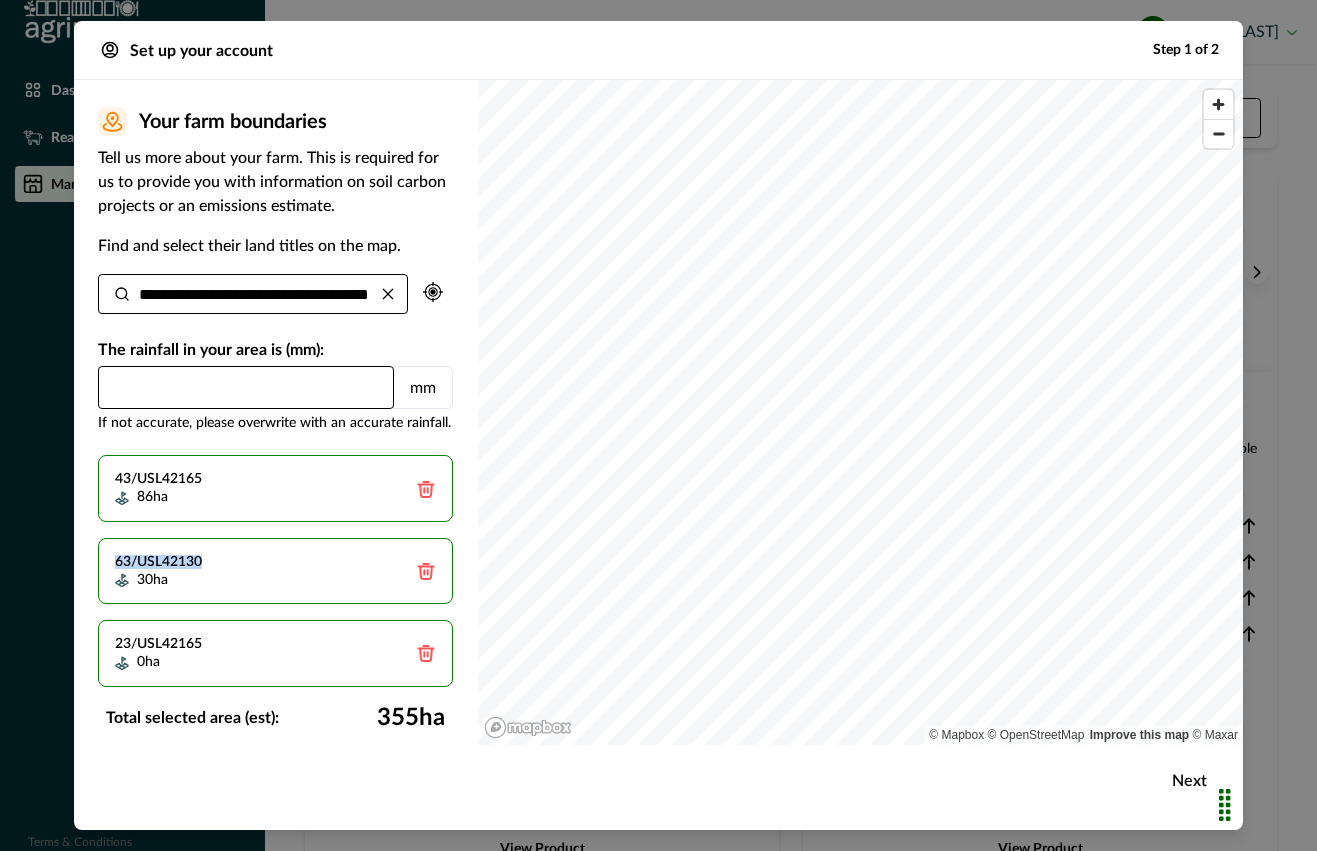 click 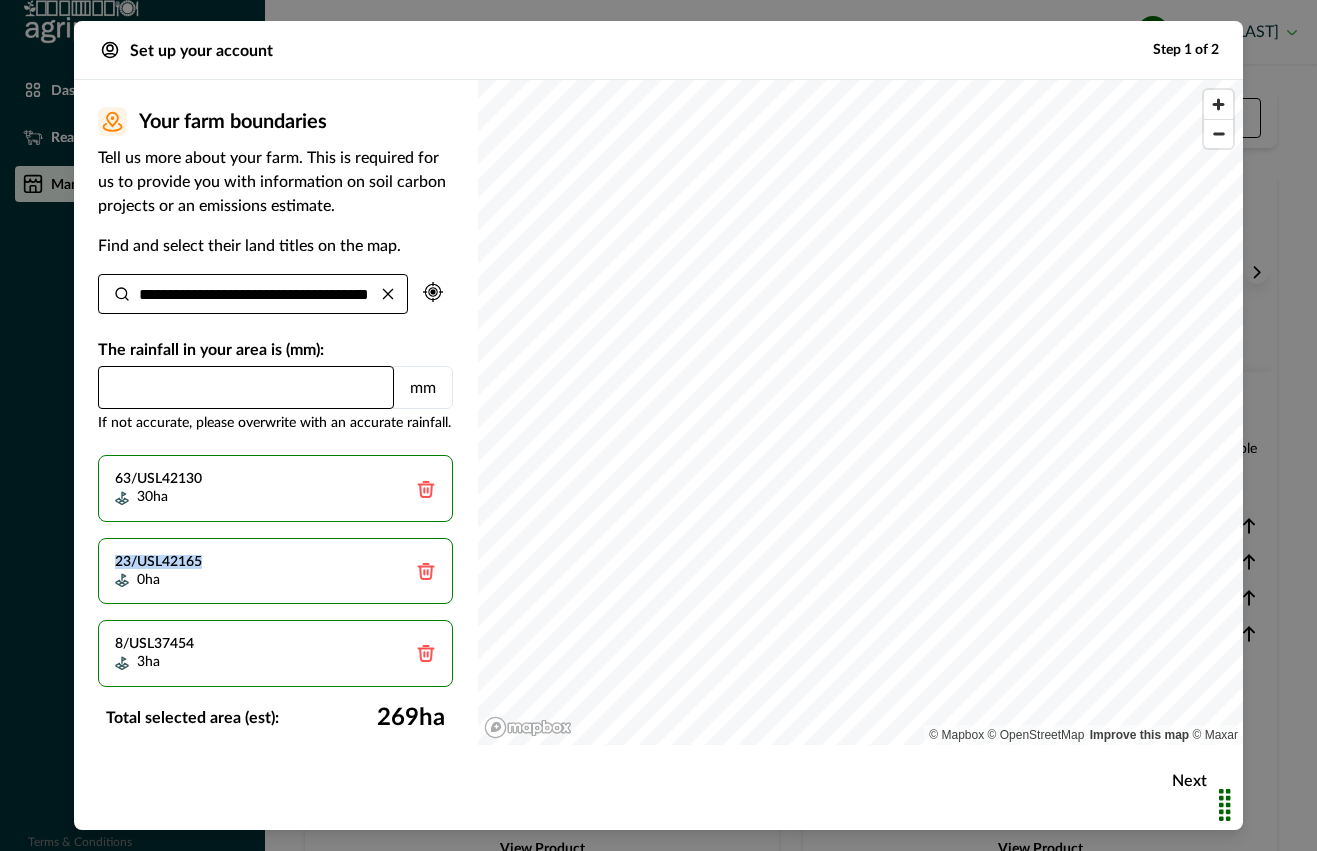 click 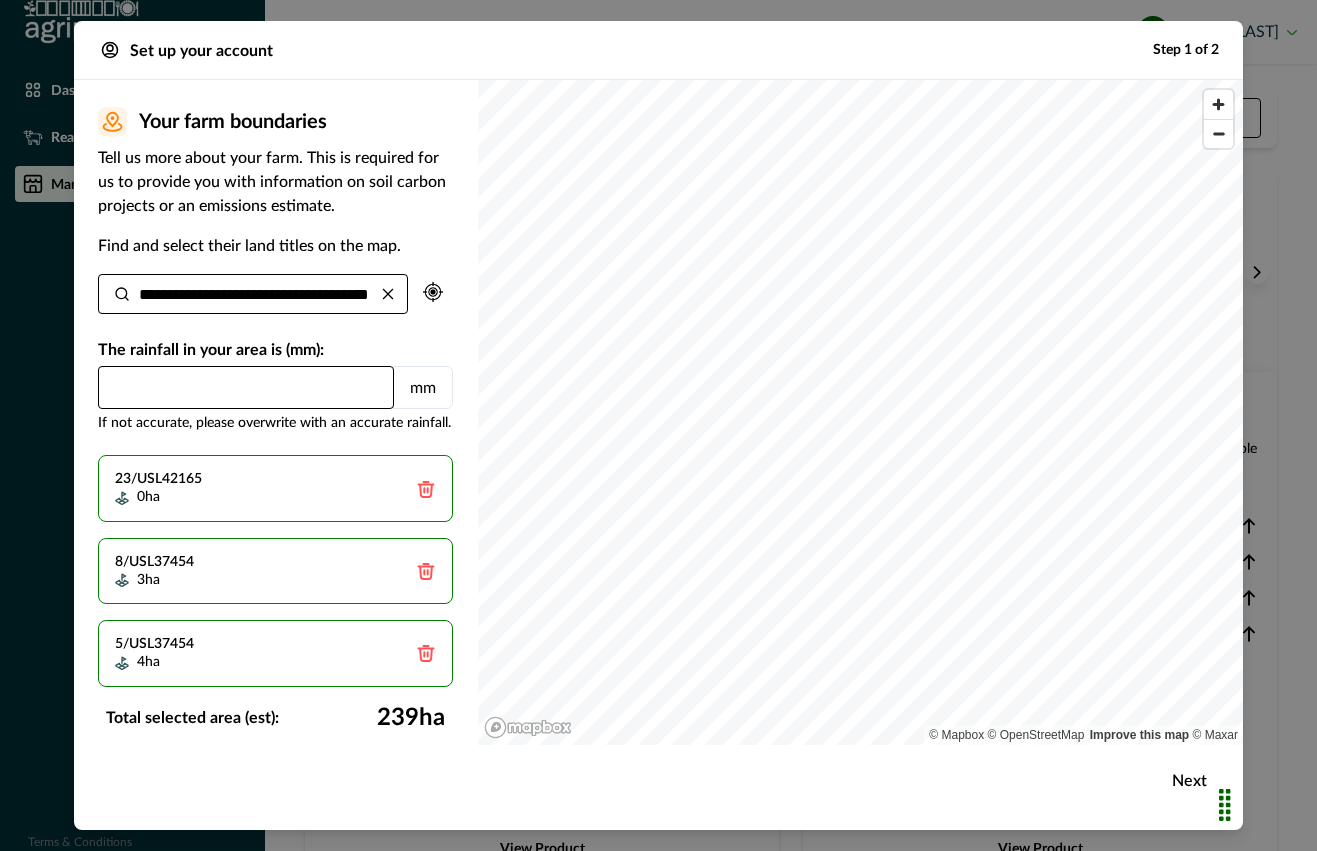 click 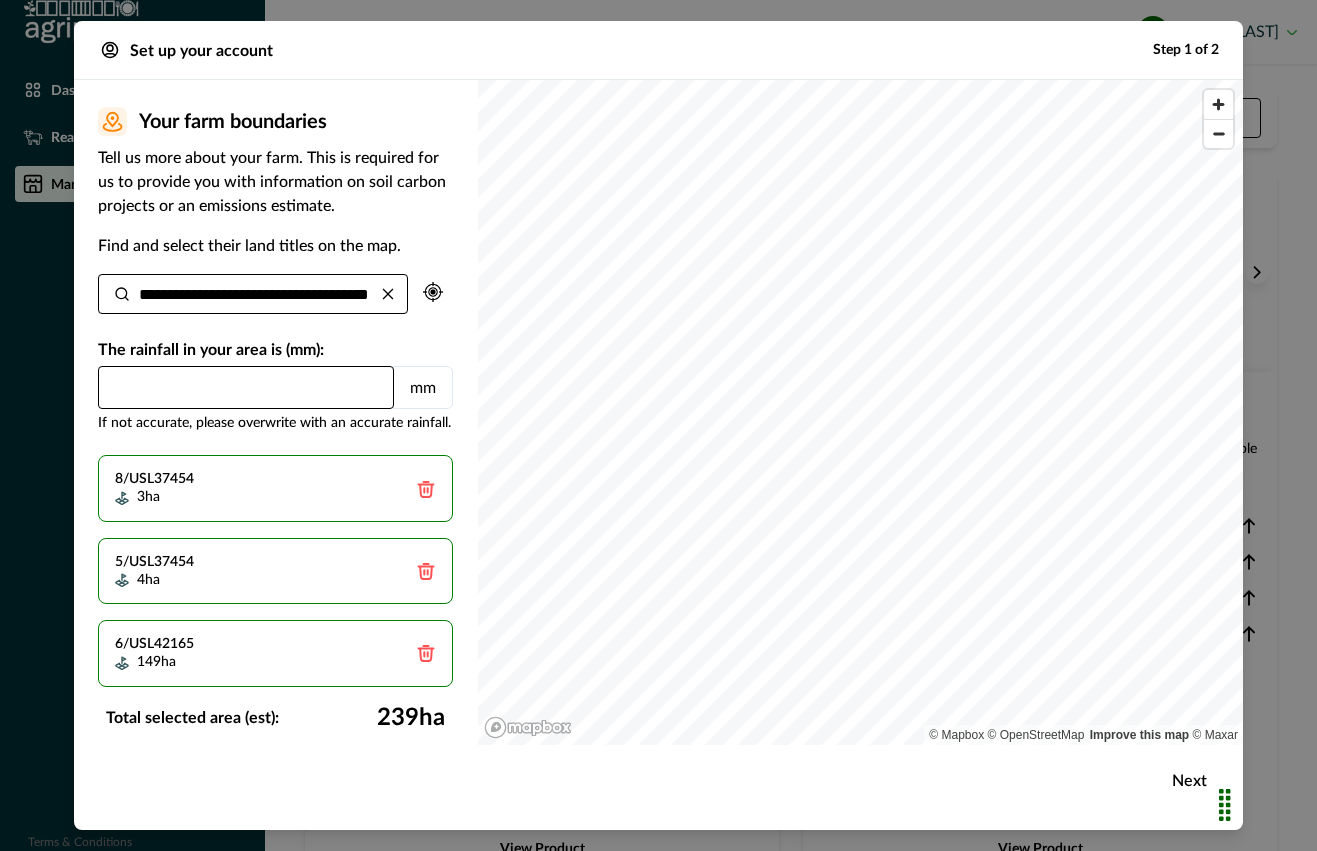 click 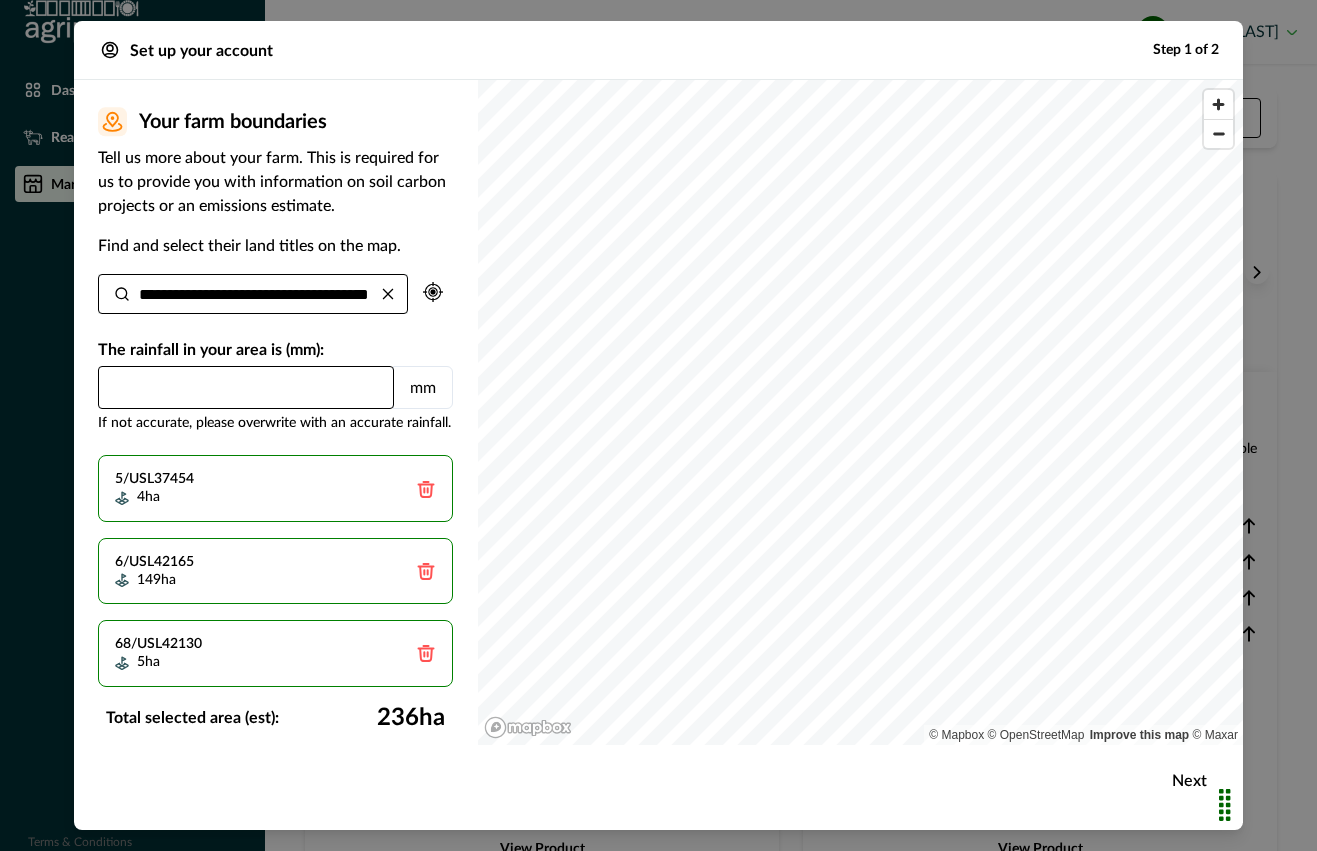 click 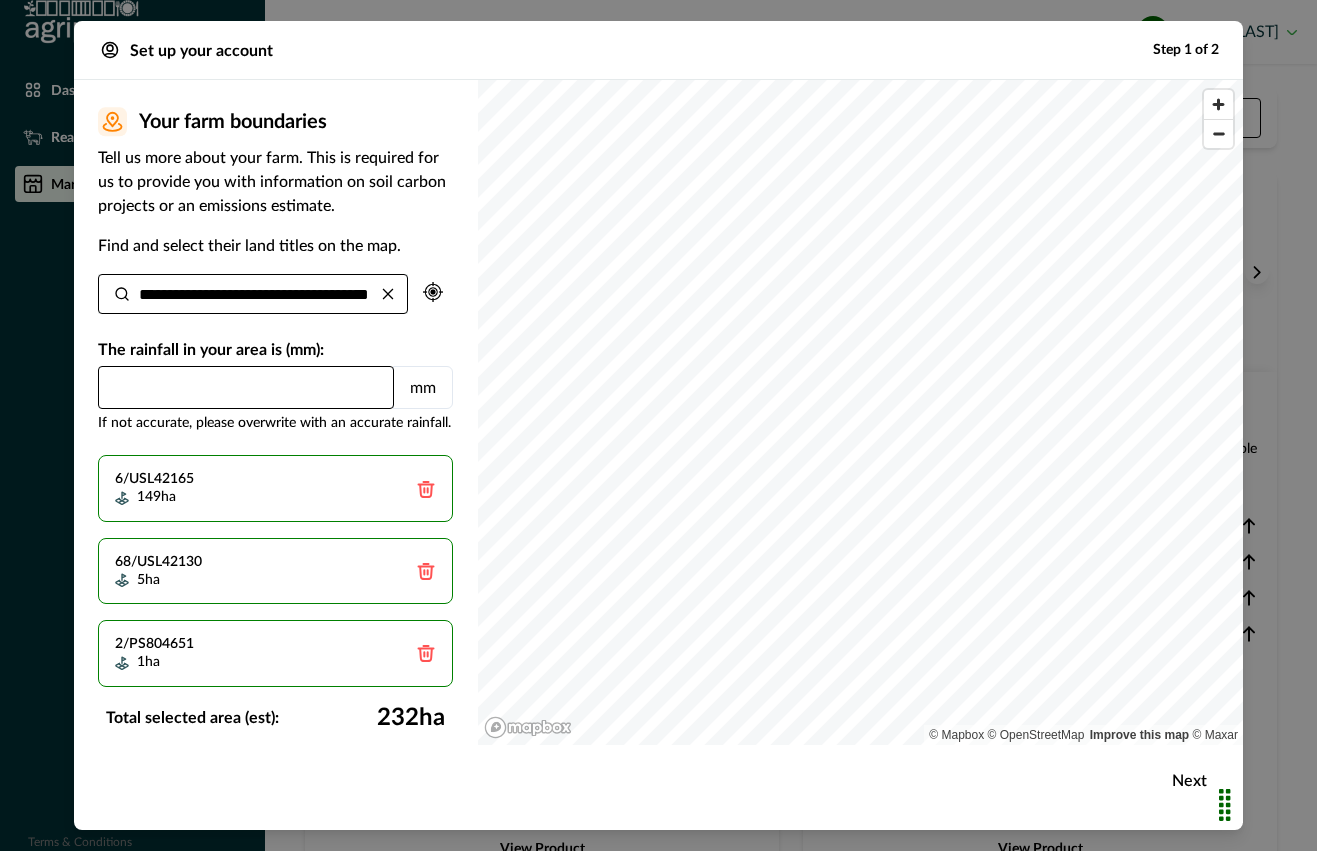 click 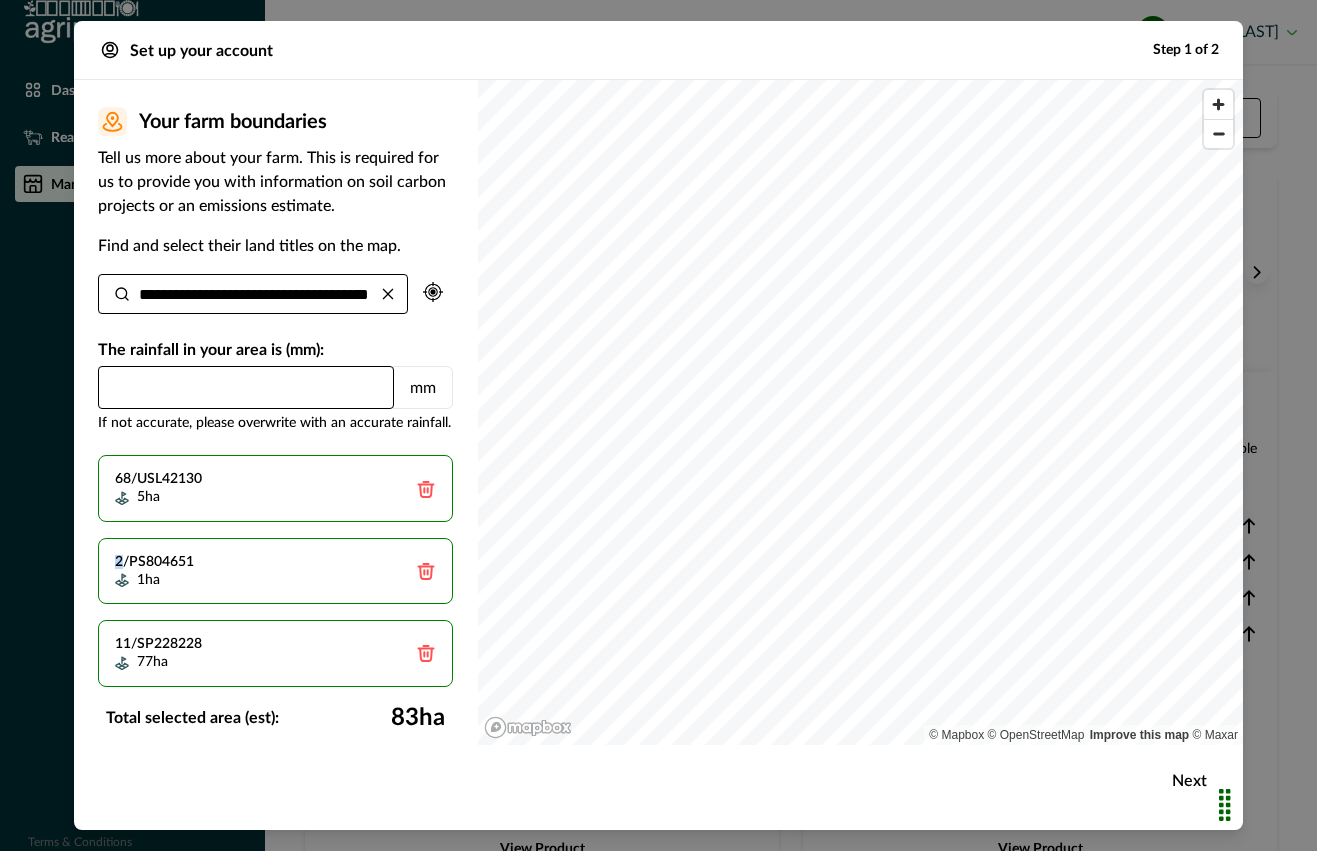 click 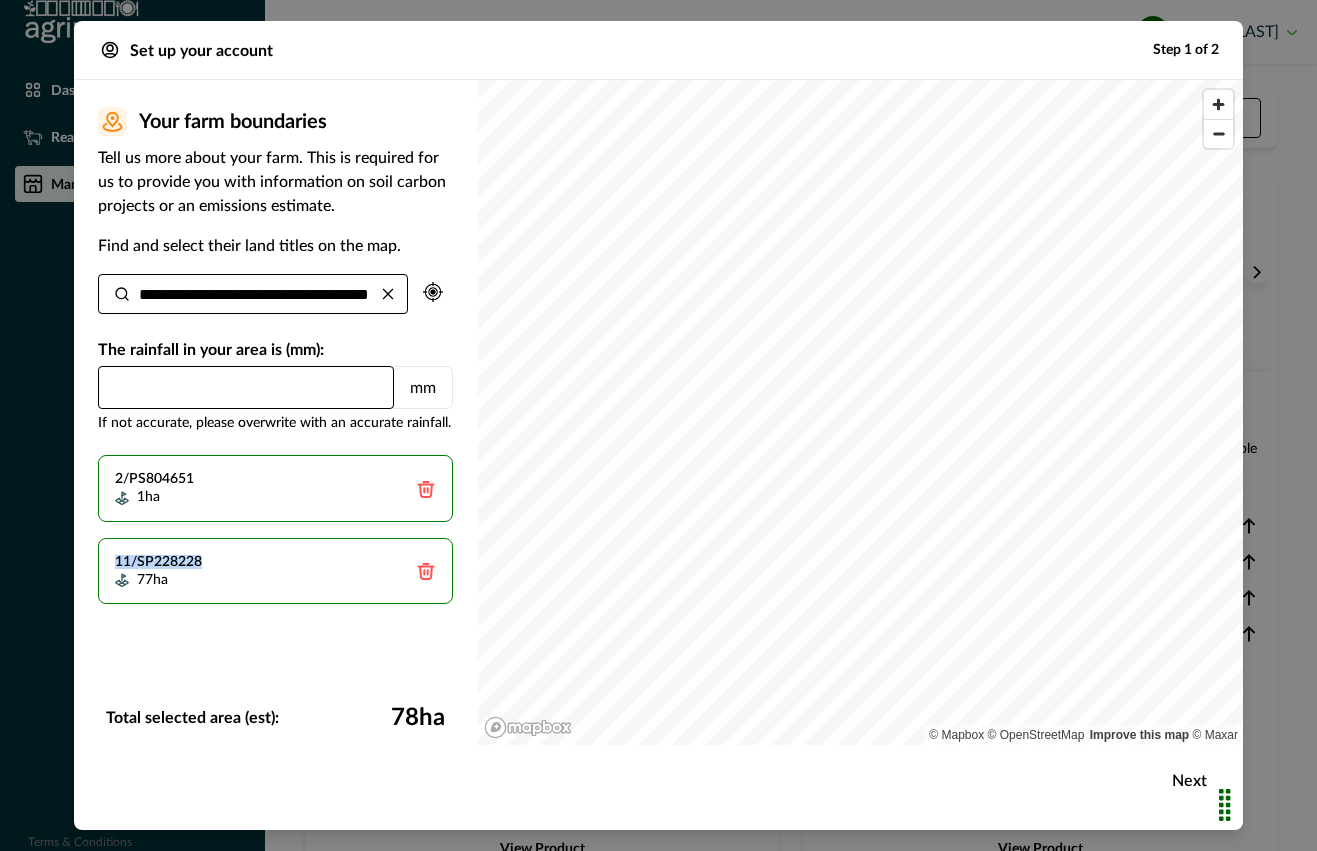 click 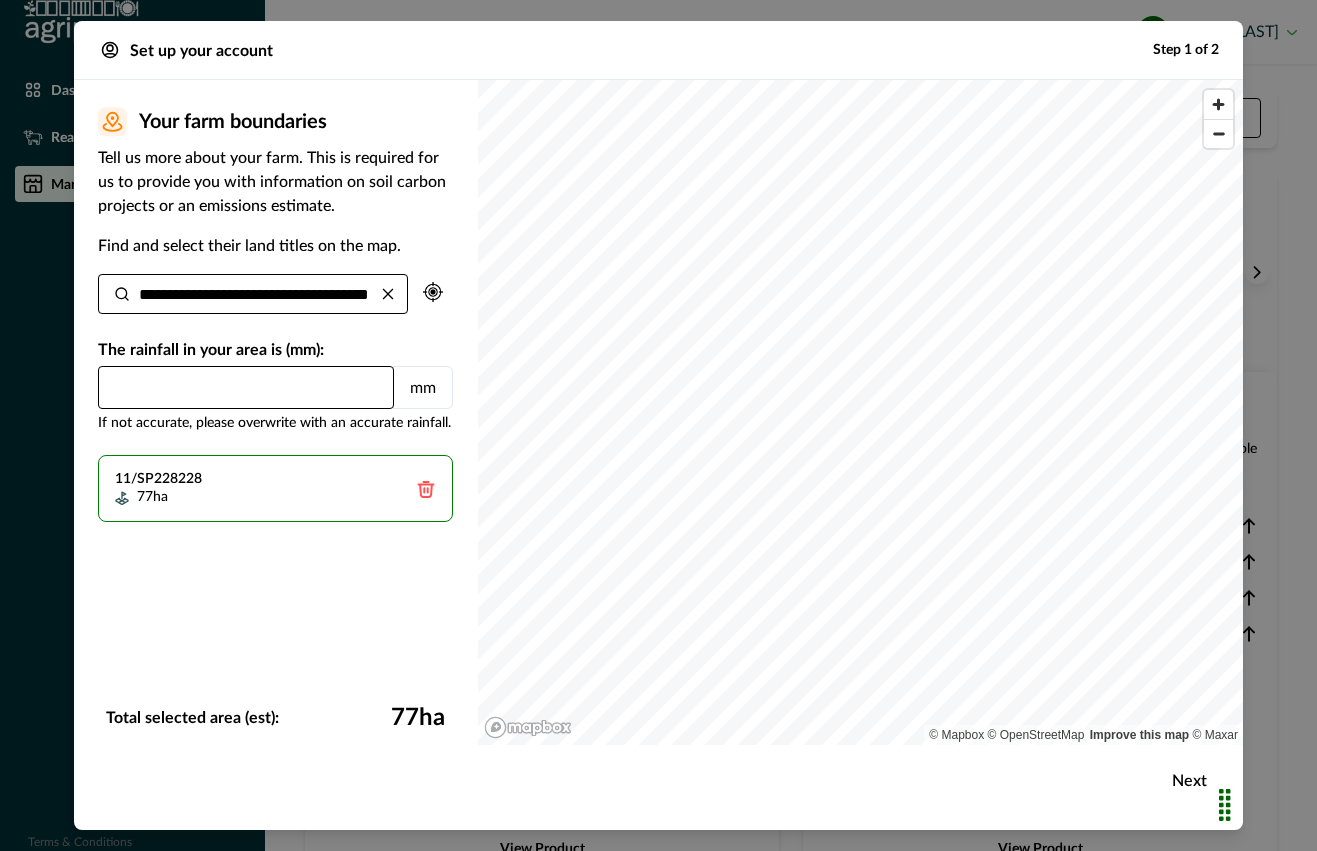 click on "11/SP228228 77  ha" at bounding box center (275, 567) 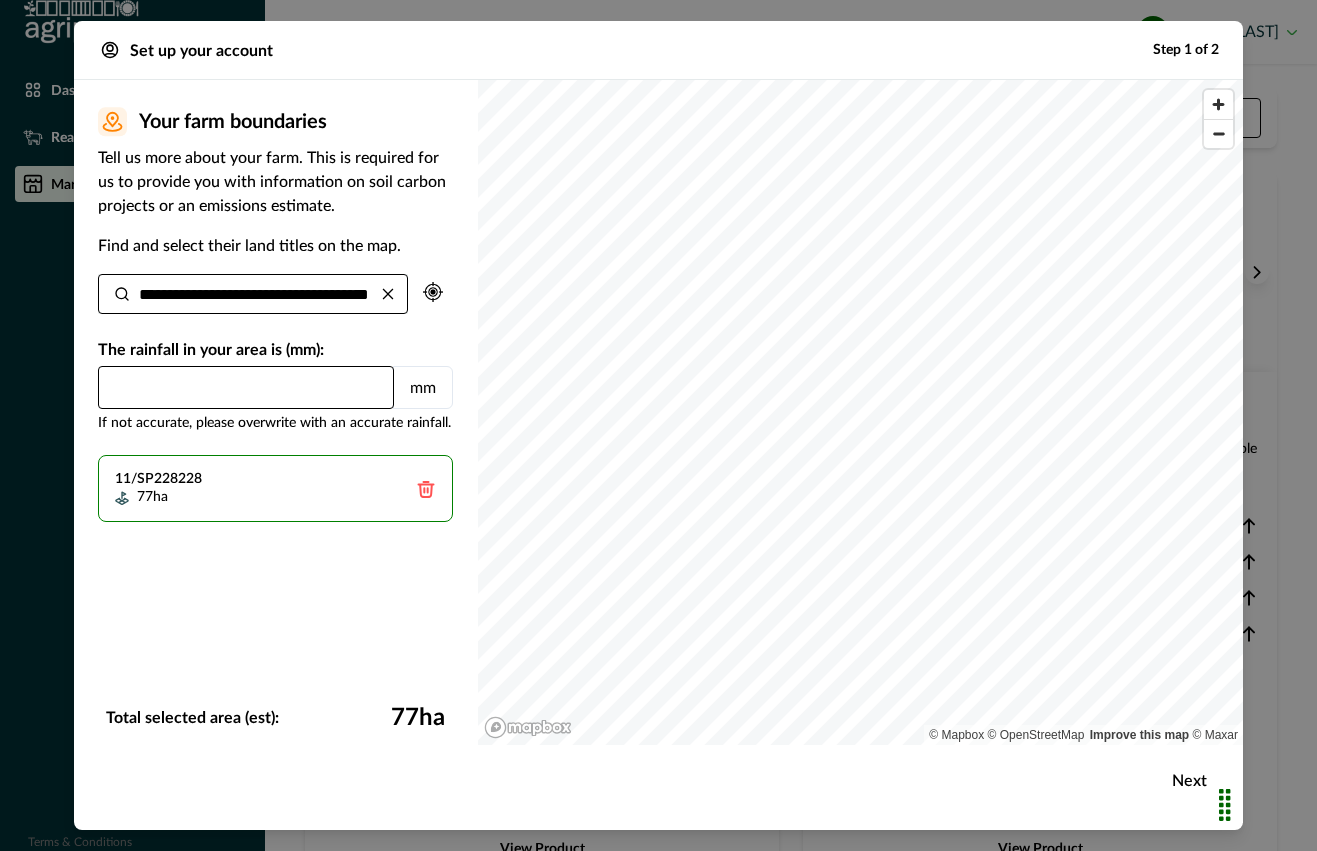 click on "The rainfall in your area is (mm):" at bounding box center [275, 350] 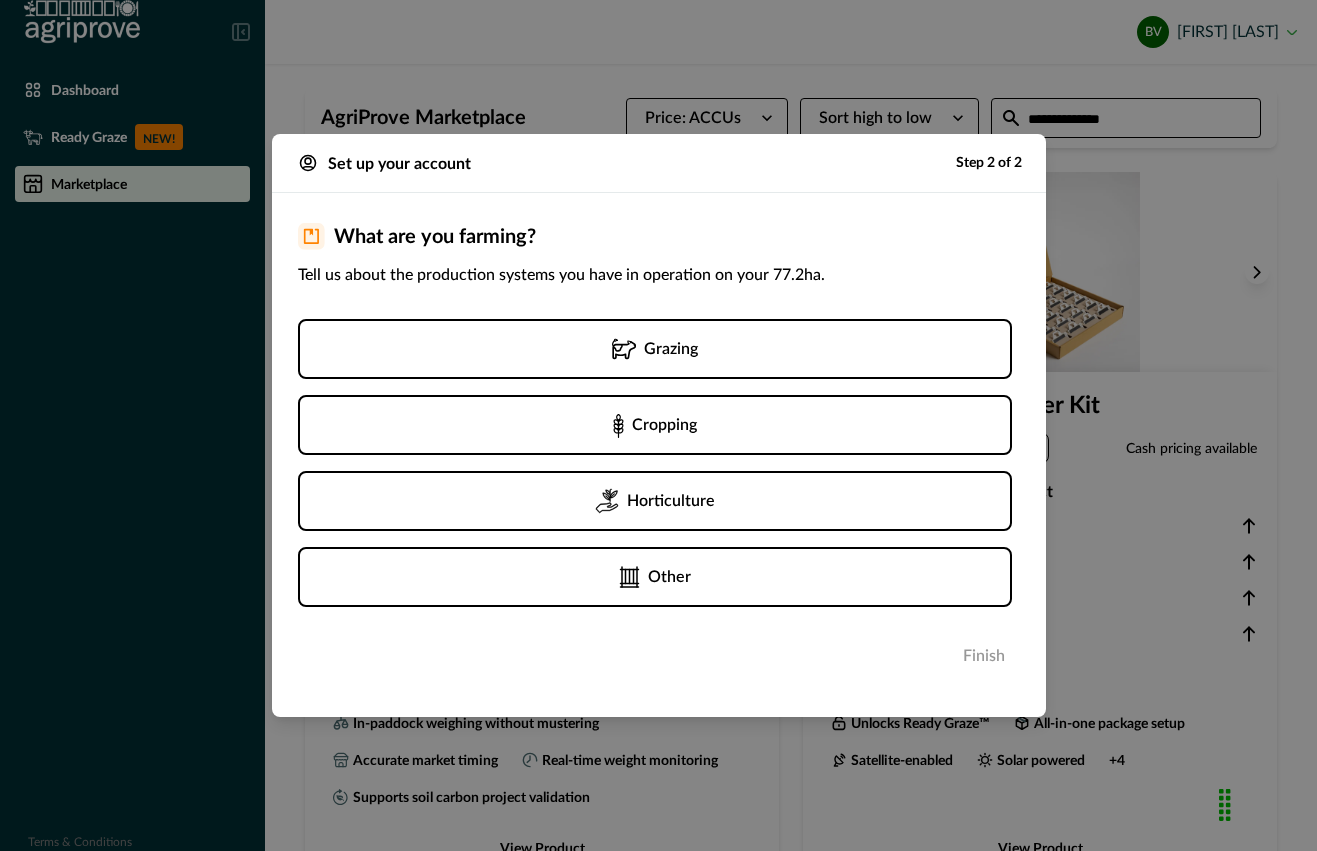 click on "Other" at bounding box center (655, 577) 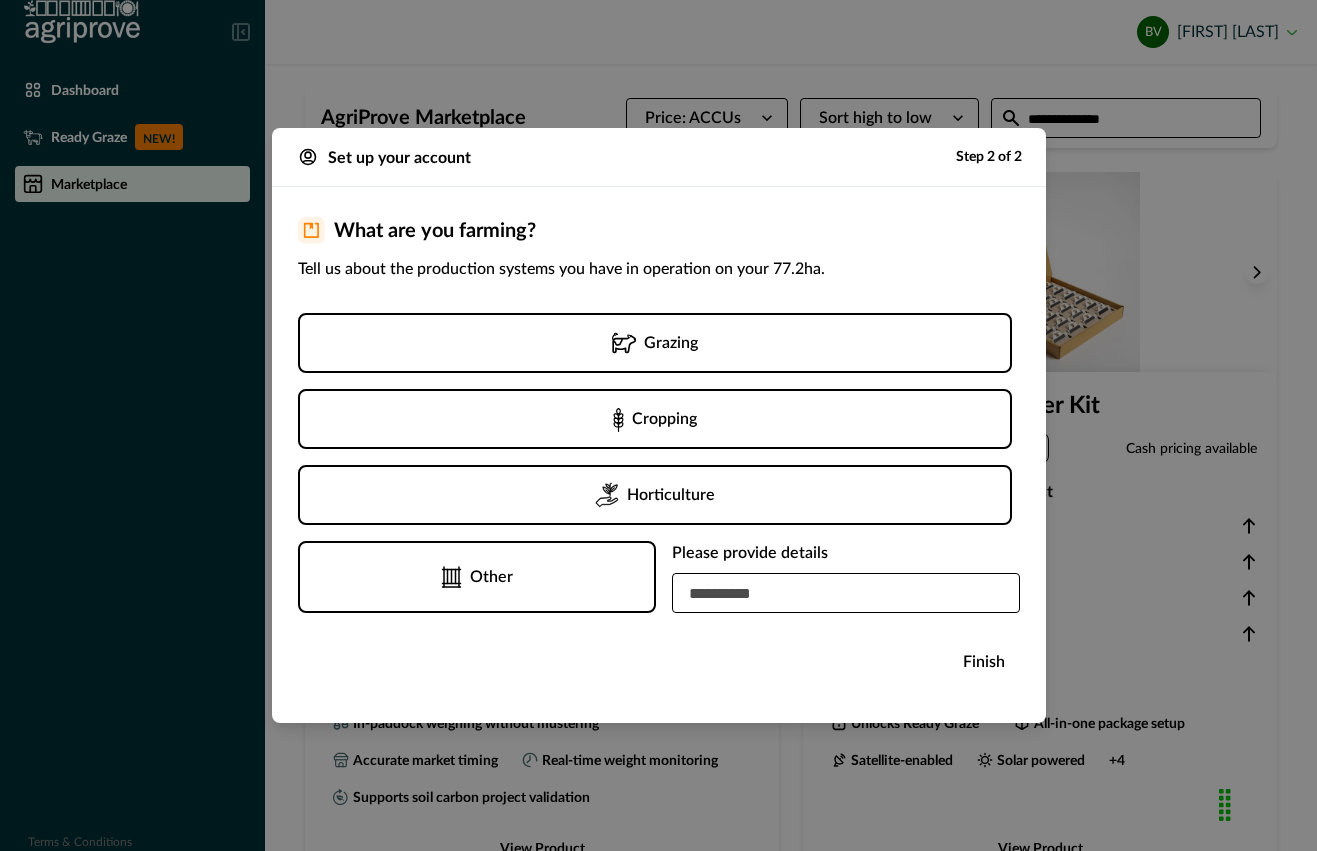 click at bounding box center (846, 593) 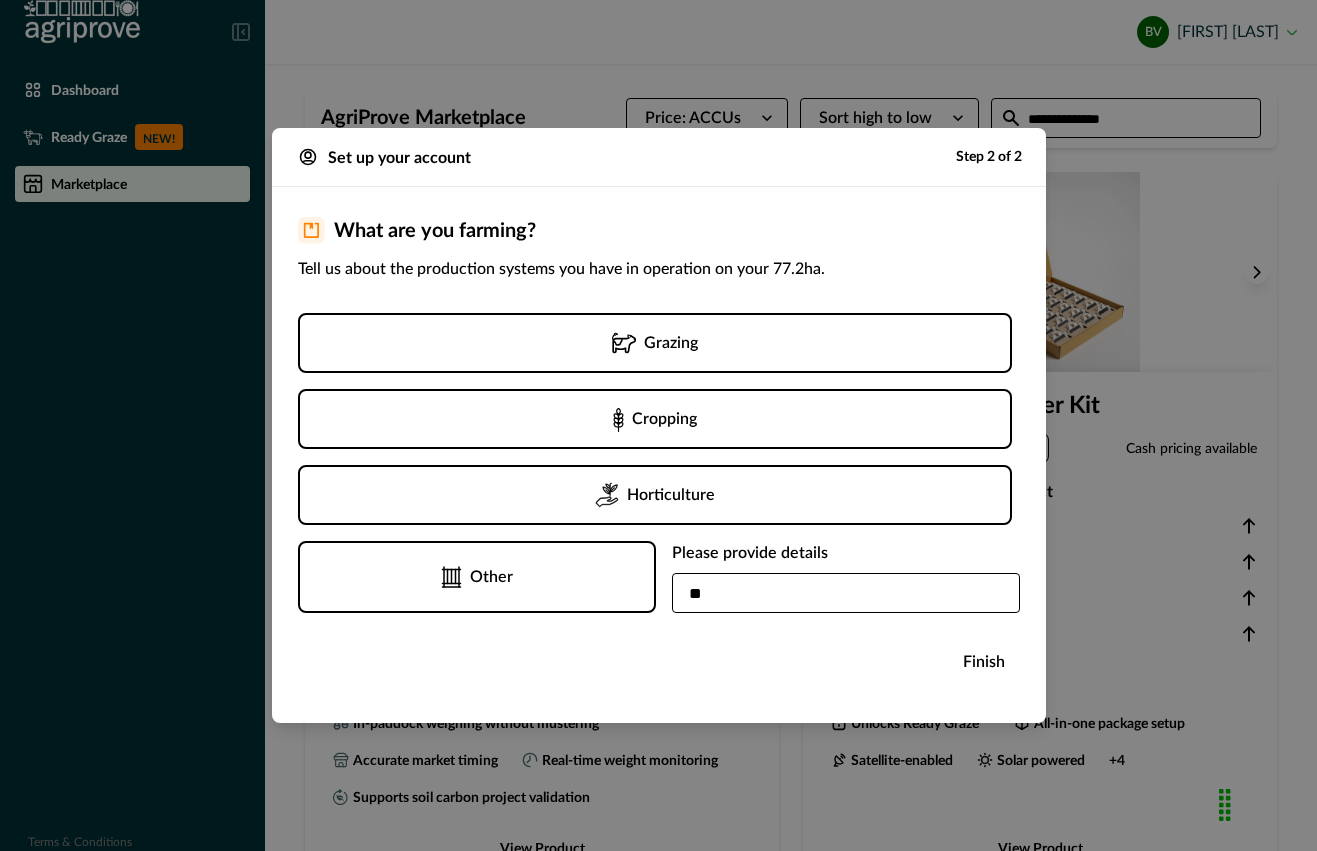 type on "*" 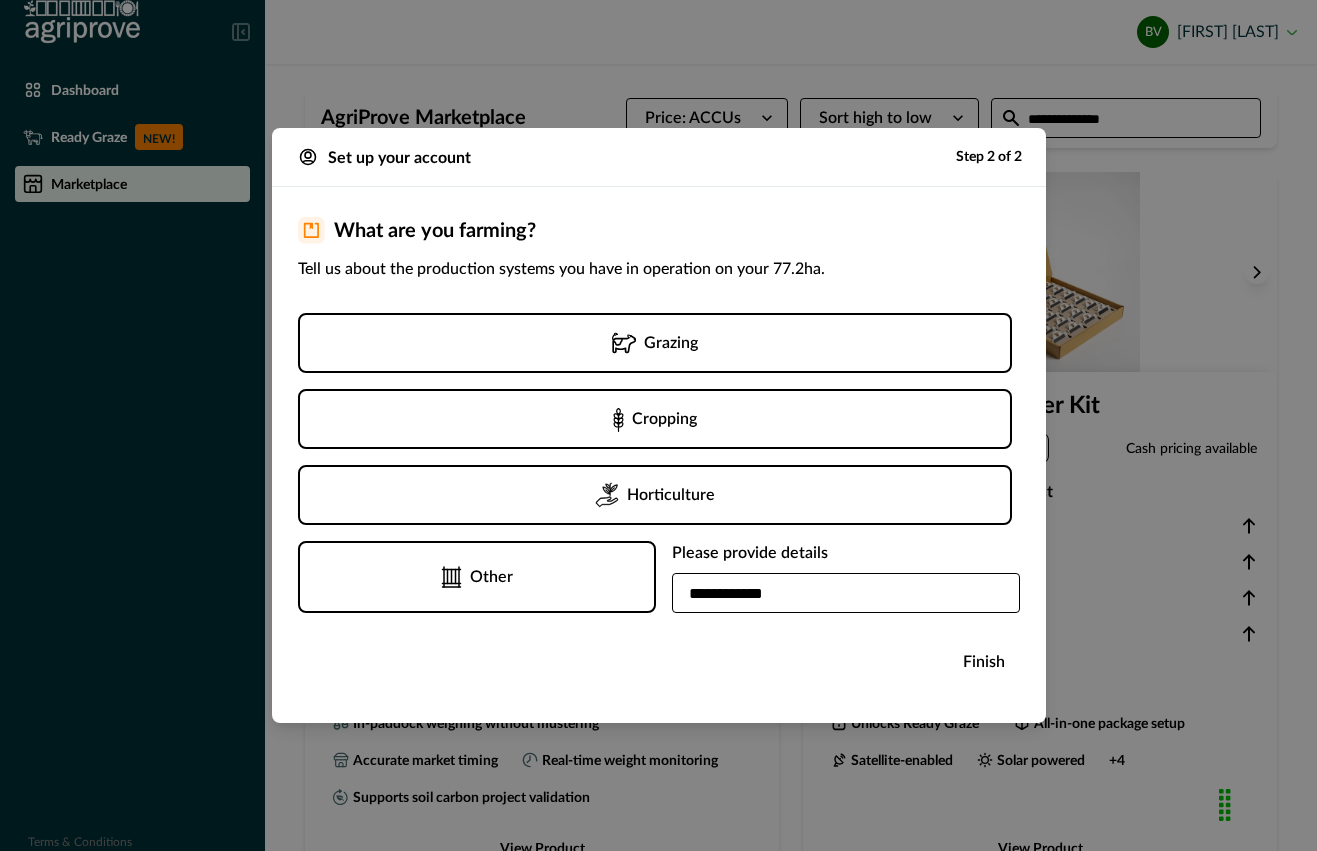 type on "**********" 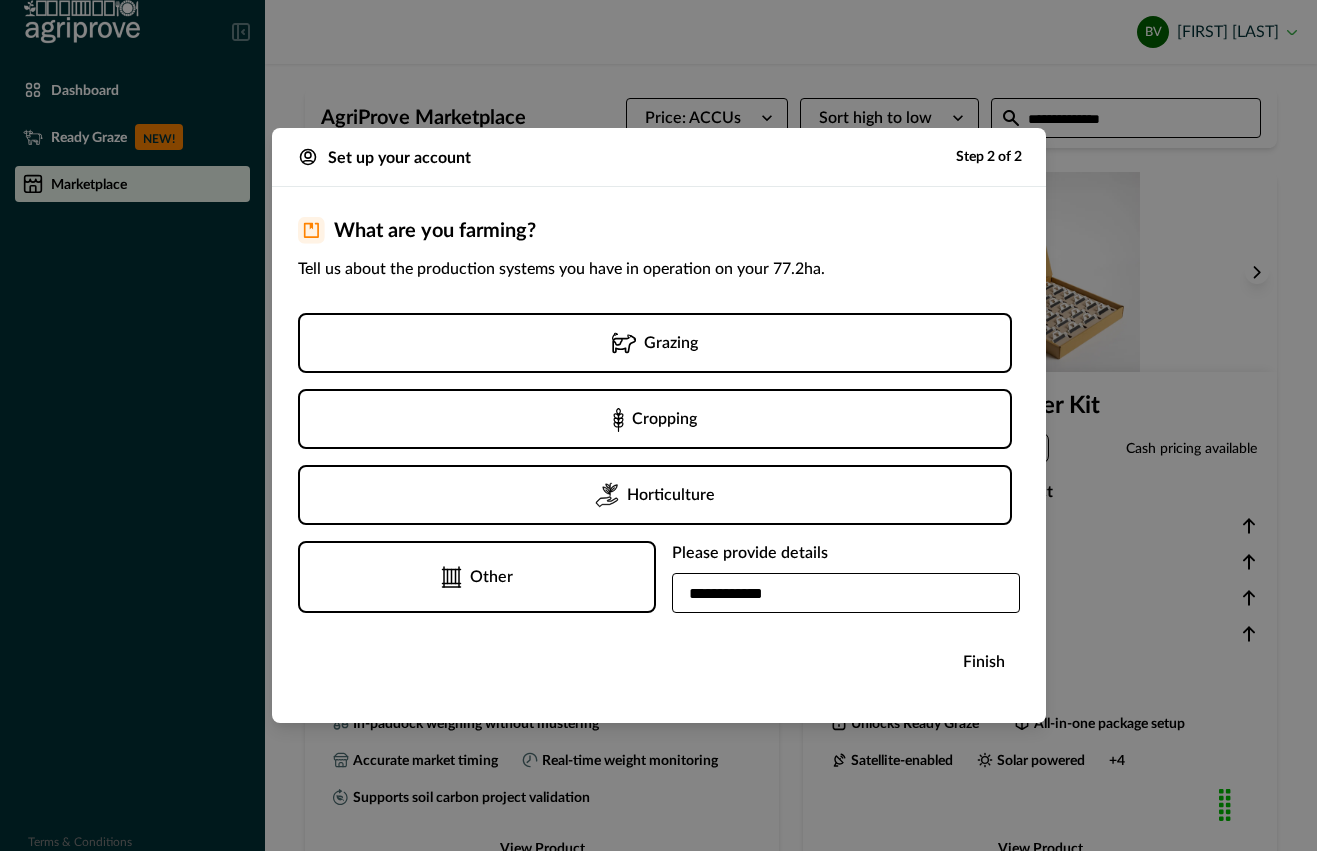 click on "Finish" at bounding box center (984, 663) 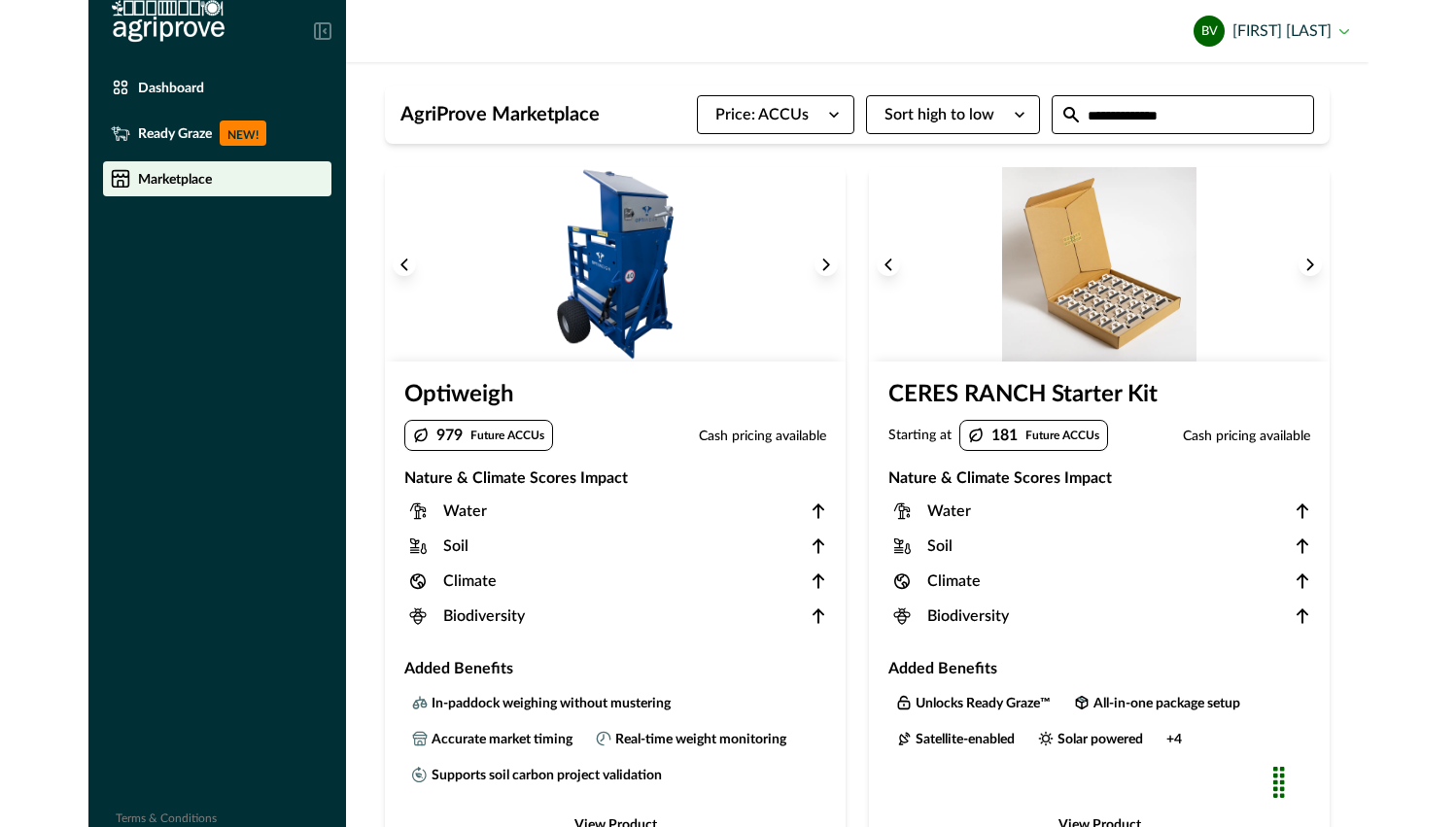 scroll, scrollTop: 0, scrollLeft: 0, axis: both 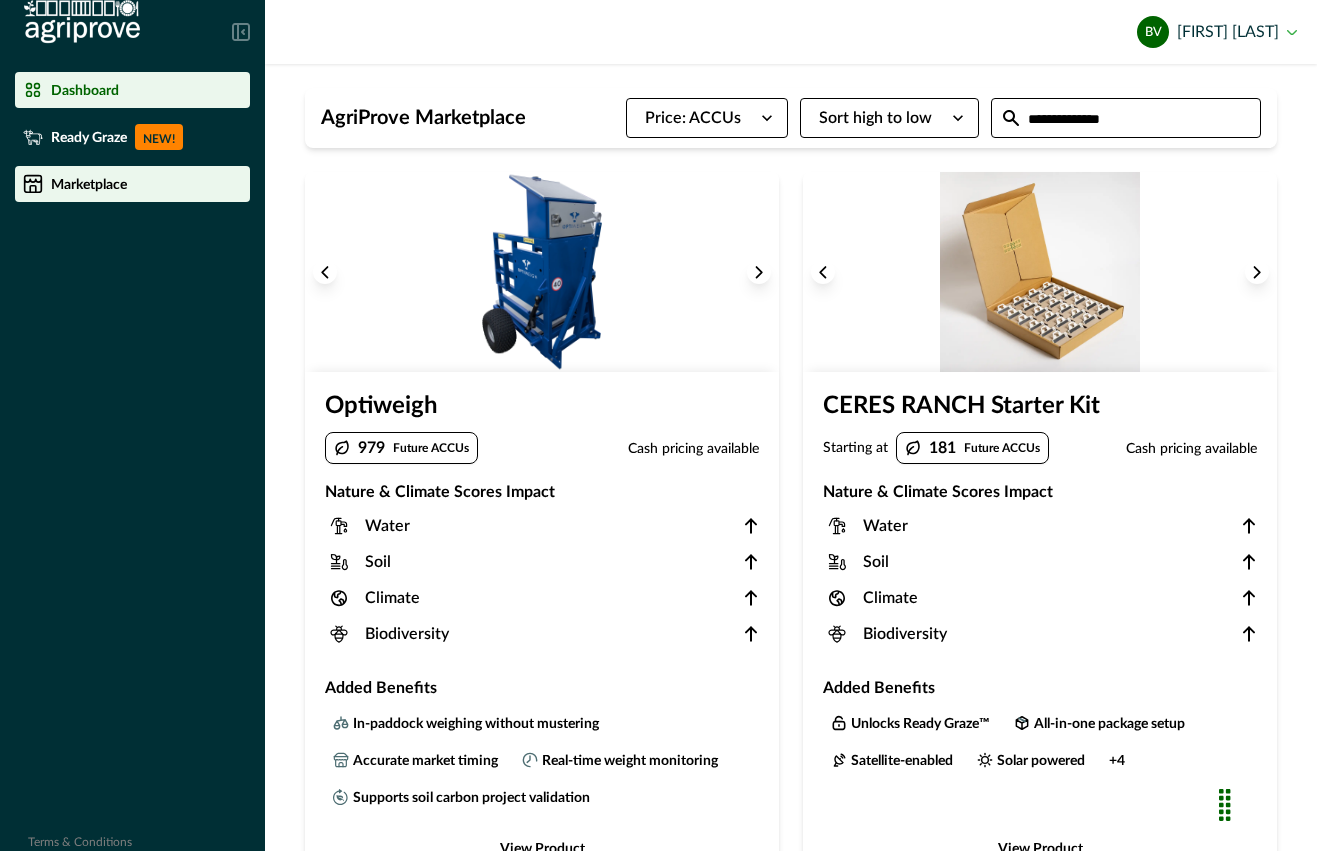 click on "Dashboard" at bounding box center (132, 90) 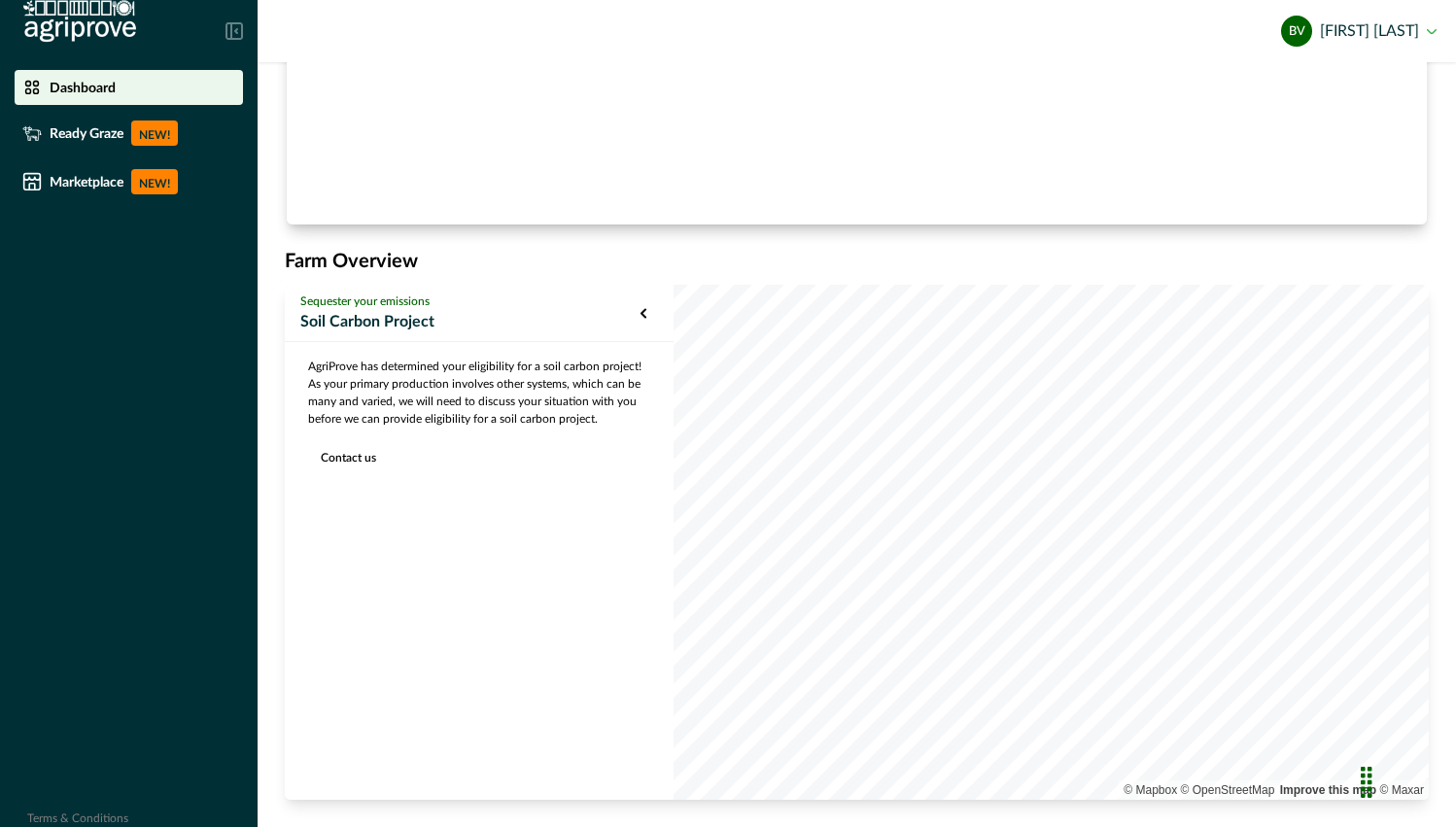 scroll, scrollTop: 751, scrollLeft: 0, axis: vertical 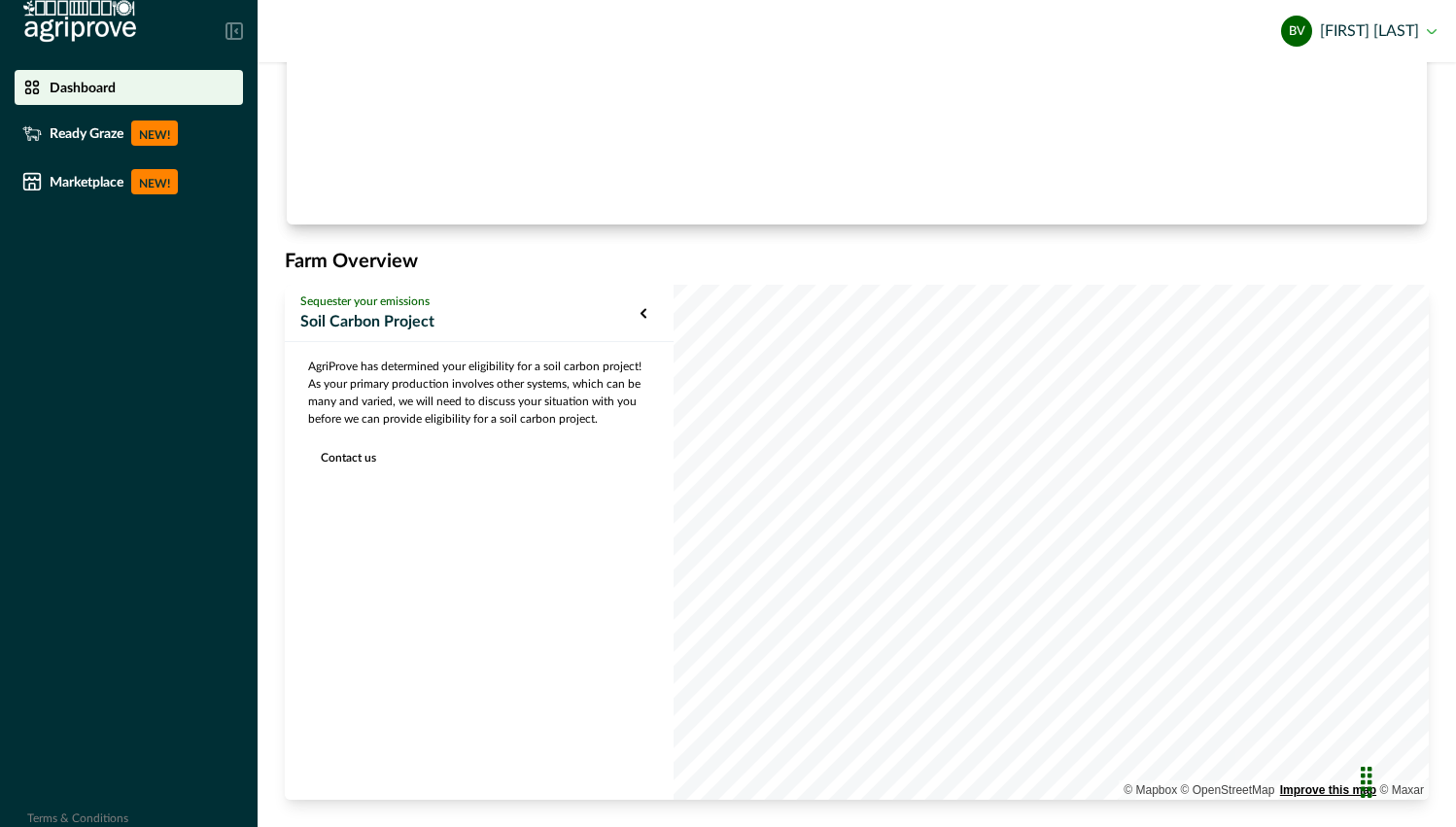 click on "© Mapbox   © OpenStreetMap   Improve this map   © Maxar" at bounding box center [856, 542] 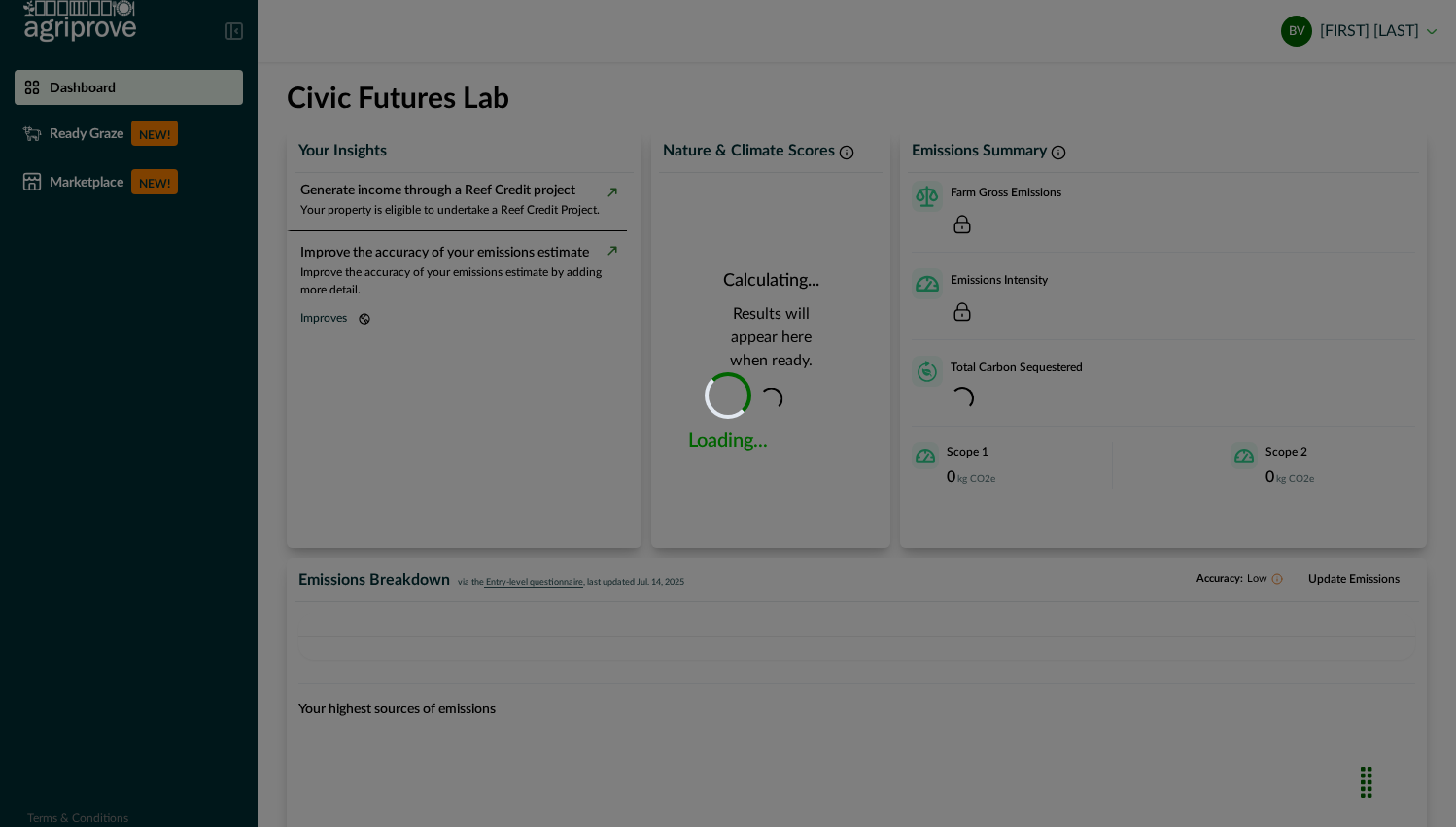 scroll, scrollTop: 0, scrollLeft: 0, axis: both 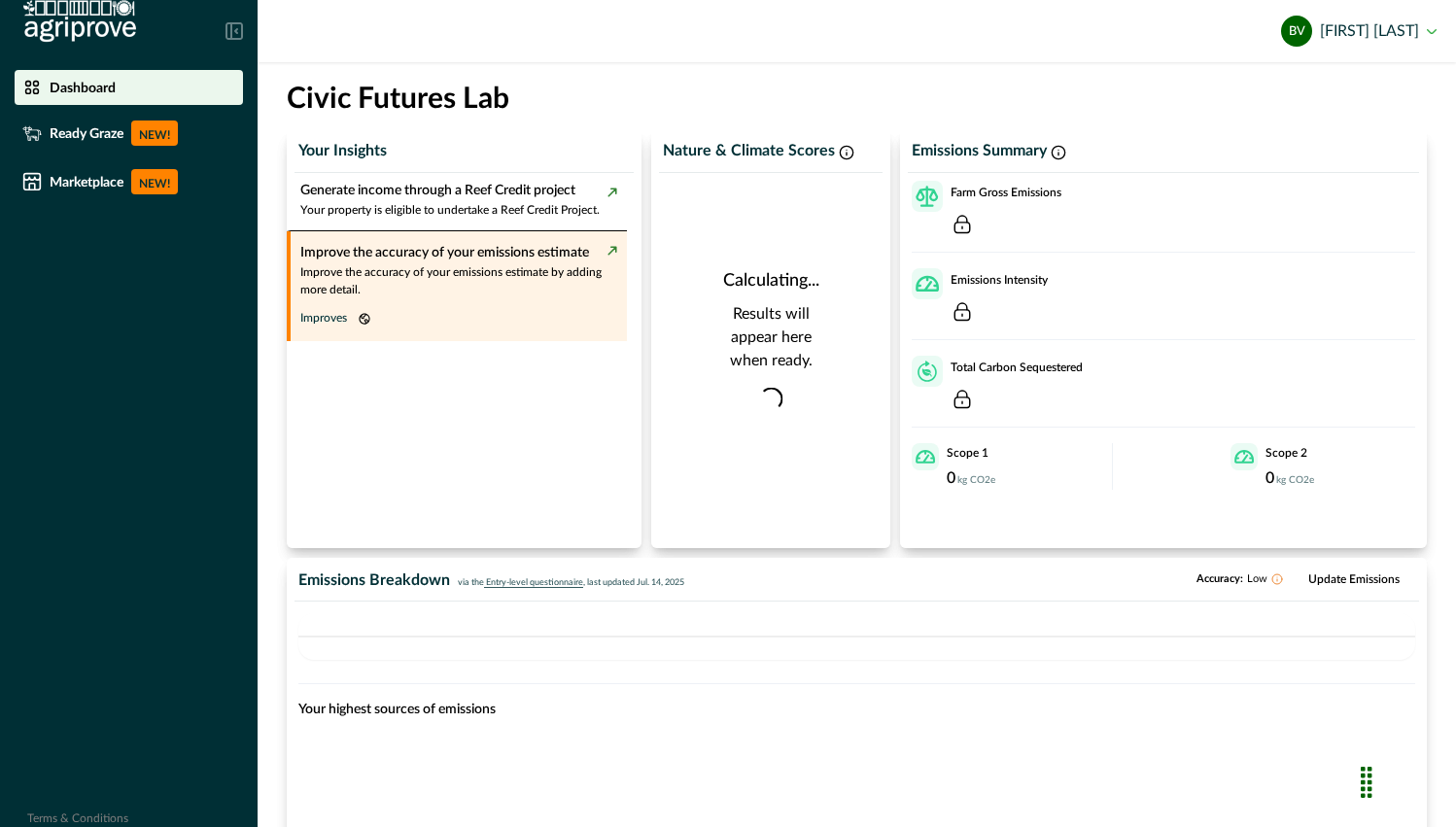 click on "Improve the accuracy of your emissions estimate by adding more detail." at bounding box center [459, 281] 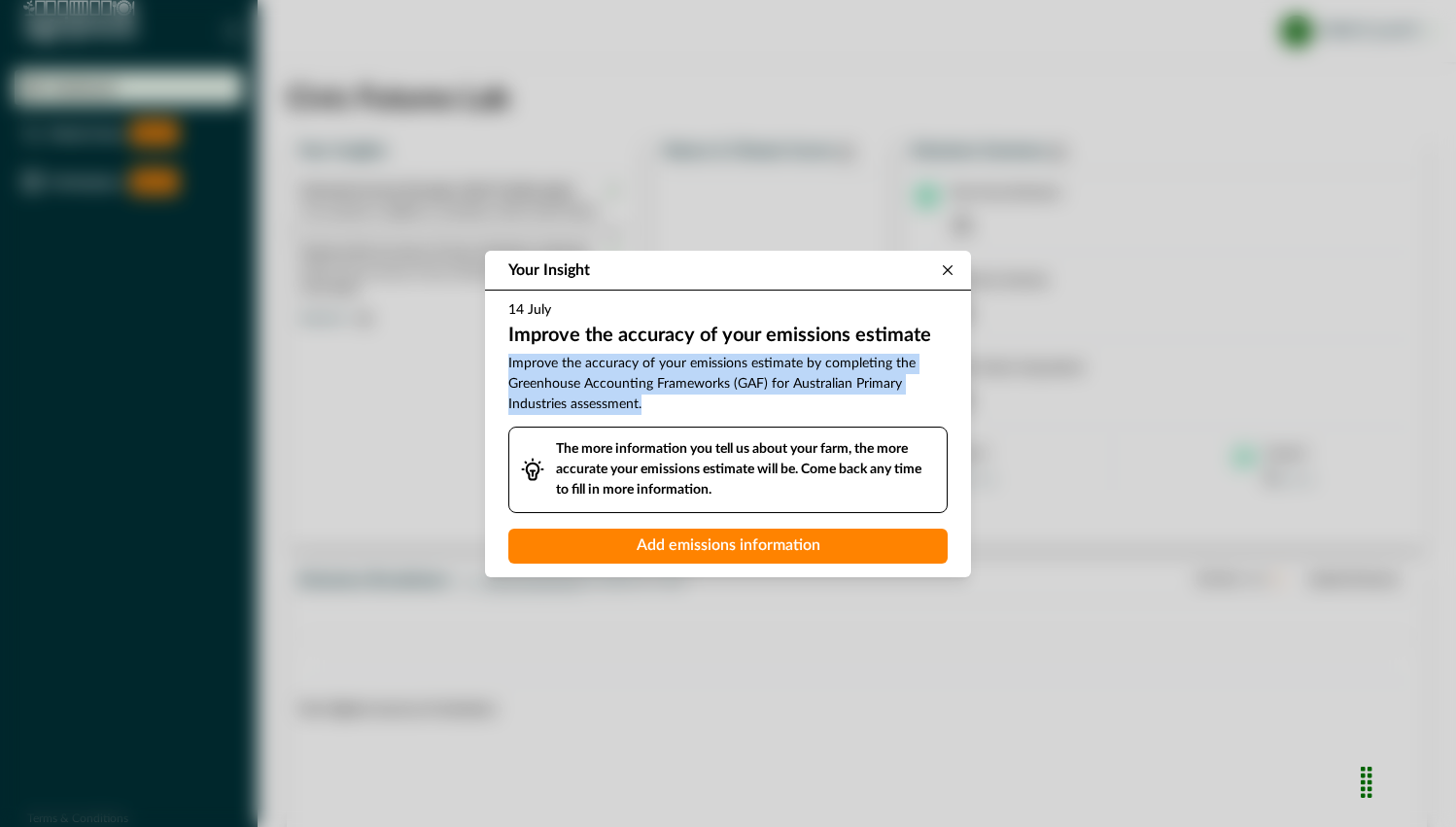 drag, startPoint x: 535, startPoint y: 355, endPoint x: 669, endPoint y: 412, distance: 145.61937 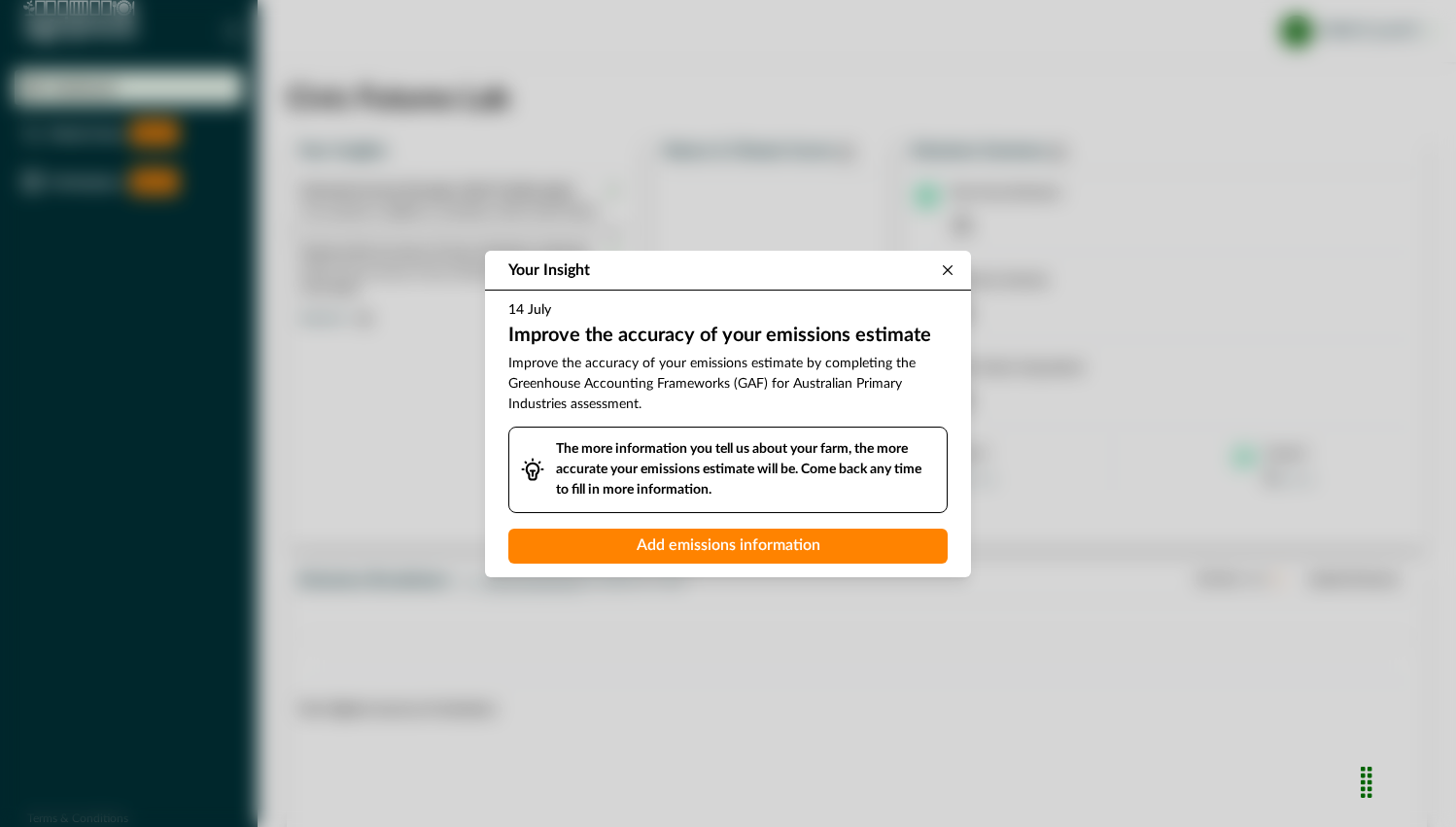 click 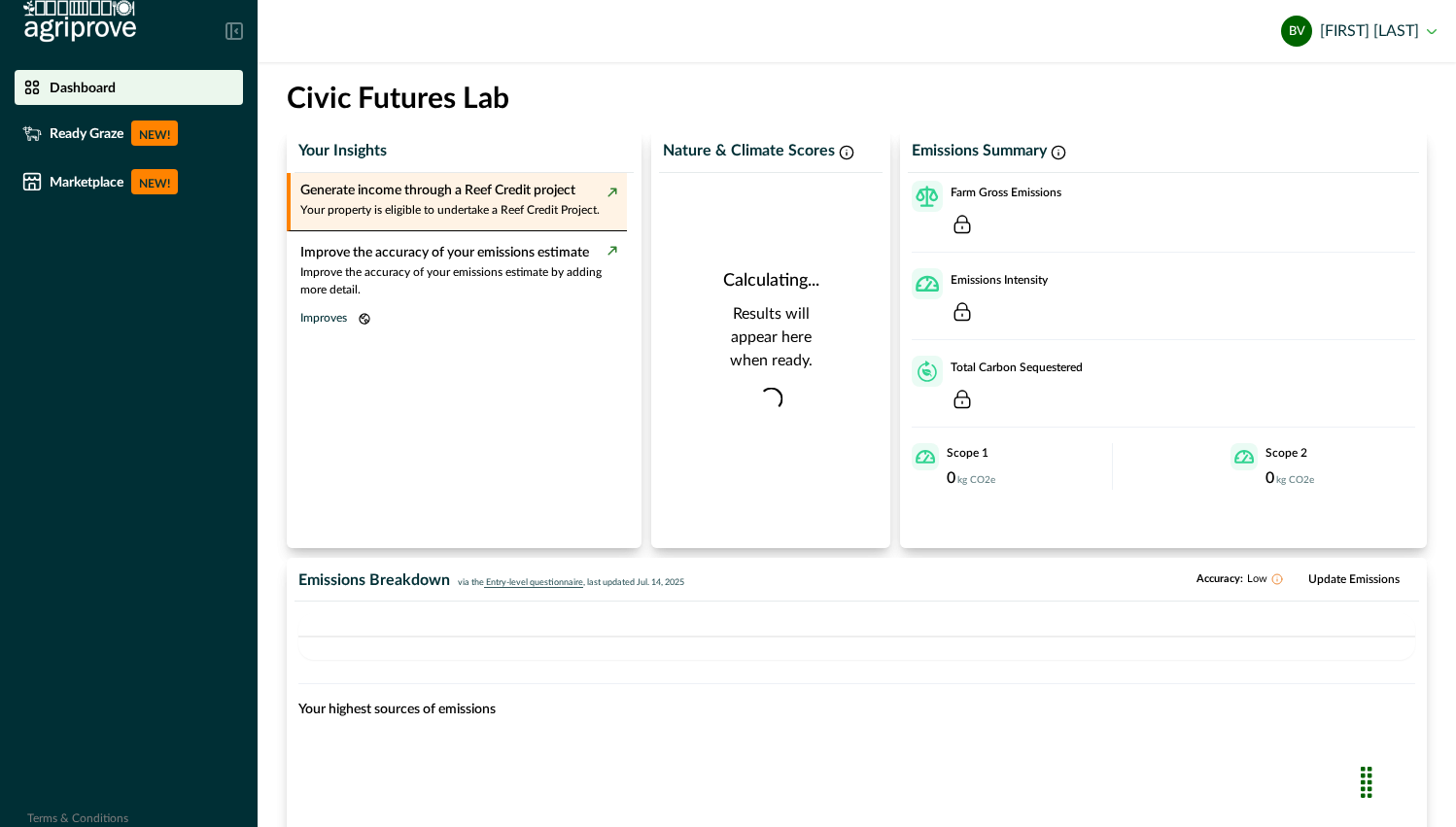 click on "Your property is eligible to undertake a Reef Credit Project." at bounding box center (459, 210) 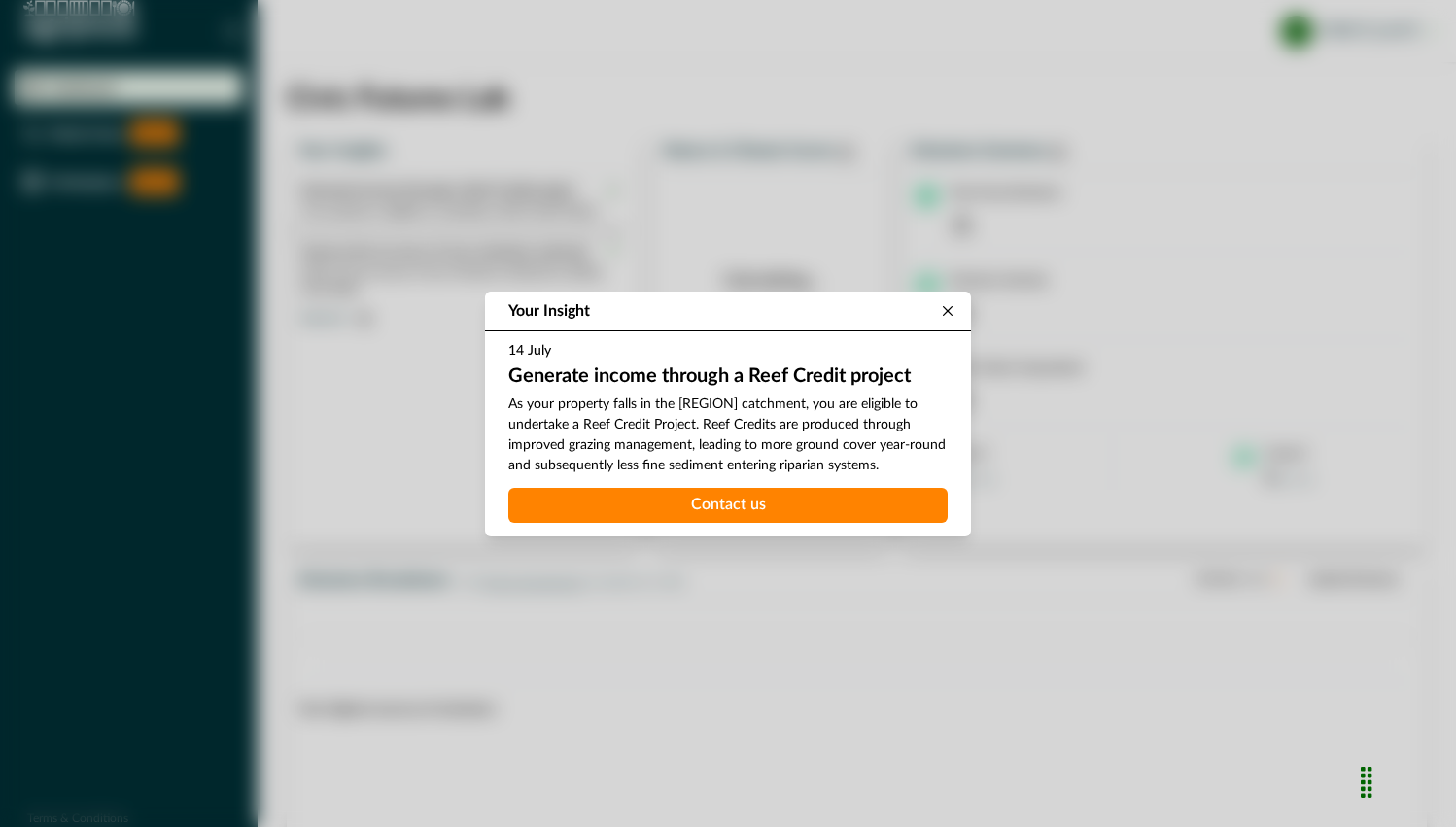 drag, startPoint x: 513, startPoint y: 406, endPoint x: 929, endPoint y: 431, distance: 416.75052 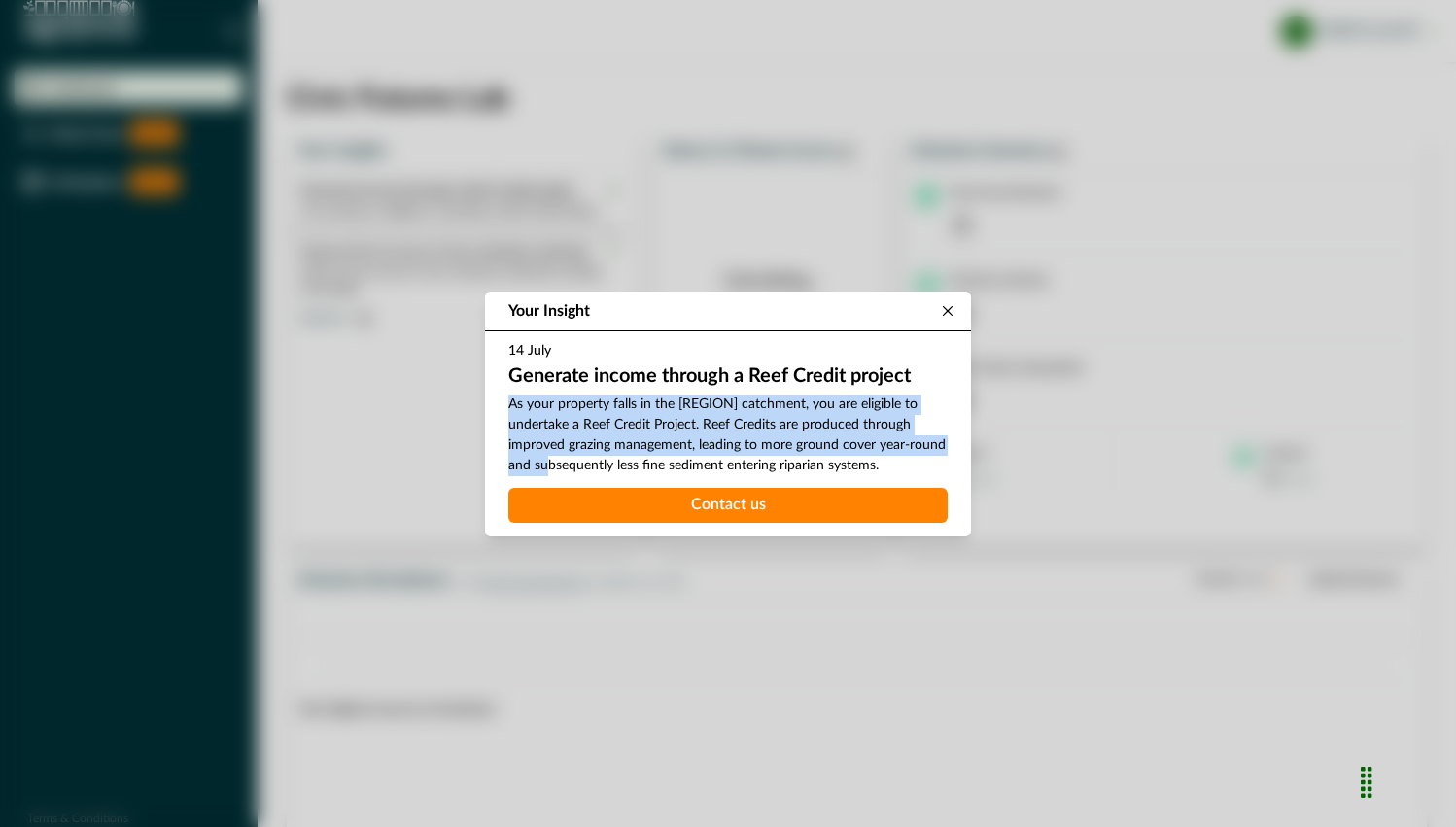 click 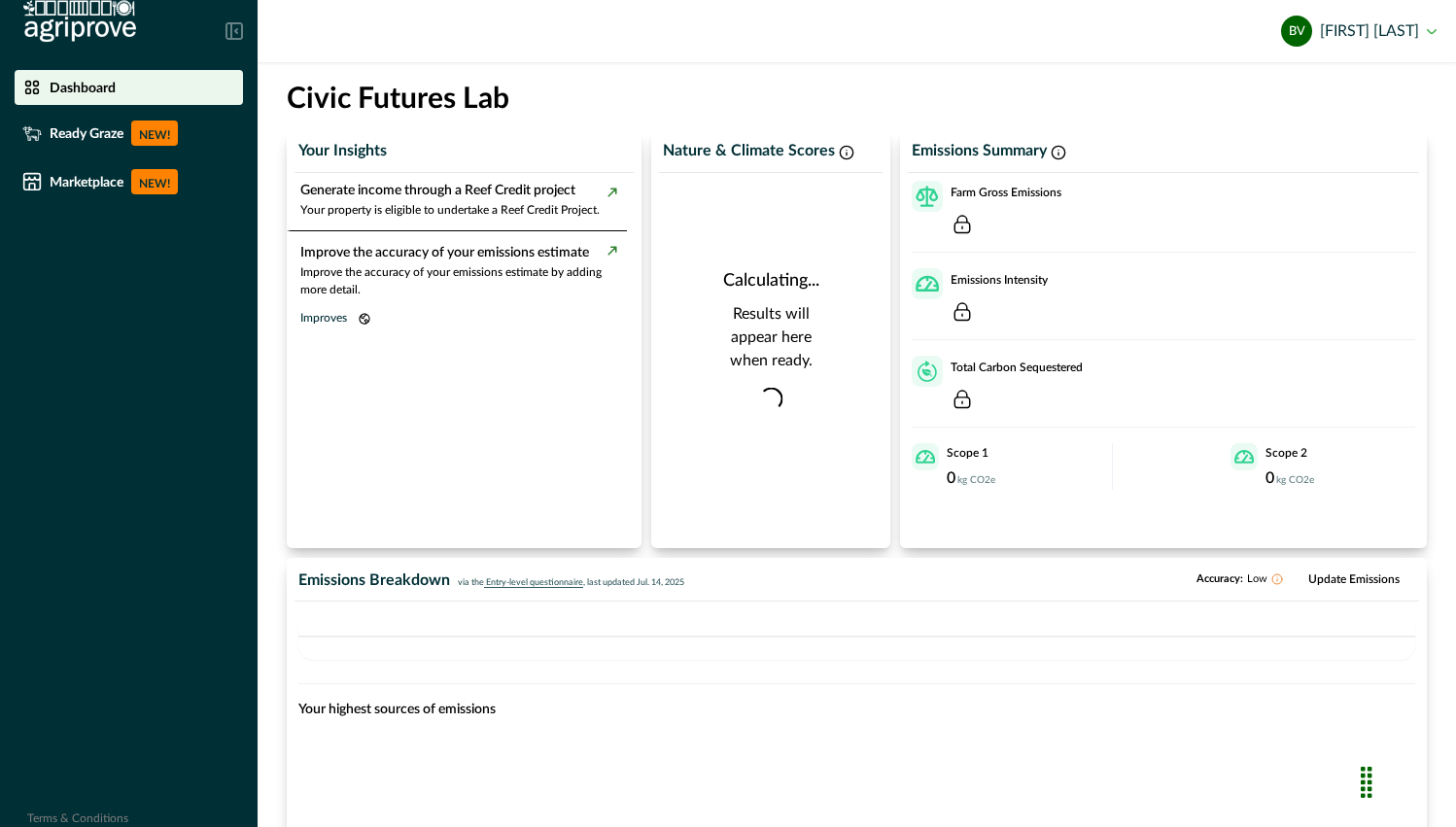scroll, scrollTop: 0, scrollLeft: 0, axis: both 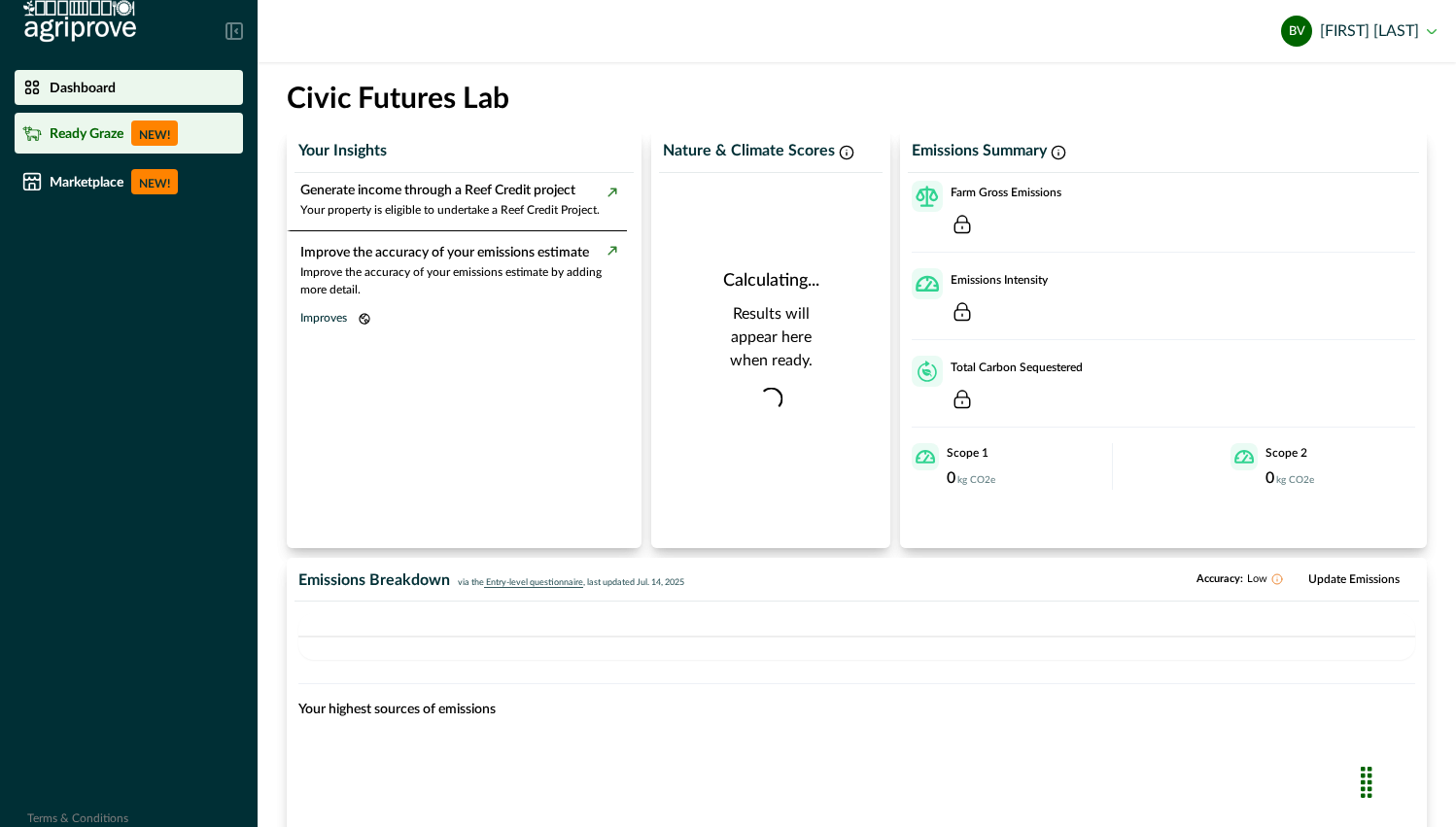 click on "Ready Graze" at bounding box center (87, 133) 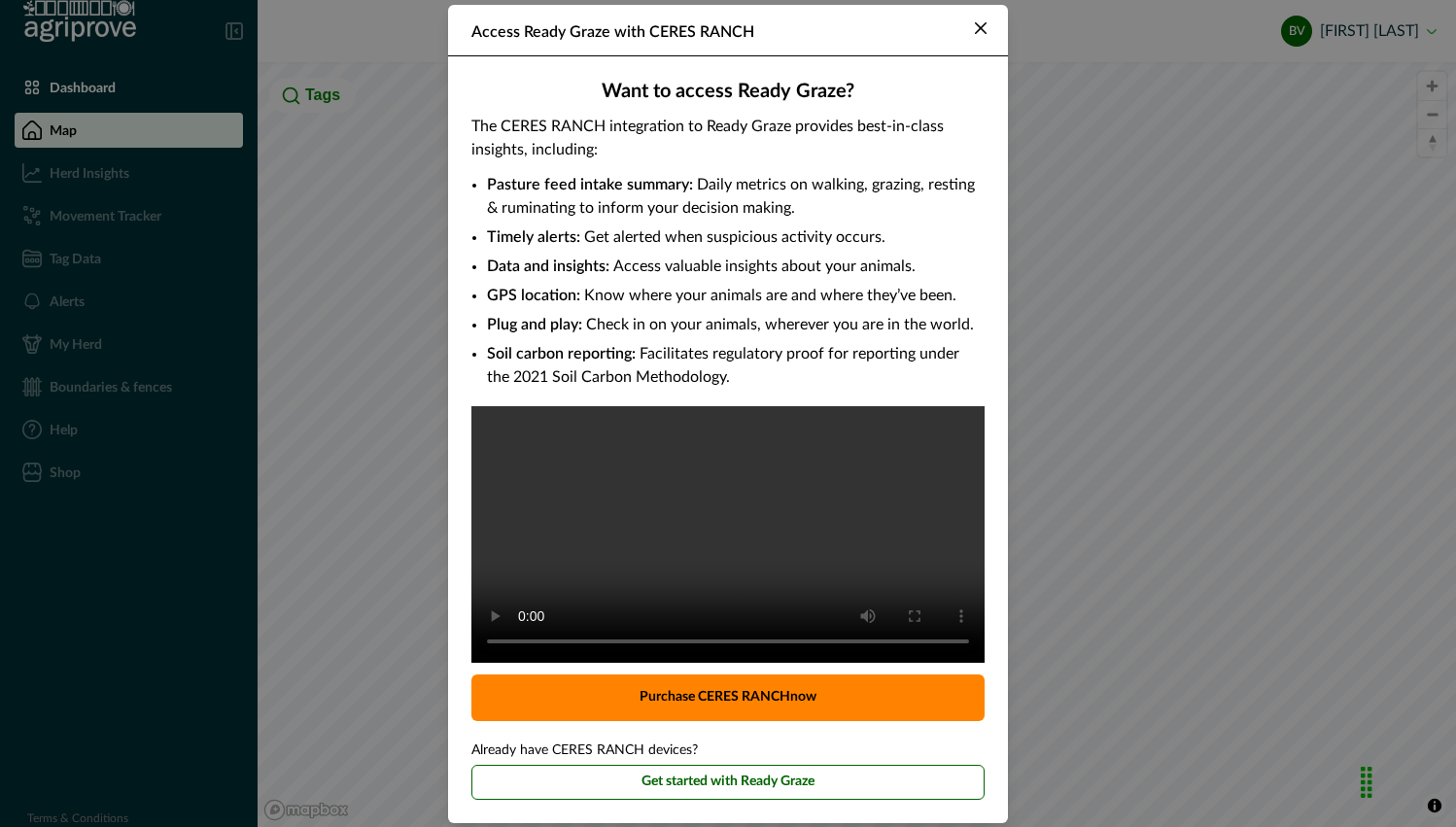 click 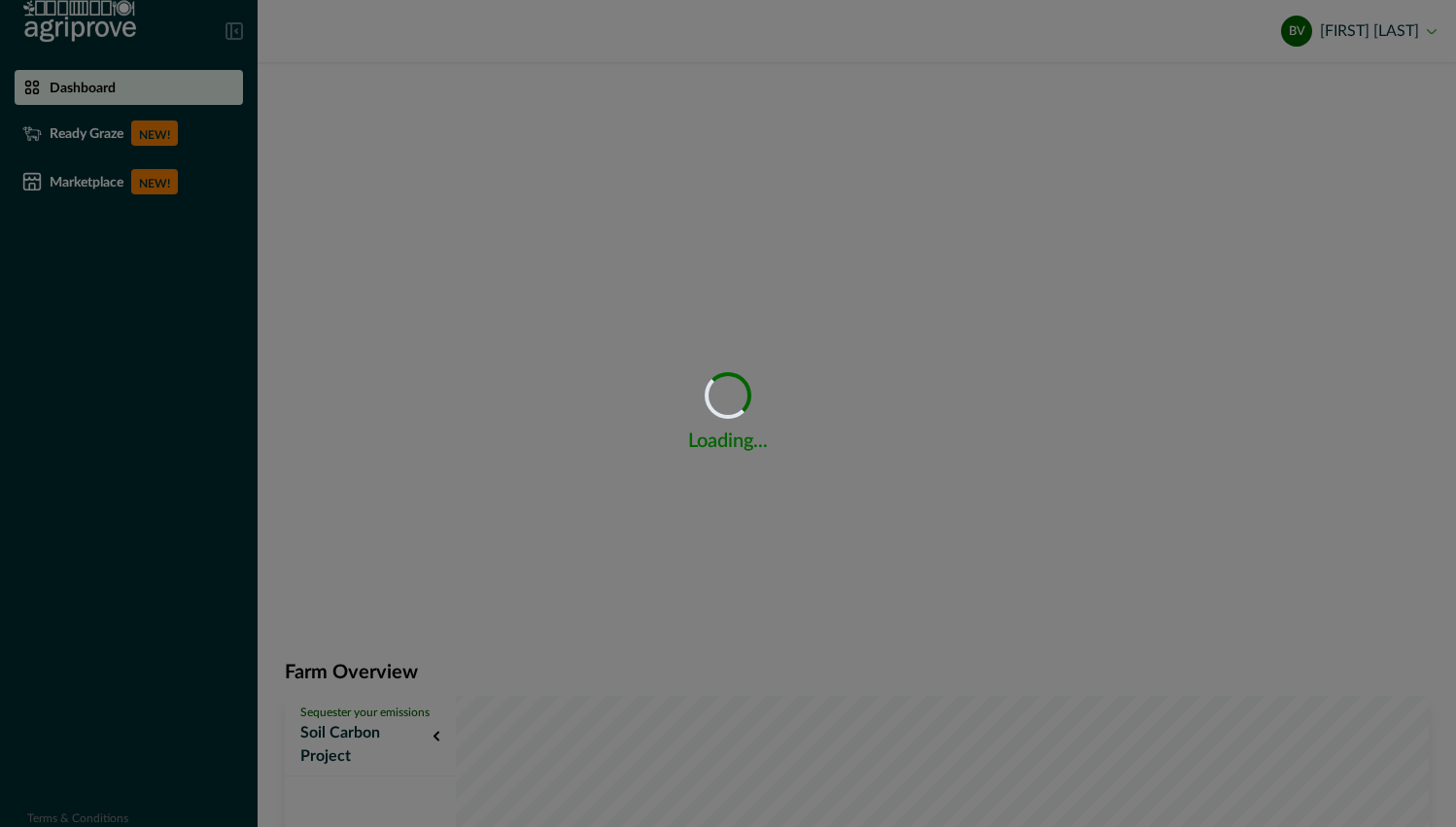 scroll, scrollTop: 0, scrollLeft: 0, axis: both 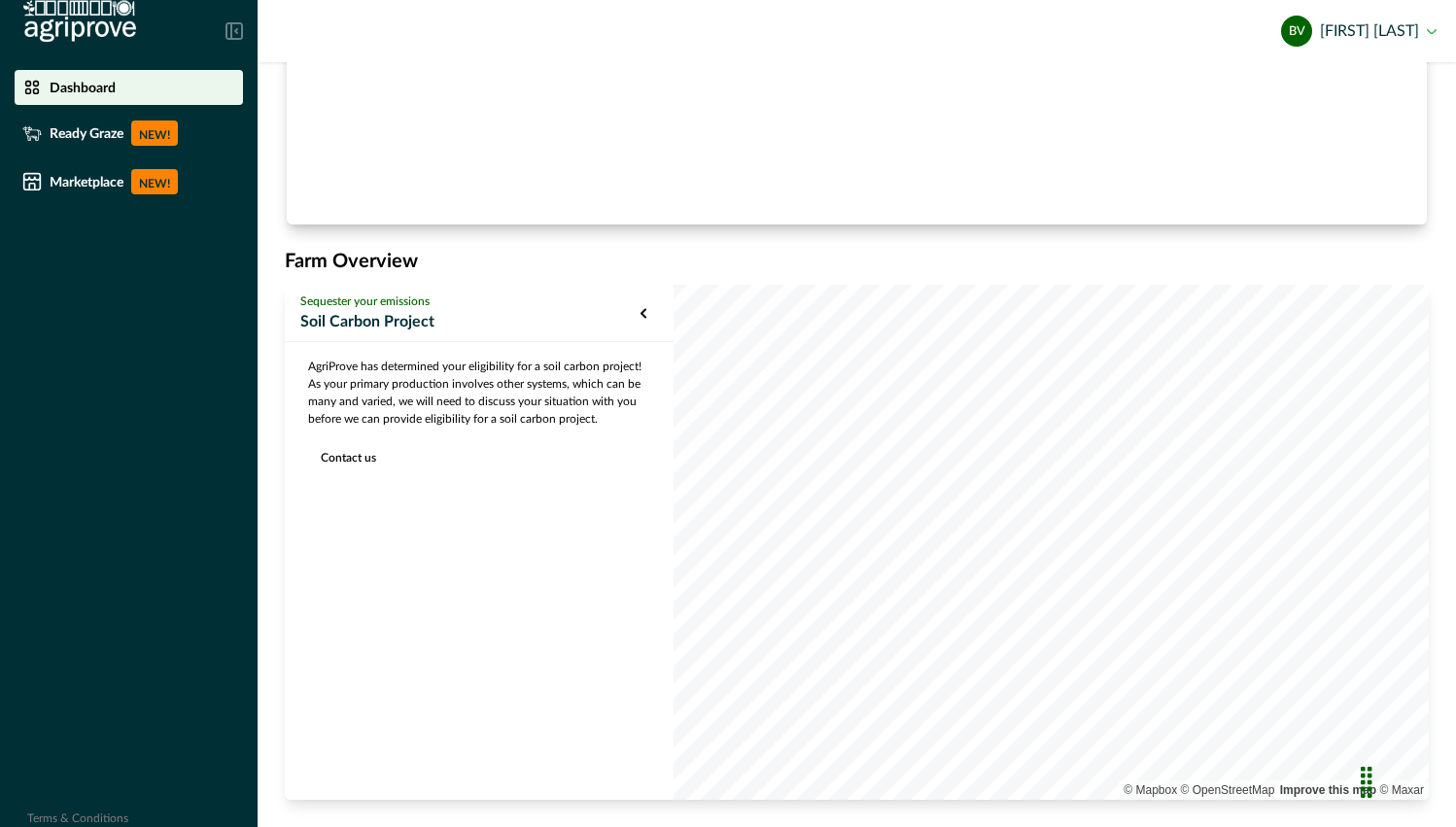 click 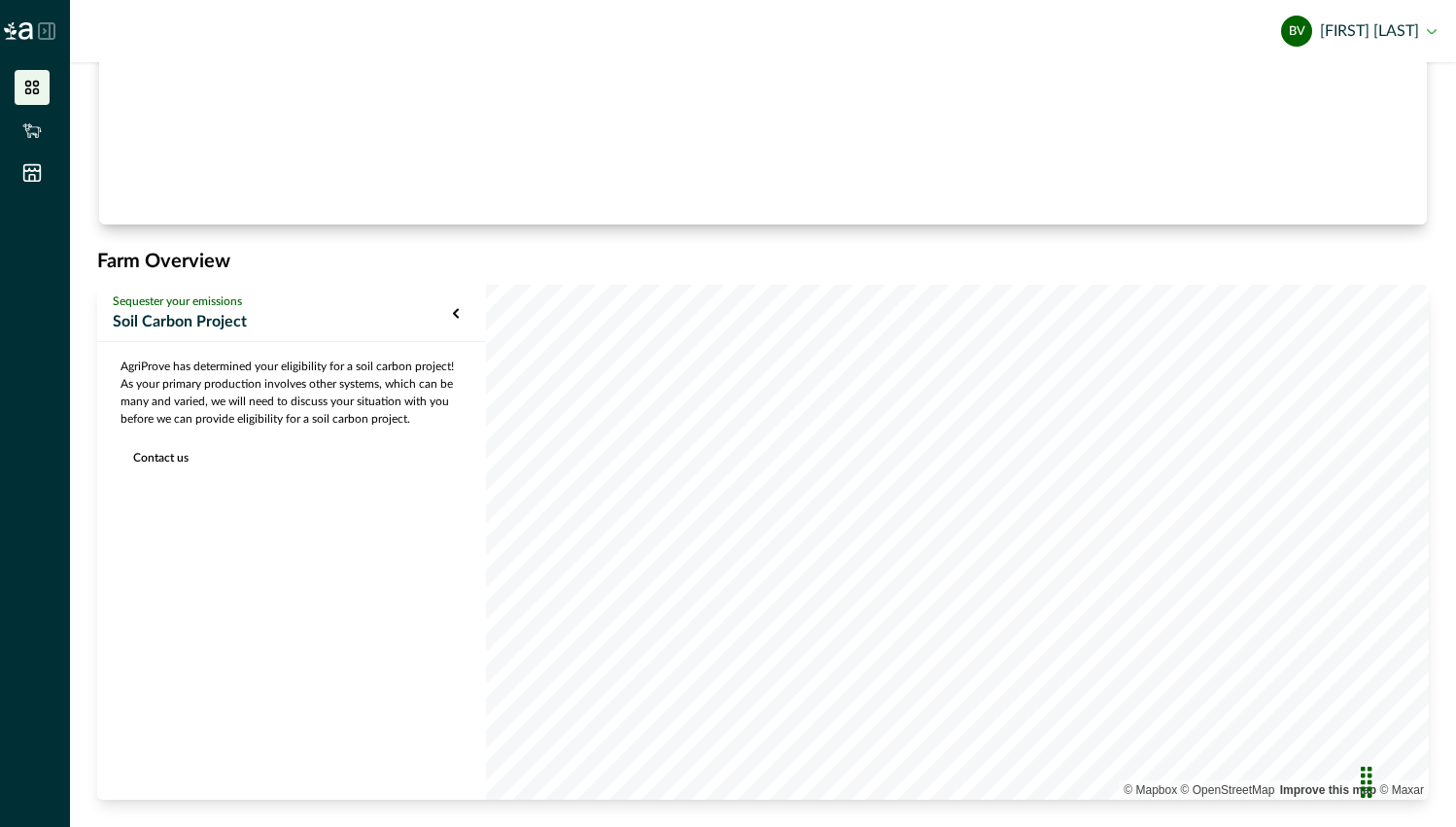 click at bounding box center (35, 31) 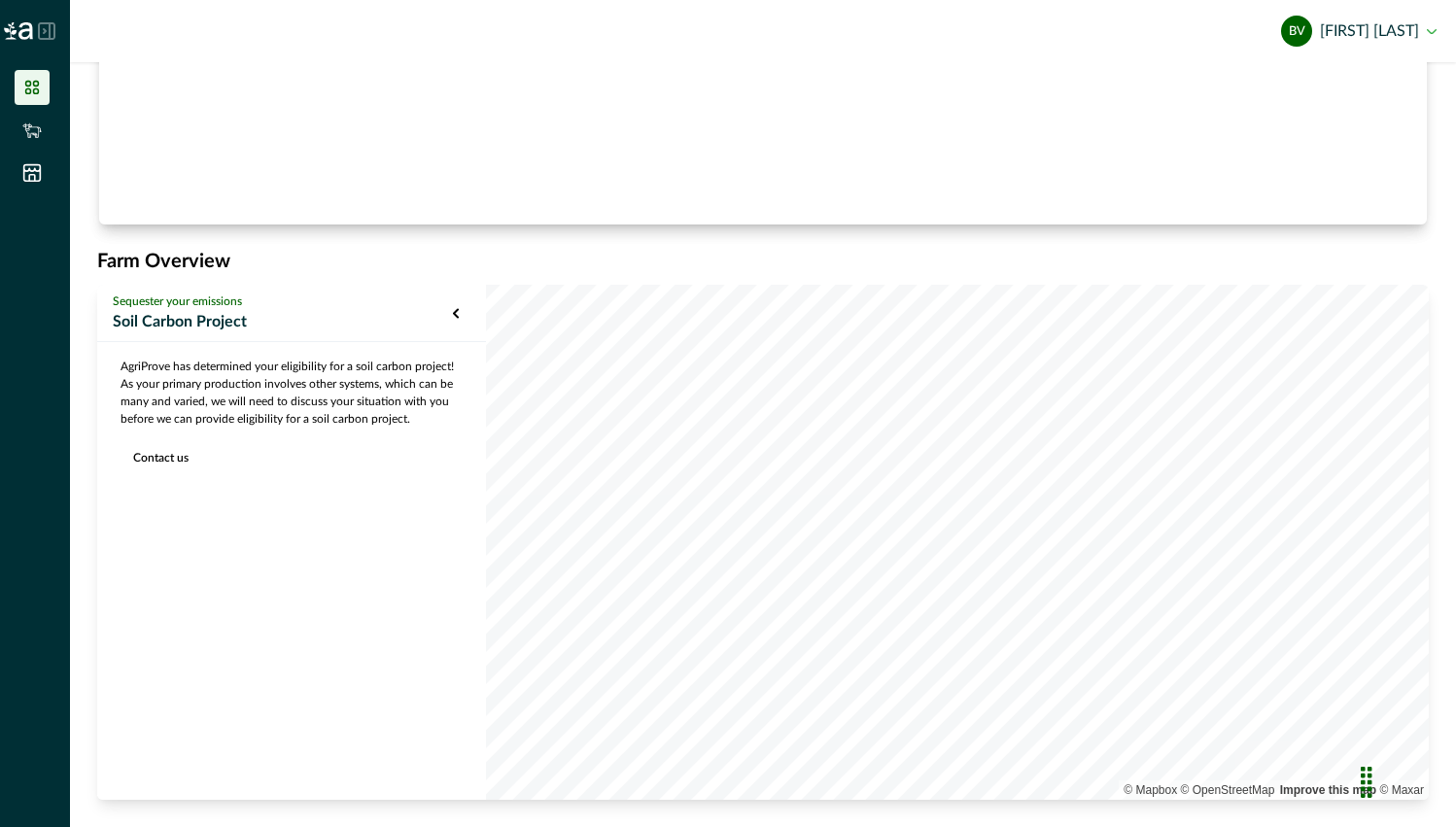 click 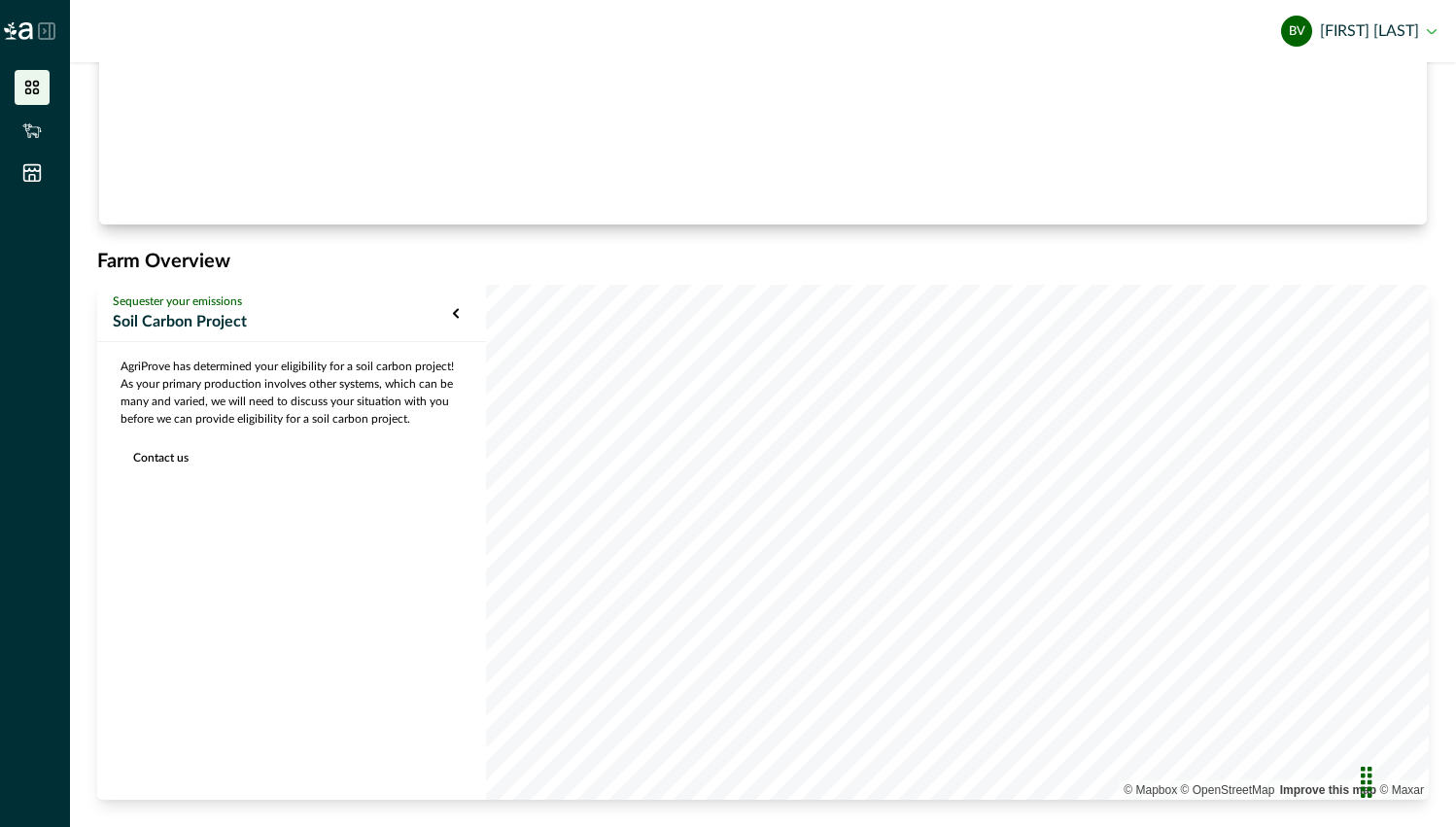 click 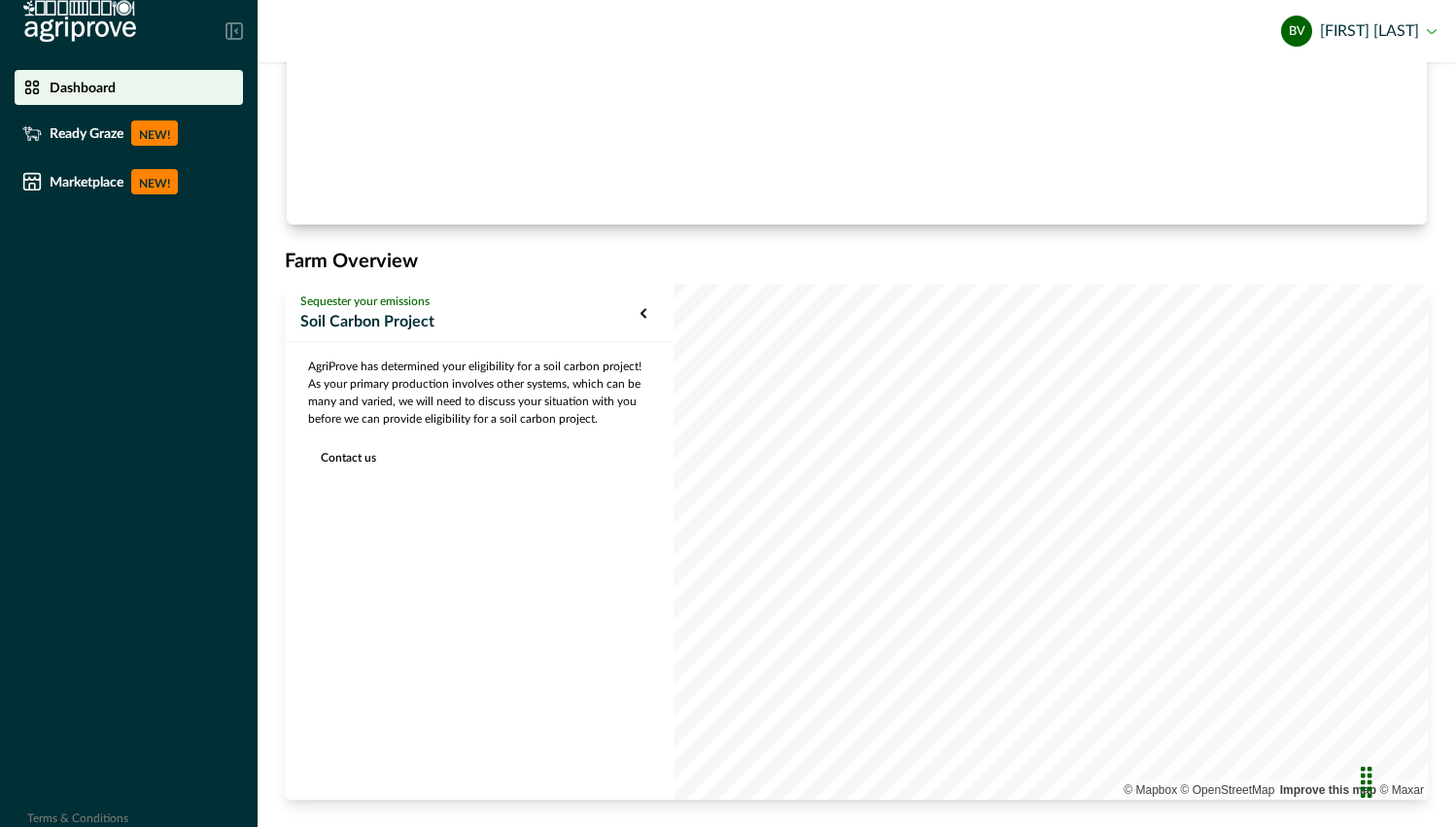 click on "BV Bronwyn Voyce" at bounding box center (1359, 31) 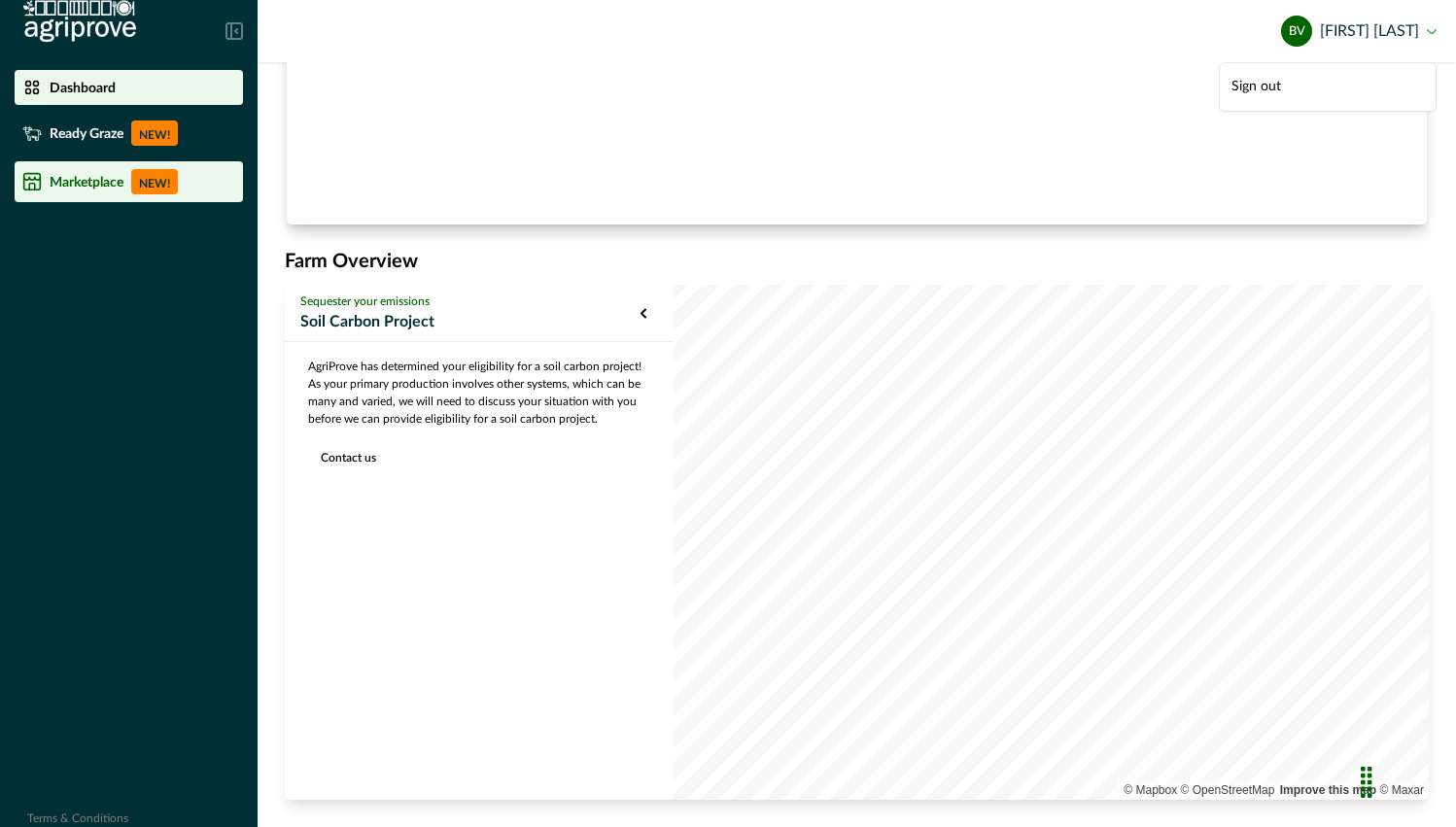 drag, startPoint x: 121, startPoint y: 289, endPoint x: 167, endPoint y: 176, distance: 122.0041 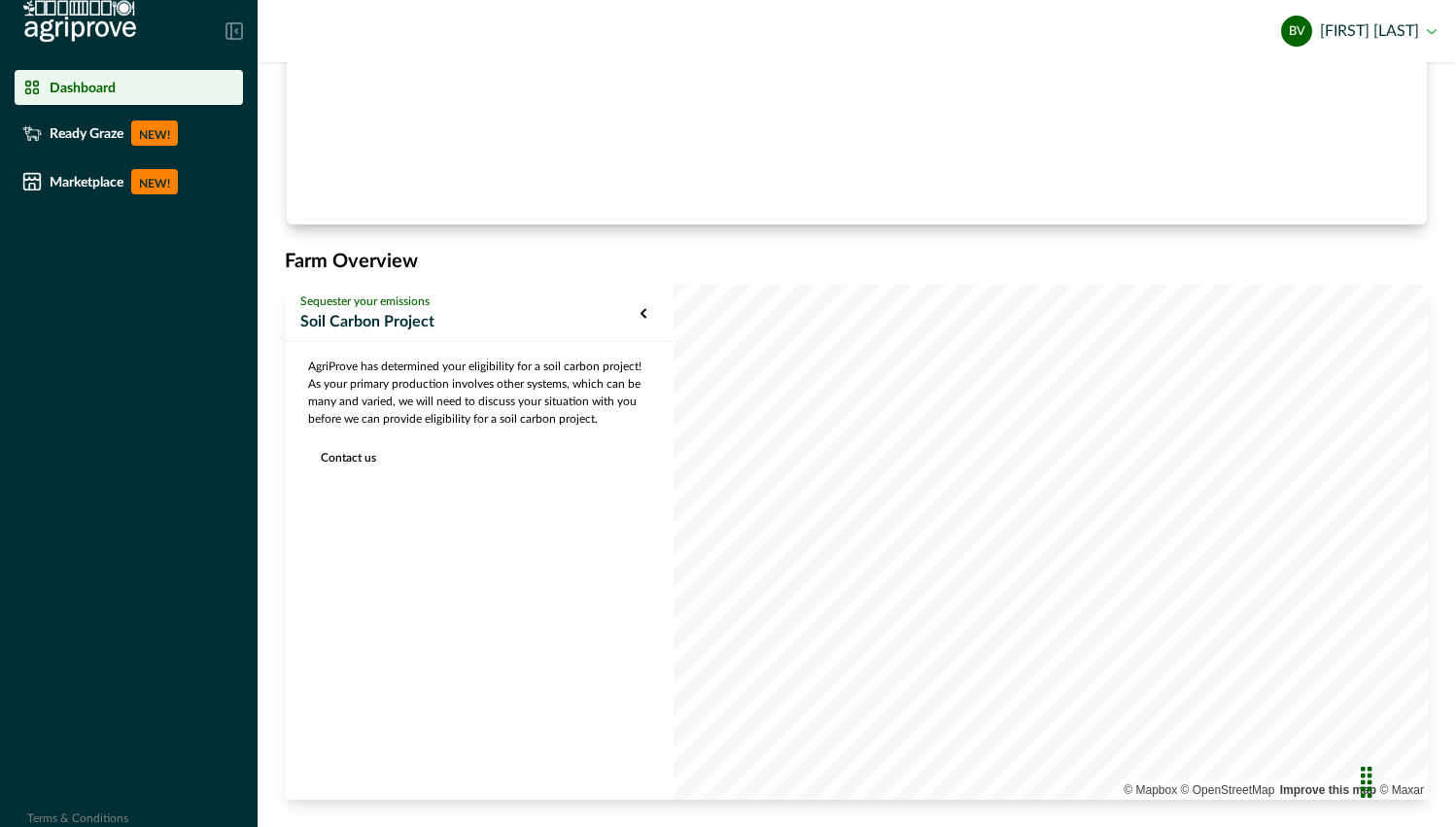 click on "Dashboard" at bounding box center [83, 87] 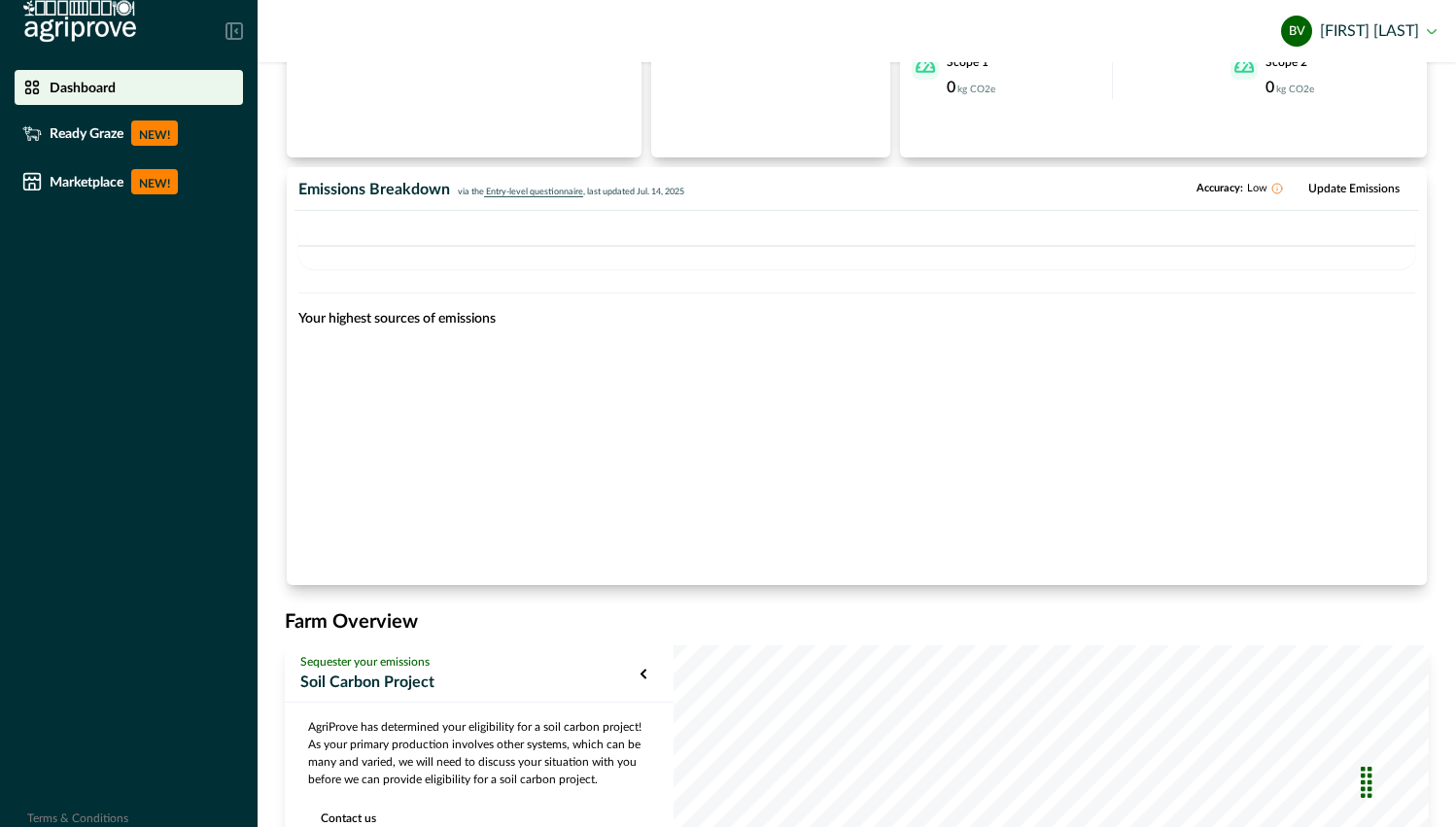 scroll, scrollTop: 713, scrollLeft: 0, axis: vertical 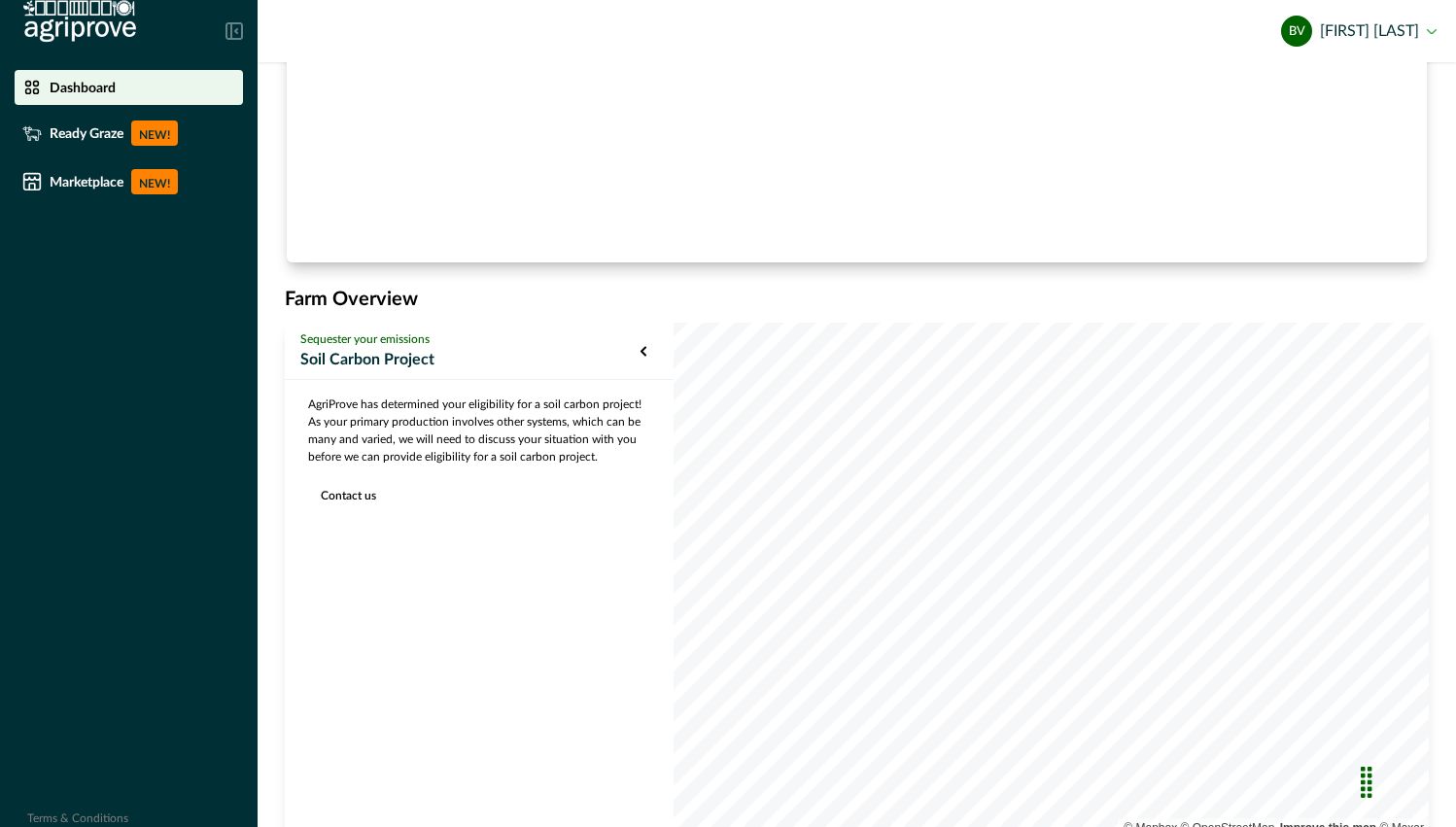 drag, startPoint x: 450, startPoint y: 479, endPoint x: 622, endPoint y: 342, distance: 219.89316 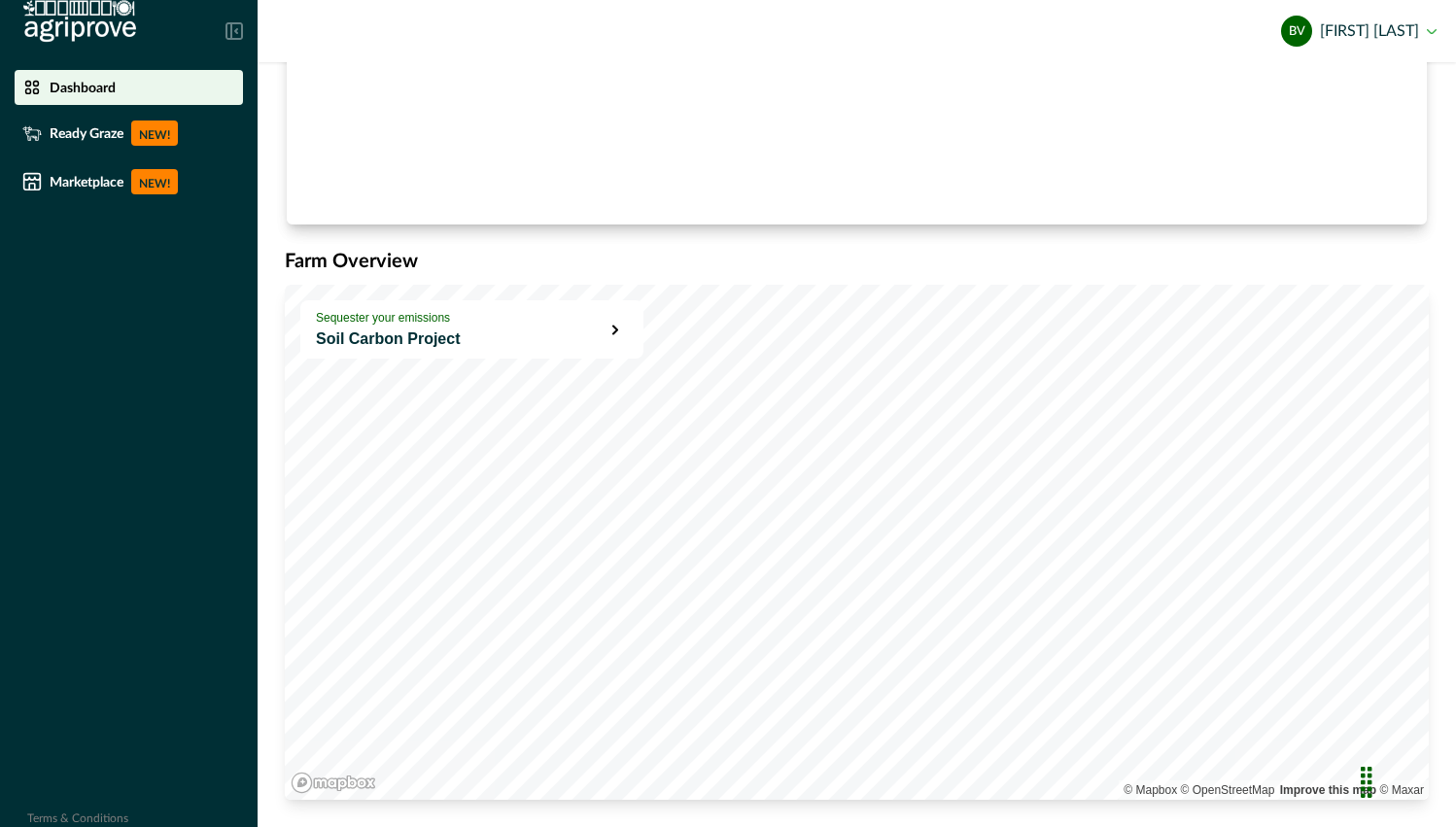 scroll, scrollTop: 751, scrollLeft: 0, axis: vertical 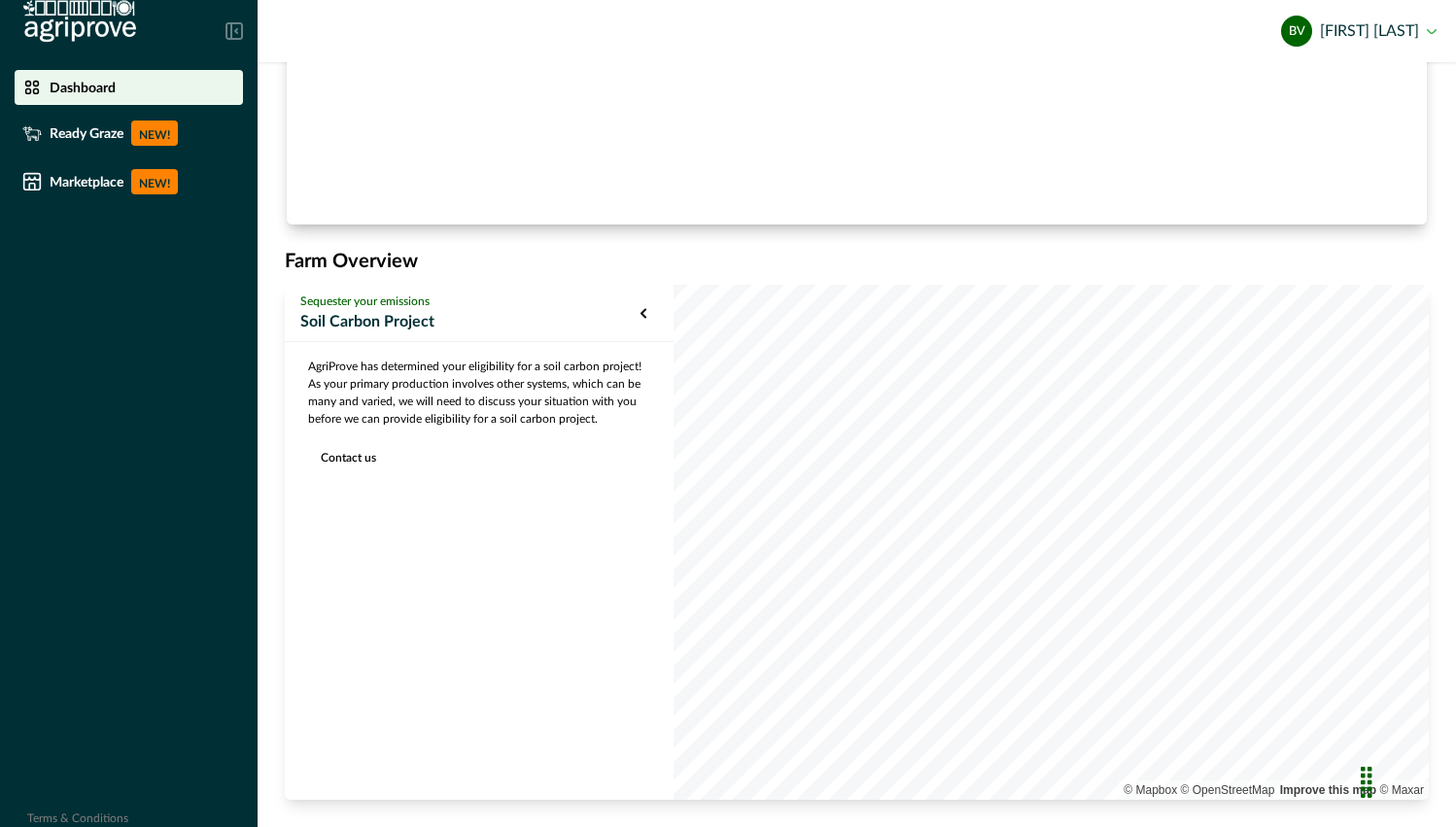 click on "Soil Carbon Project" at bounding box center [470, 322] 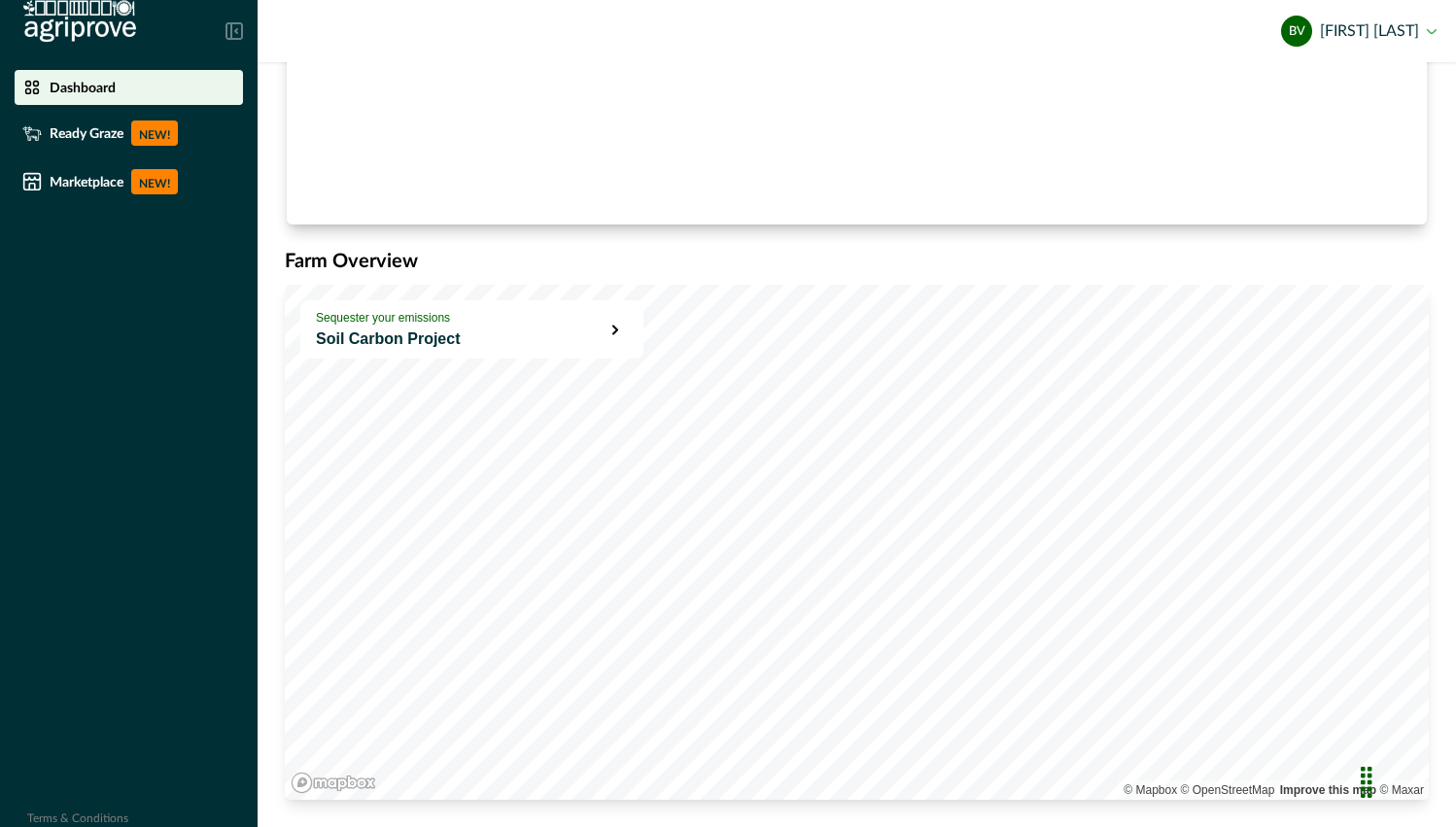 click at bounding box center (333, 782) 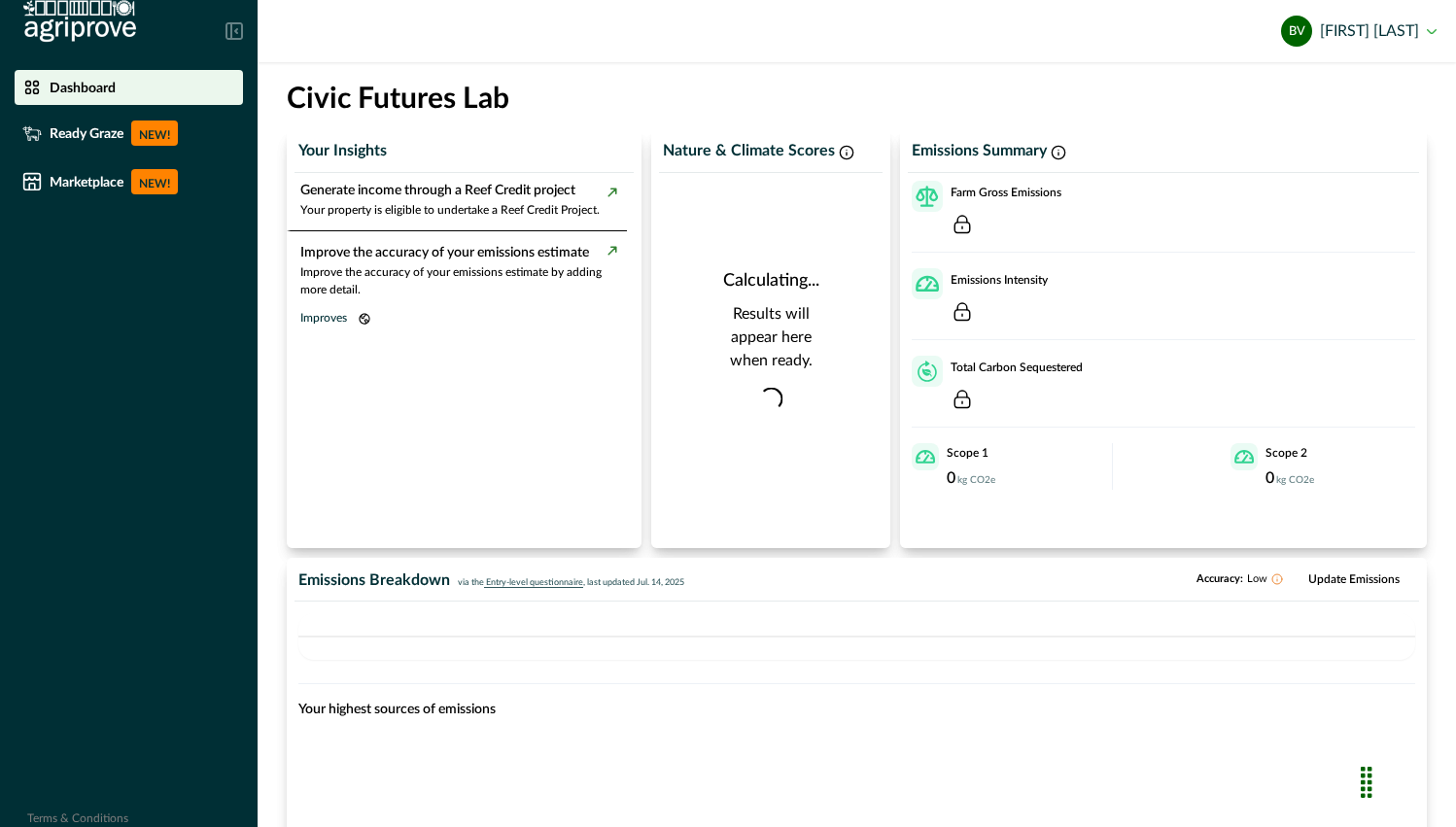 scroll, scrollTop: 75, scrollLeft: 0, axis: vertical 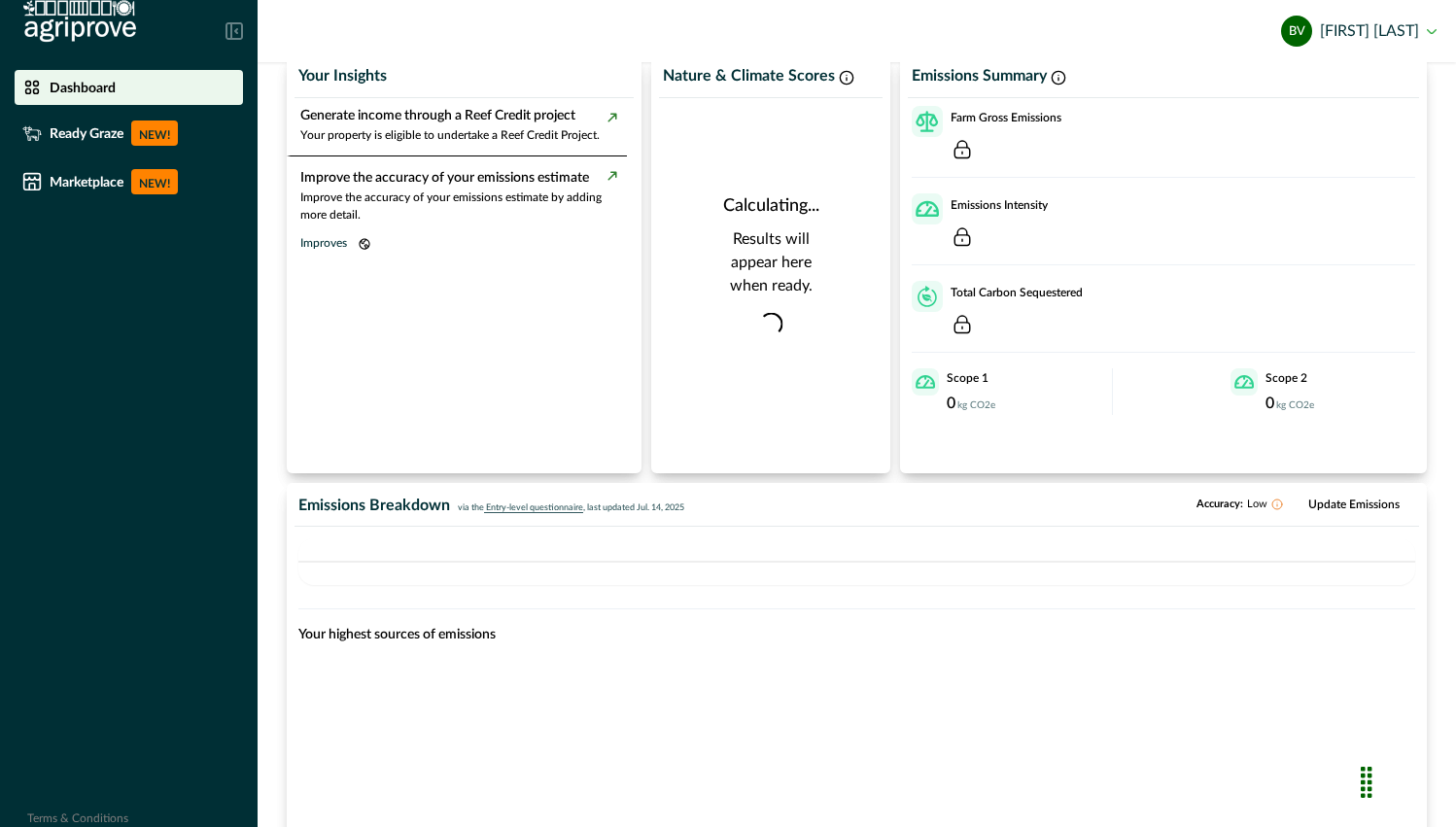 click on "BV Bronwyn Voyce" at bounding box center [1359, 31] 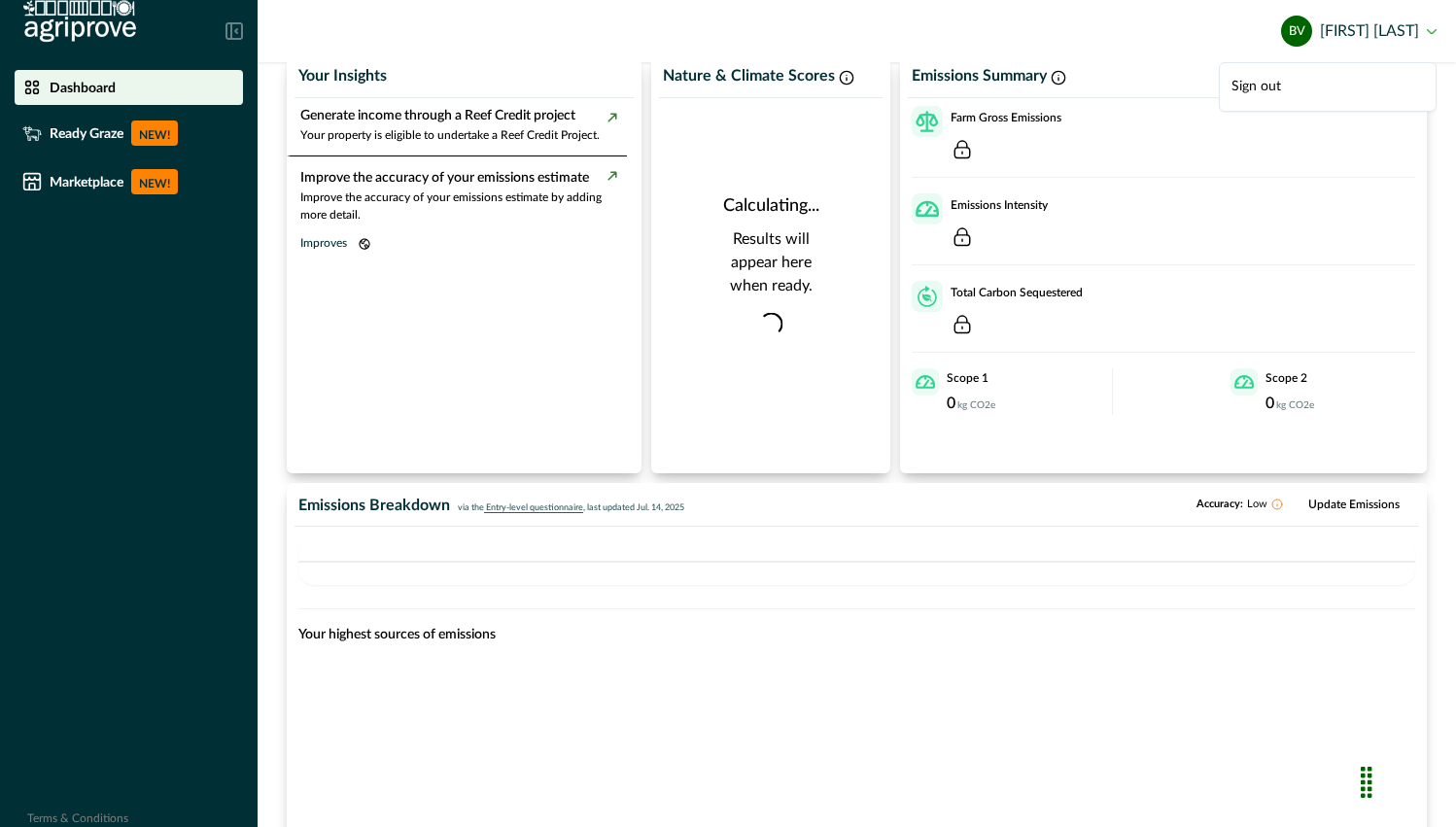 click at bounding box center [80, 21] 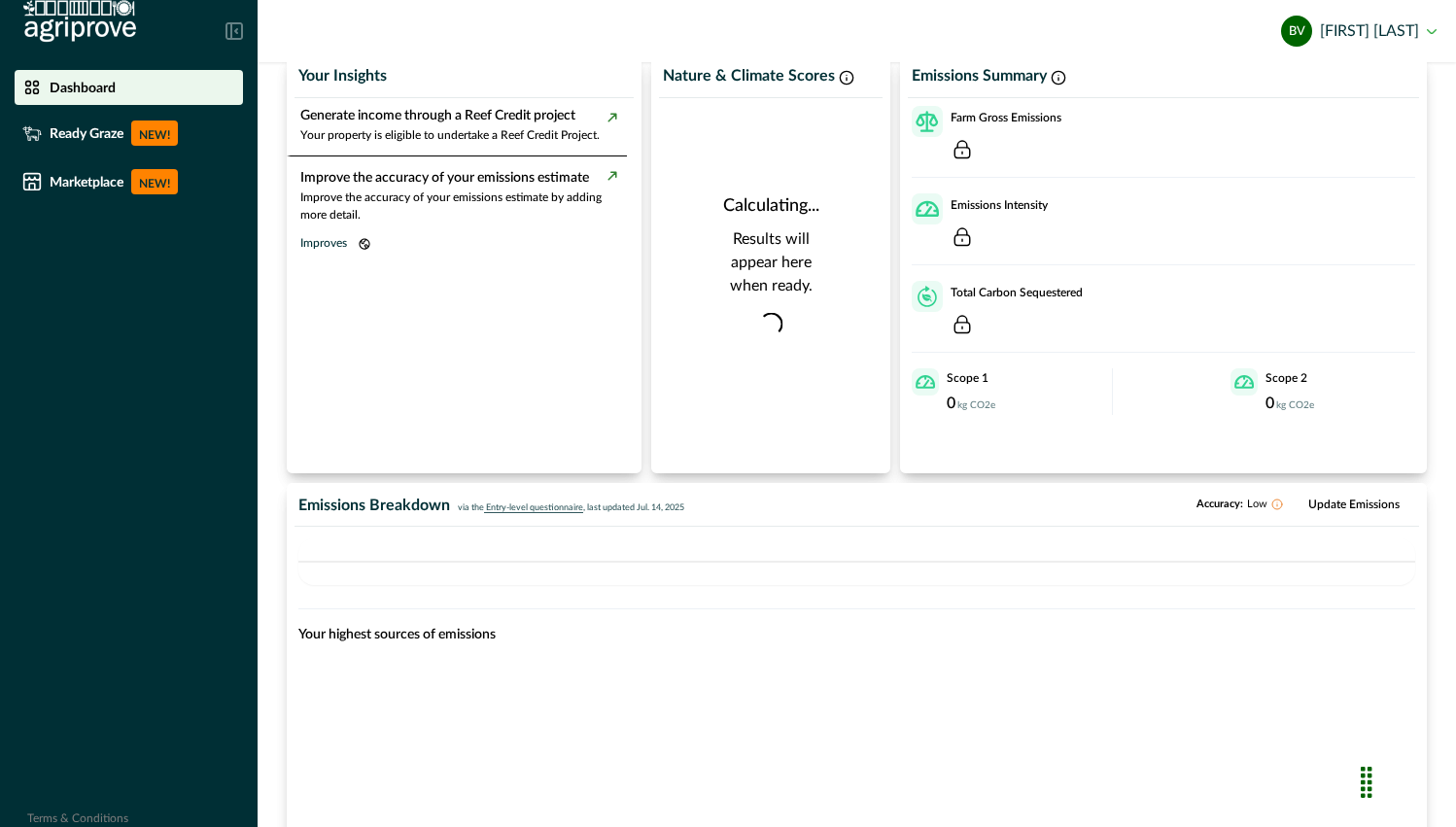 drag, startPoint x: 750, startPoint y: 62, endPoint x: 724, endPoint y: 82, distance: 32.802439 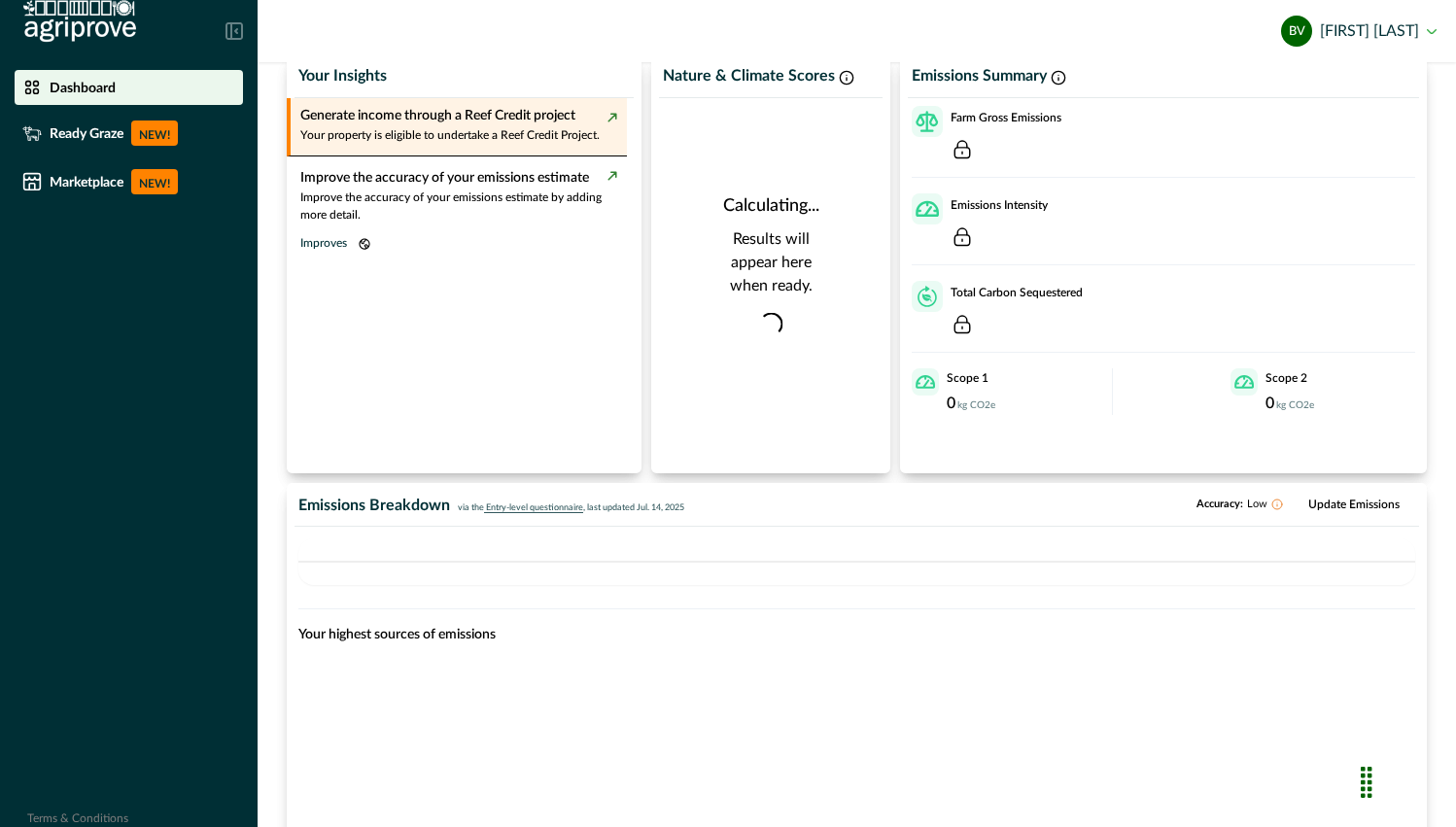 drag, startPoint x: 753, startPoint y: 74, endPoint x: 543, endPoint y: 103, distance: 211.99292 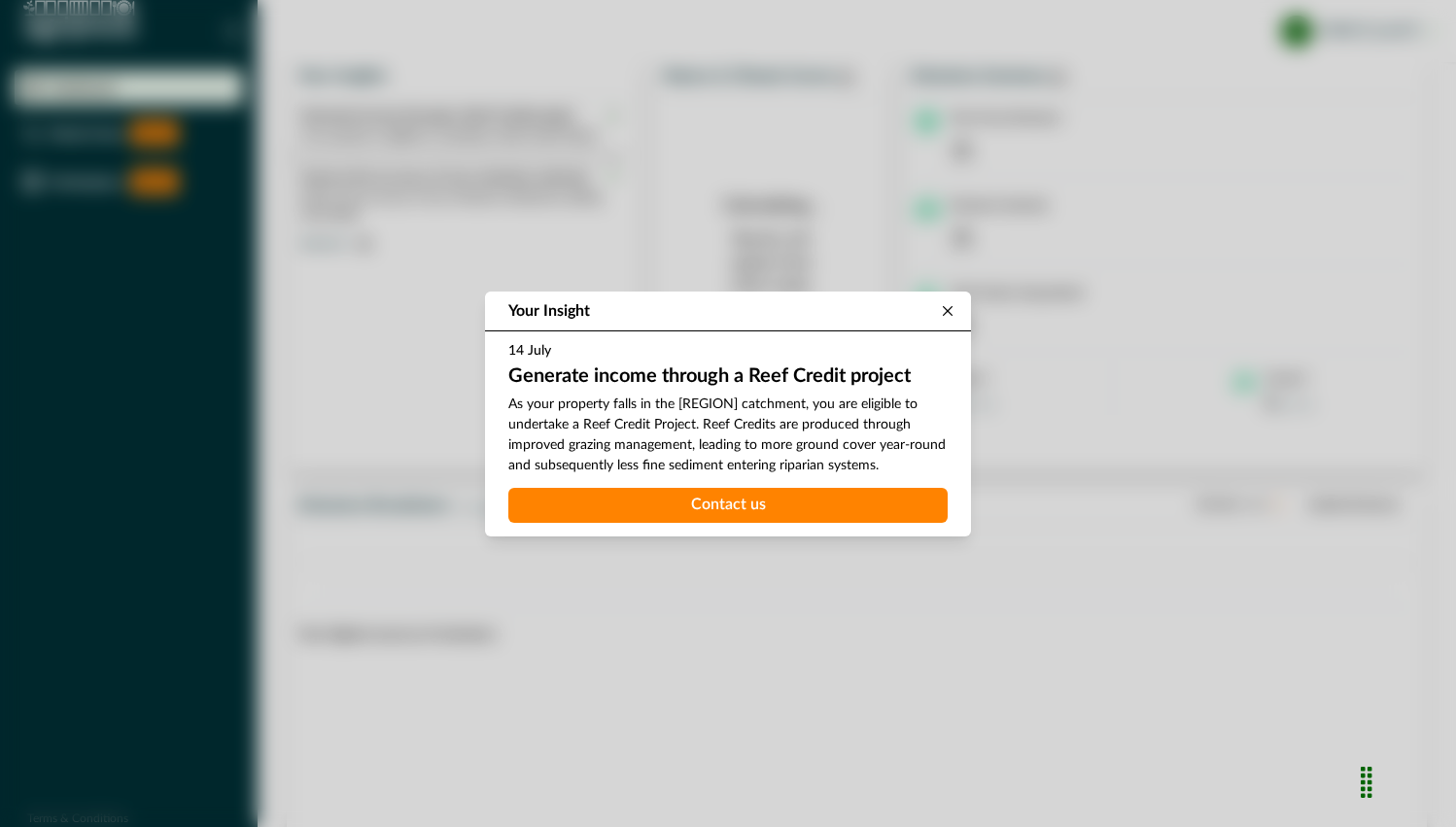 drag, startPoint x: 955, startPoint y: 310, endPoint x: 729, endPoint y: 273, distance: 229.00873 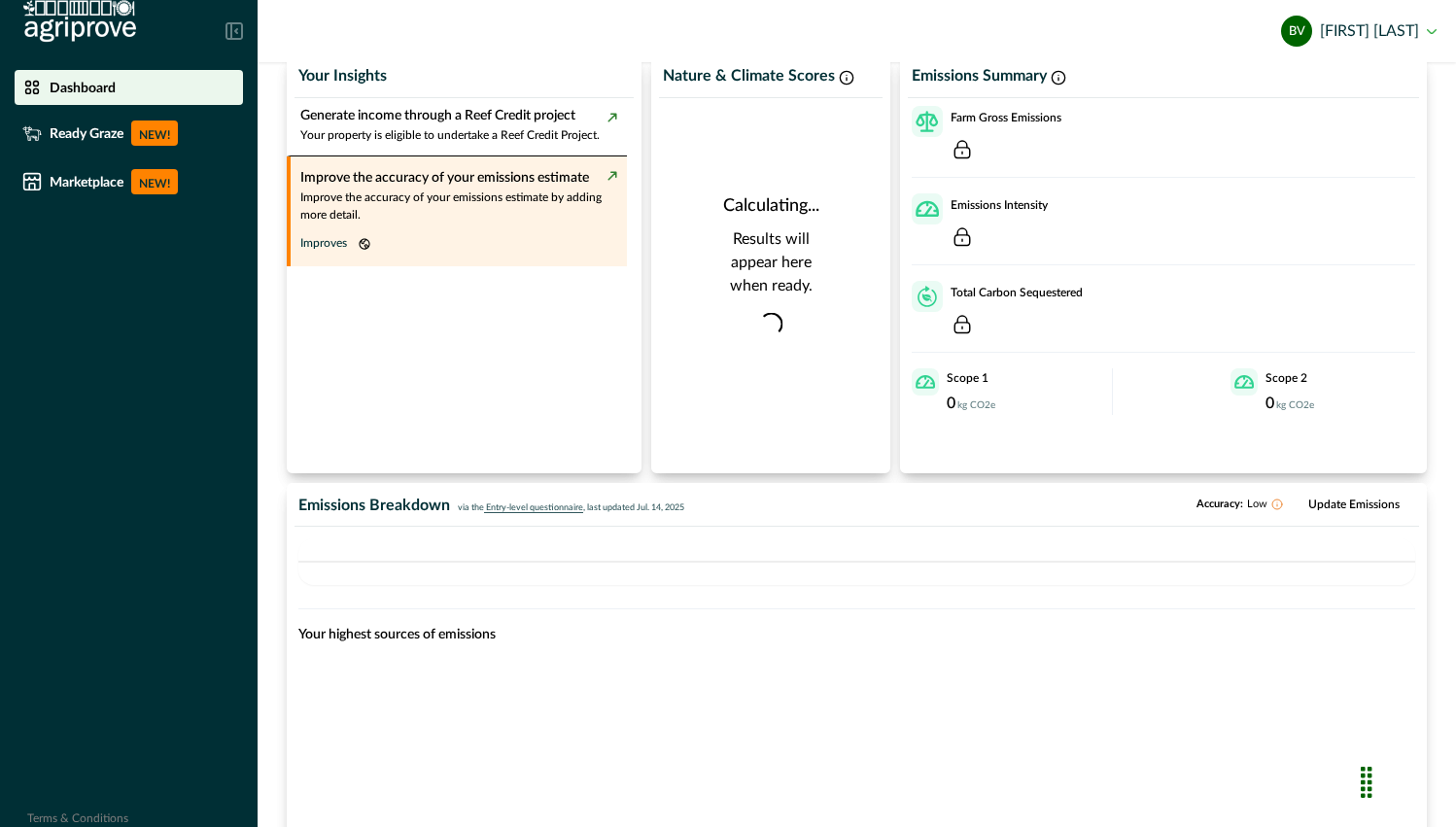 click on "Improves" at bounding box center [459, 239] 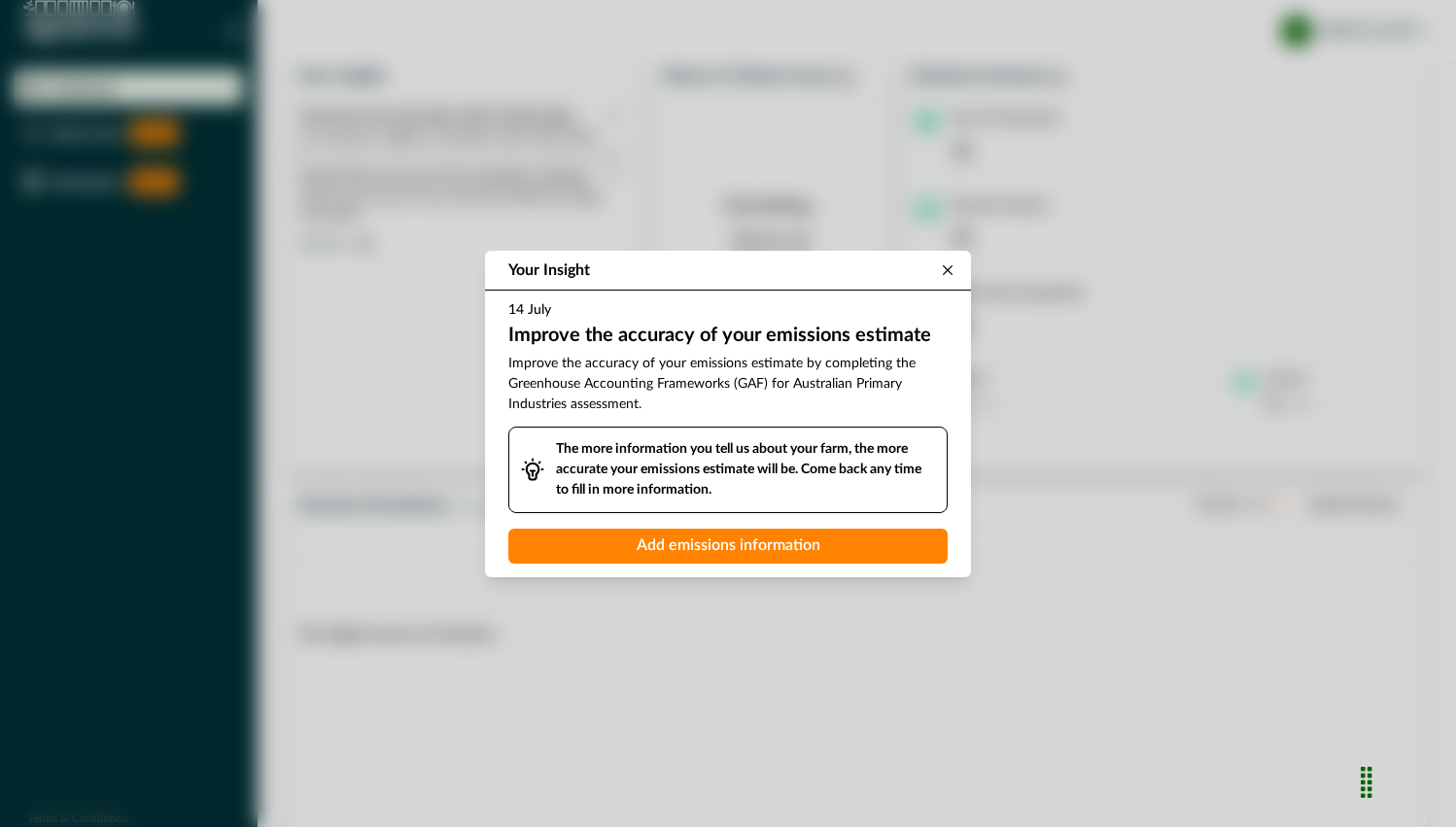 drag, startPoint x: 948, startPoint y: 273, endPoint x: 733, endPoint y: 361, distance: 232.31229 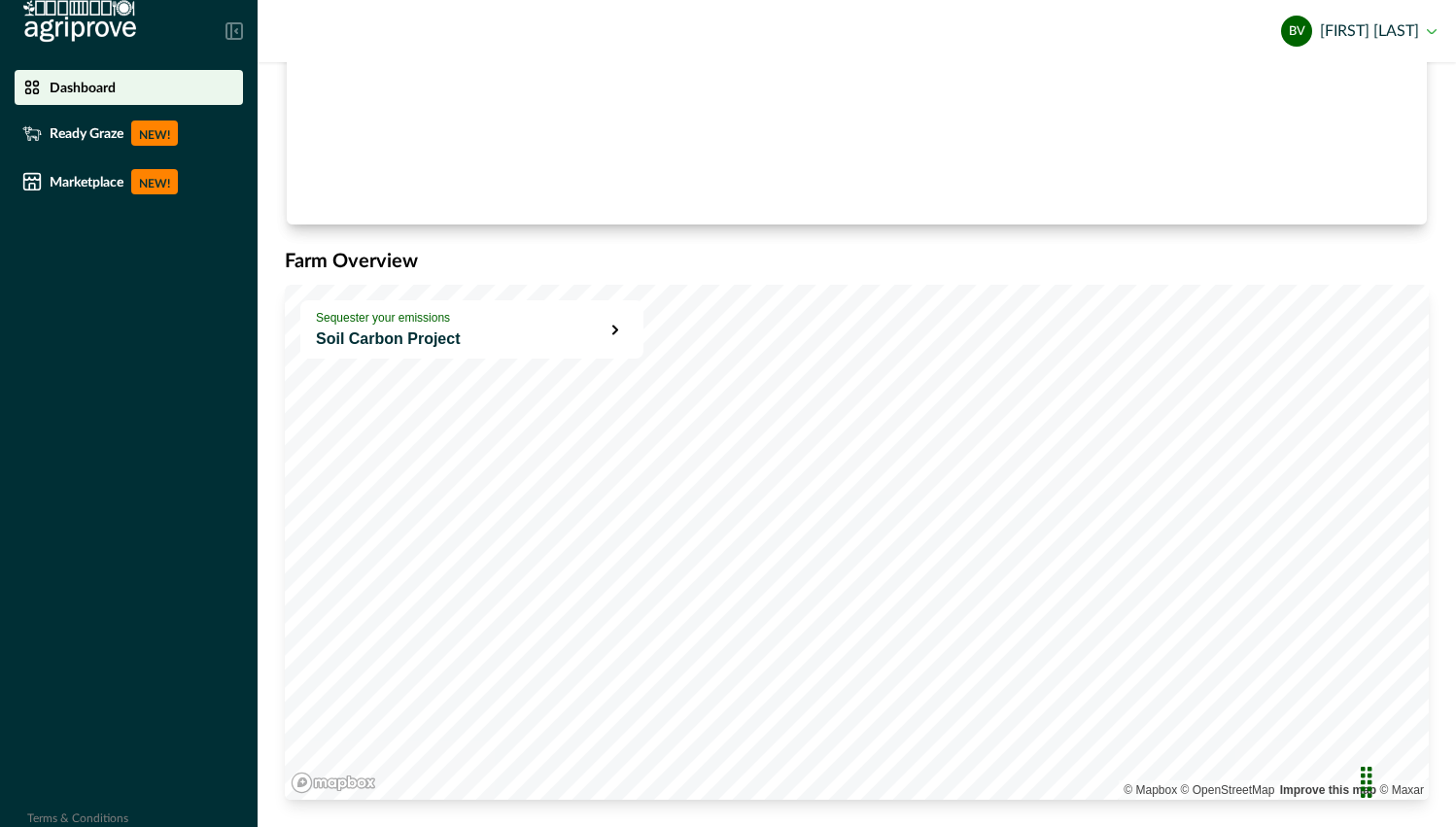scroll, scrollTop: 751, scrollLeft: 0, axis: vertical 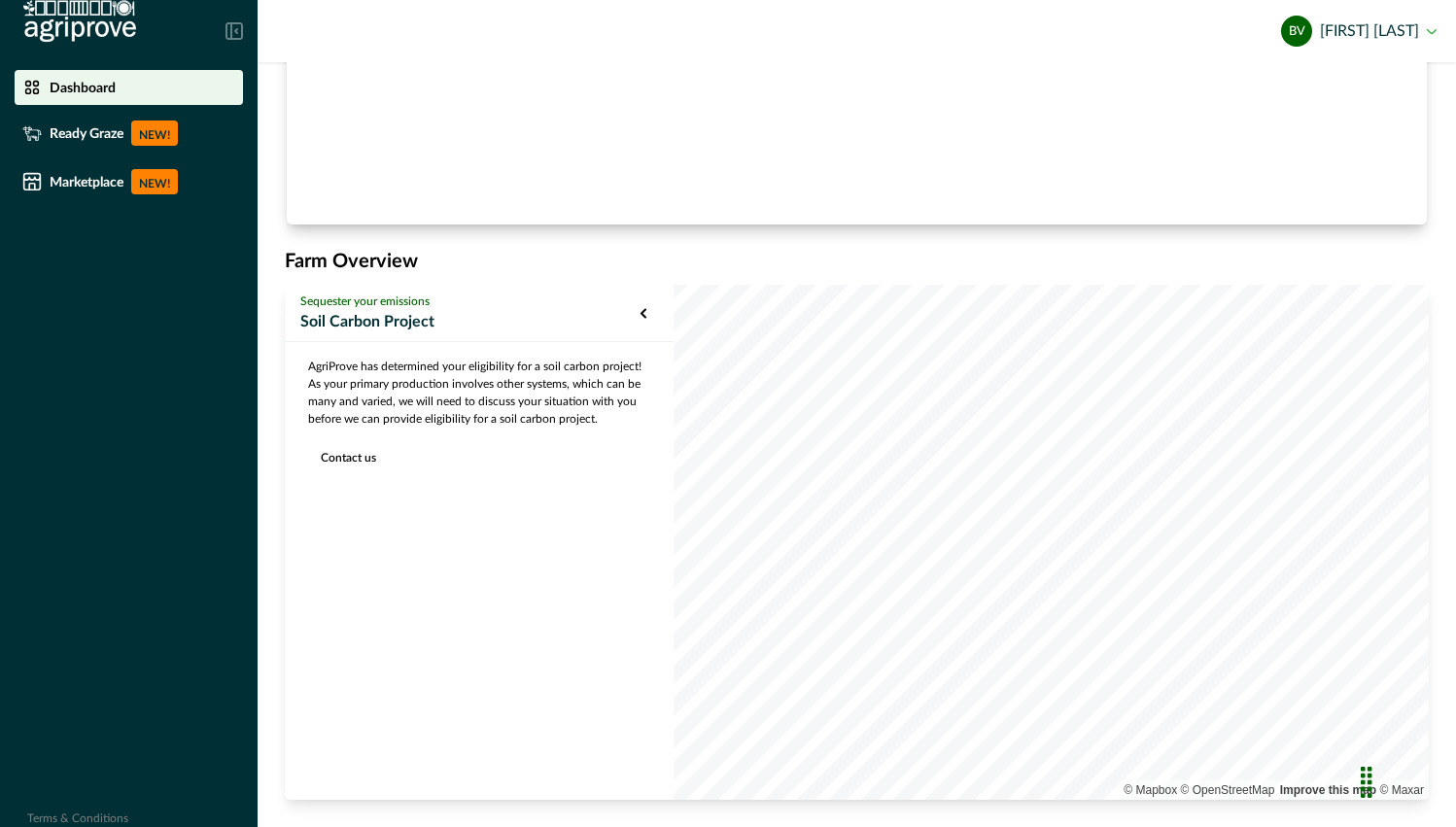 click on "Sequester your emissions" at bounding box center (470, 301) 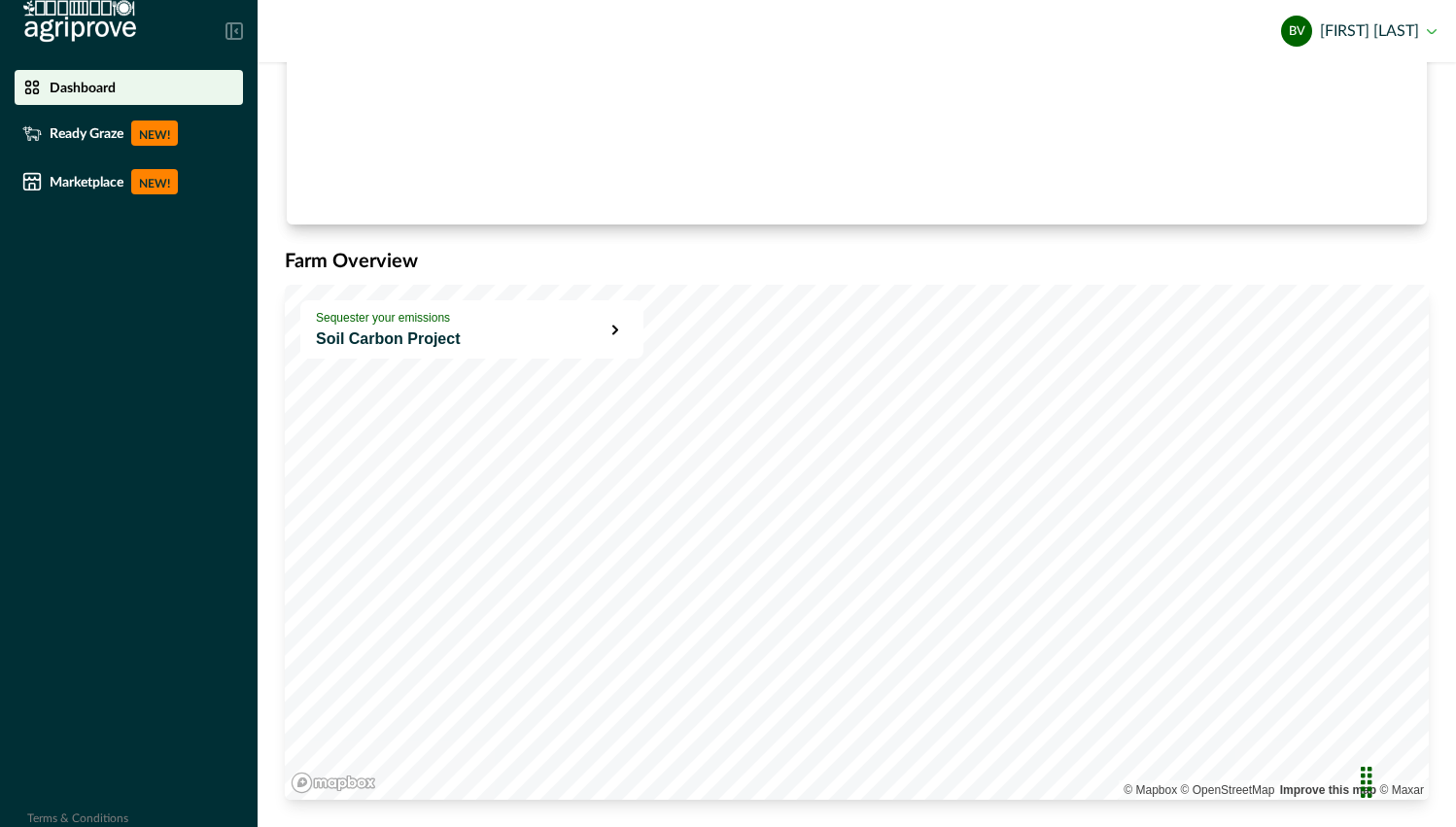 click at bounding box center [856, 92] 